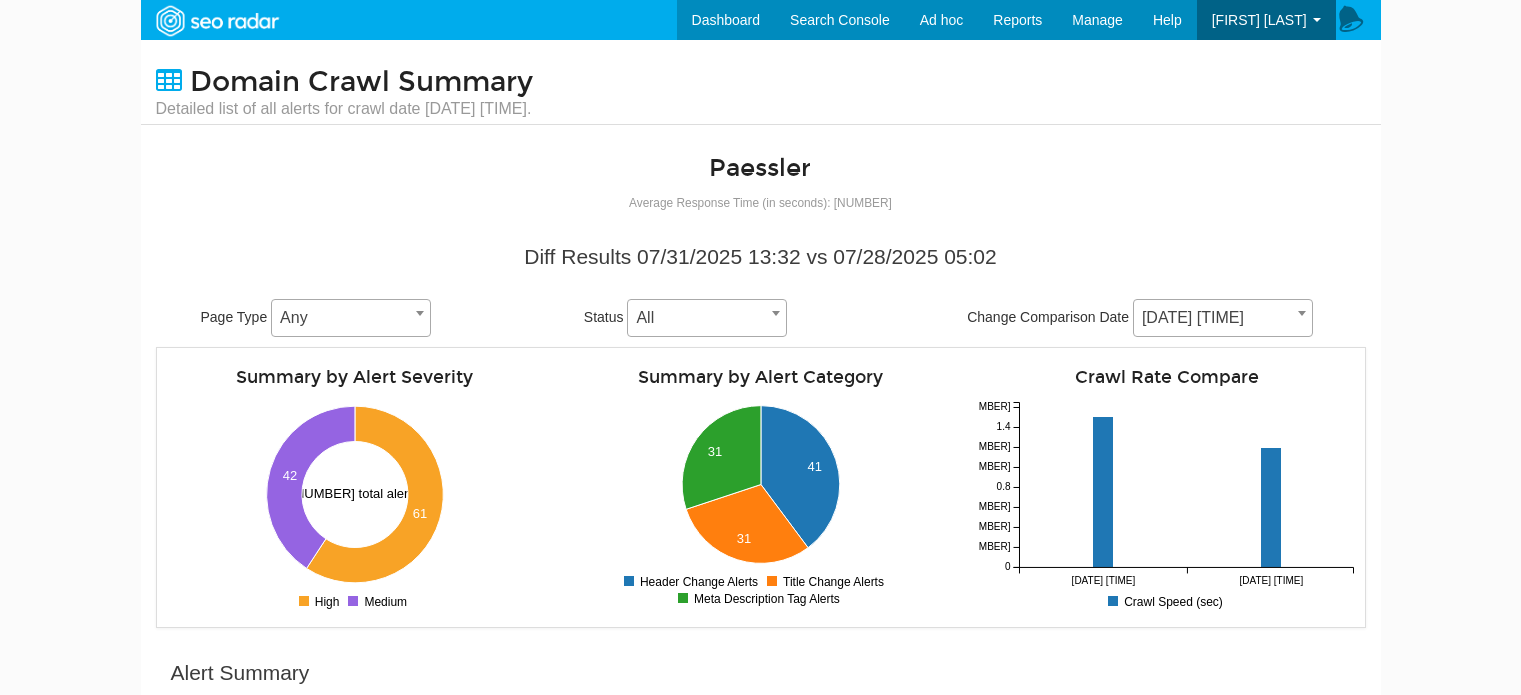scroll, scrollTop: 0, scrollLeft: 0, axis: both 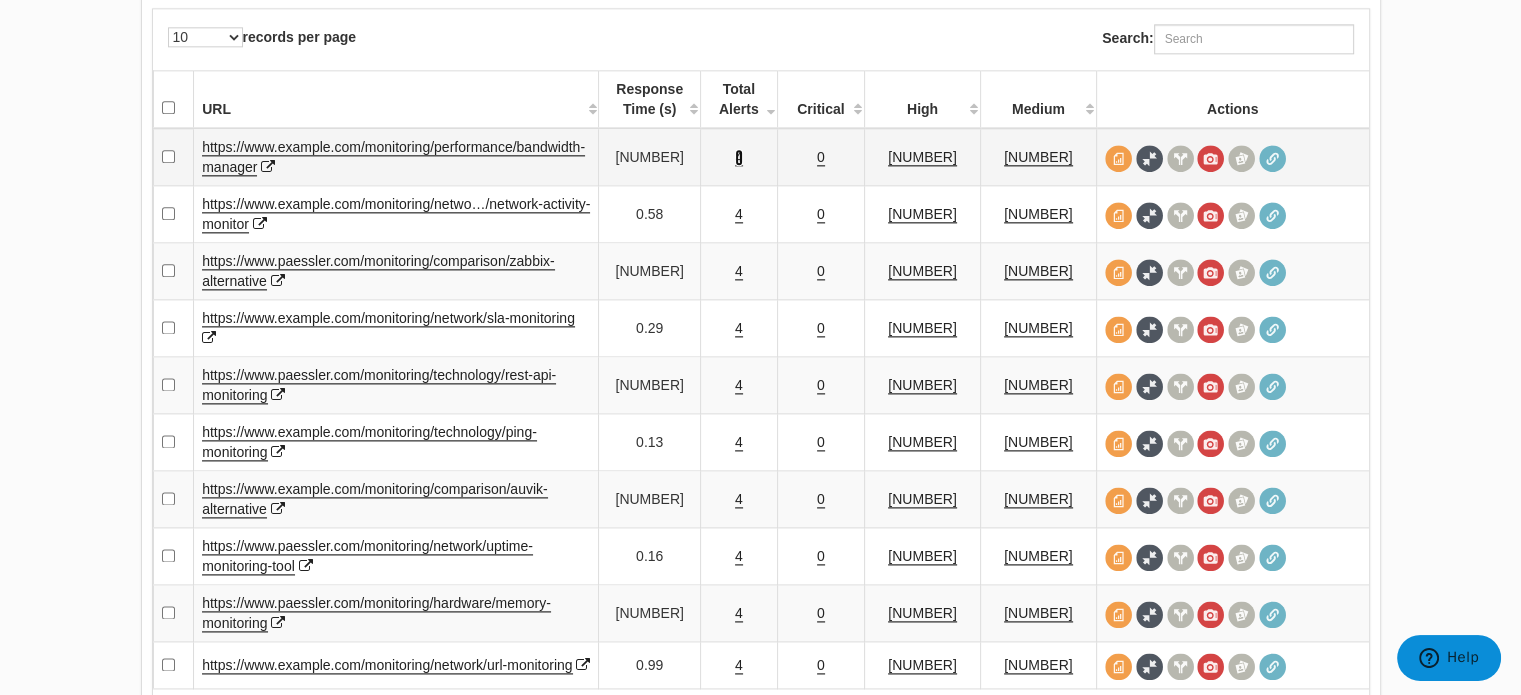 click on "4" at bounding box center [739, 157] 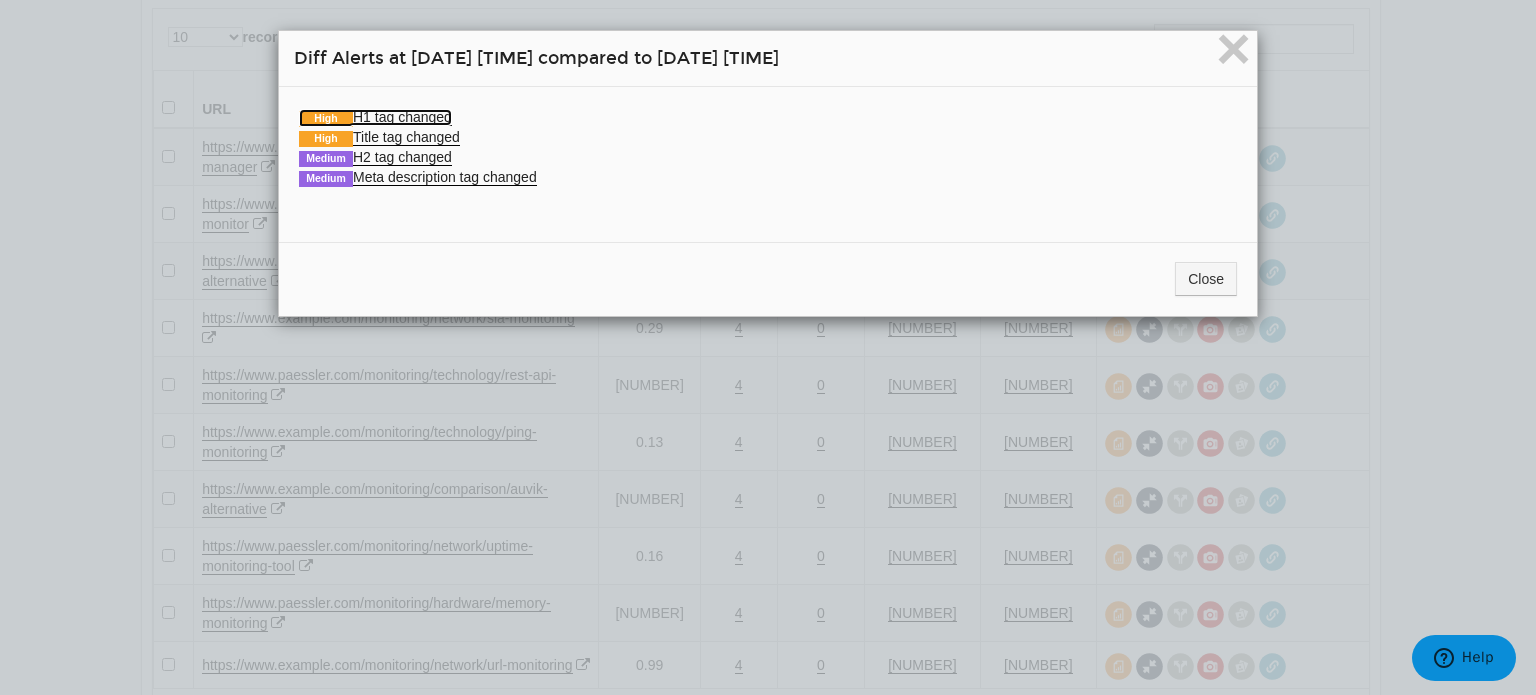 click on "High  H1 tag changed" at bounding box center [375, 117] 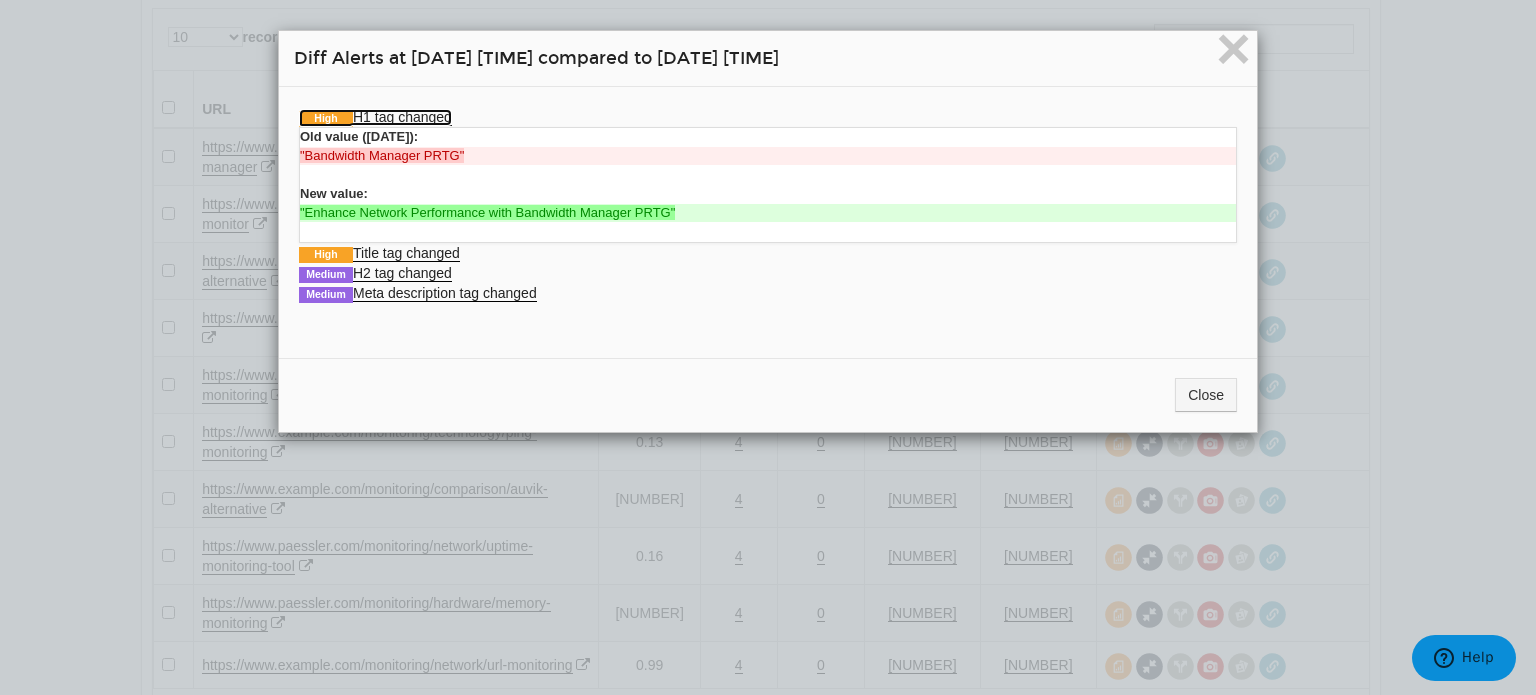click on "High  H1 tag changed" at bounding box center [375, 117] 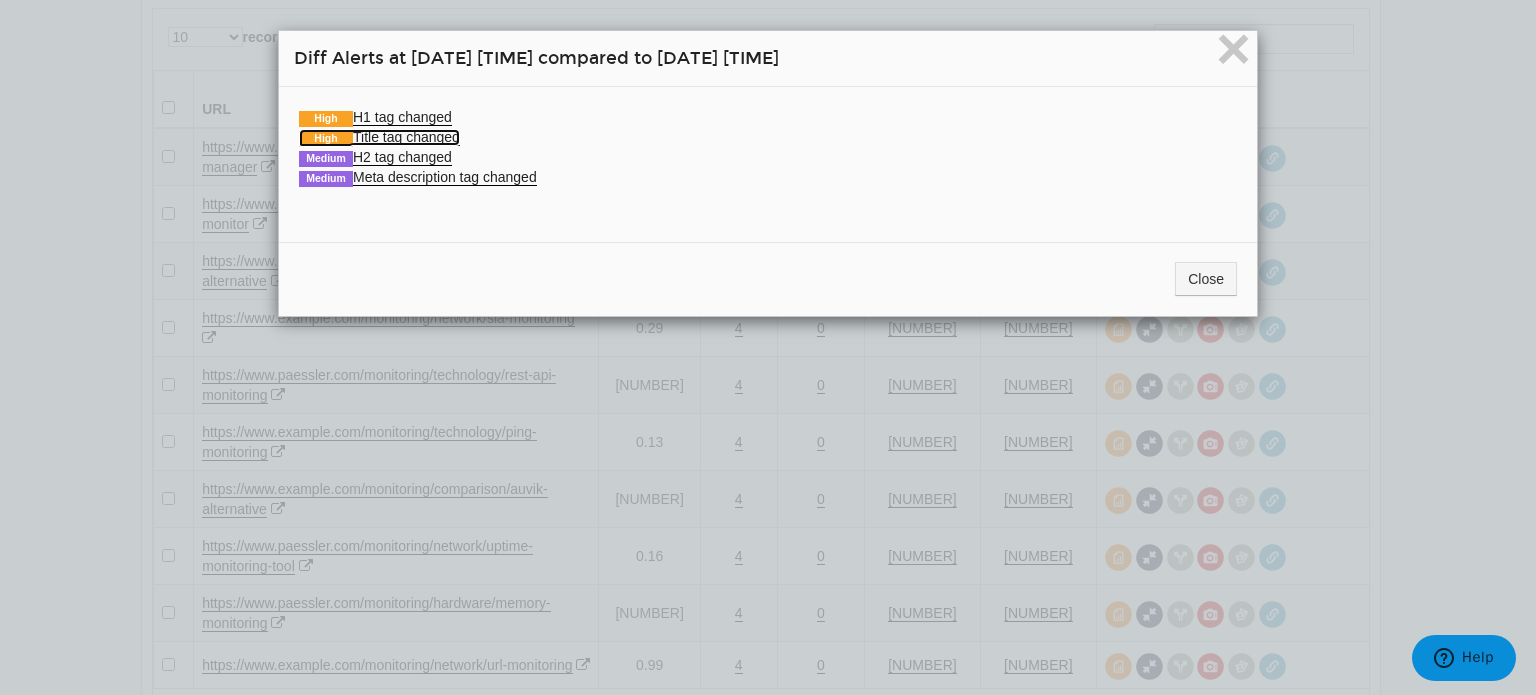 click on "High  Title tag changed" at bounding box center [379, 137] 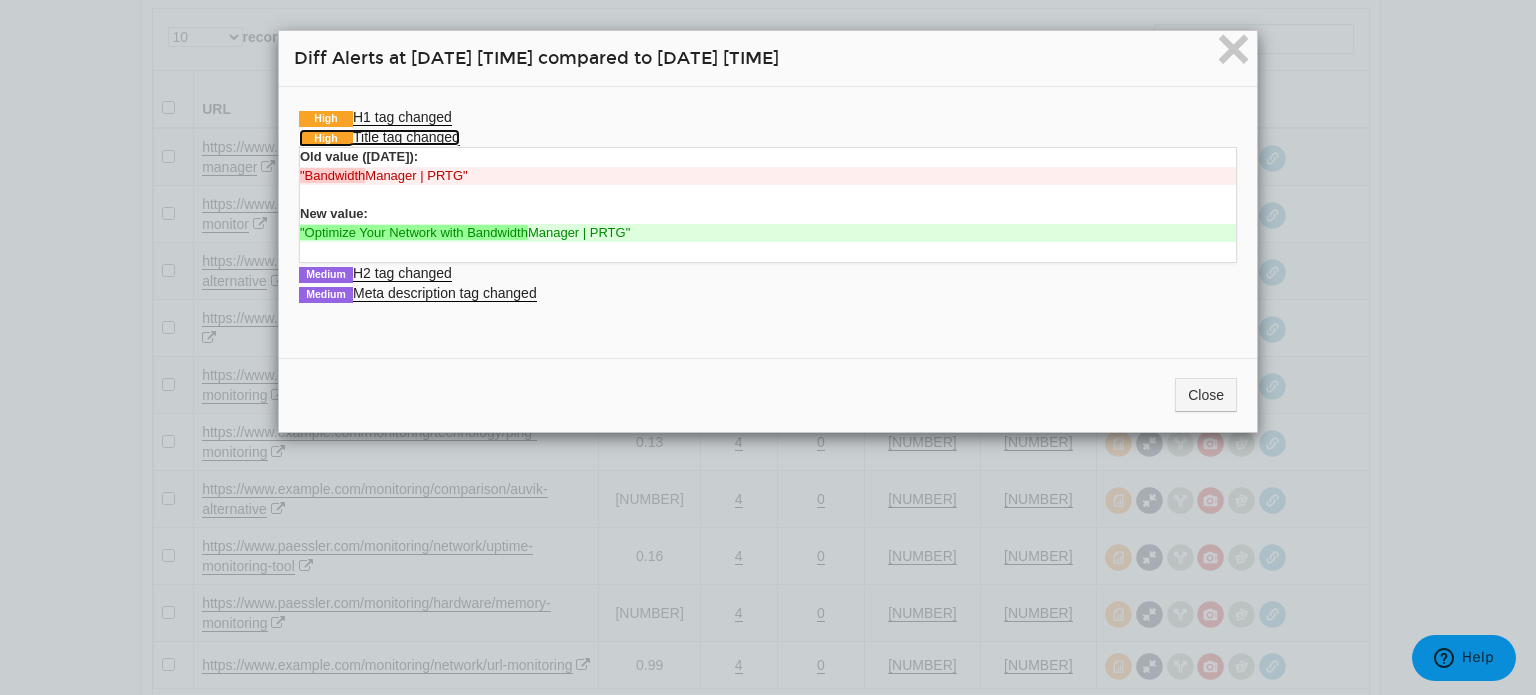 click on "High  Title tag changed" at bounding box center [379, 137] 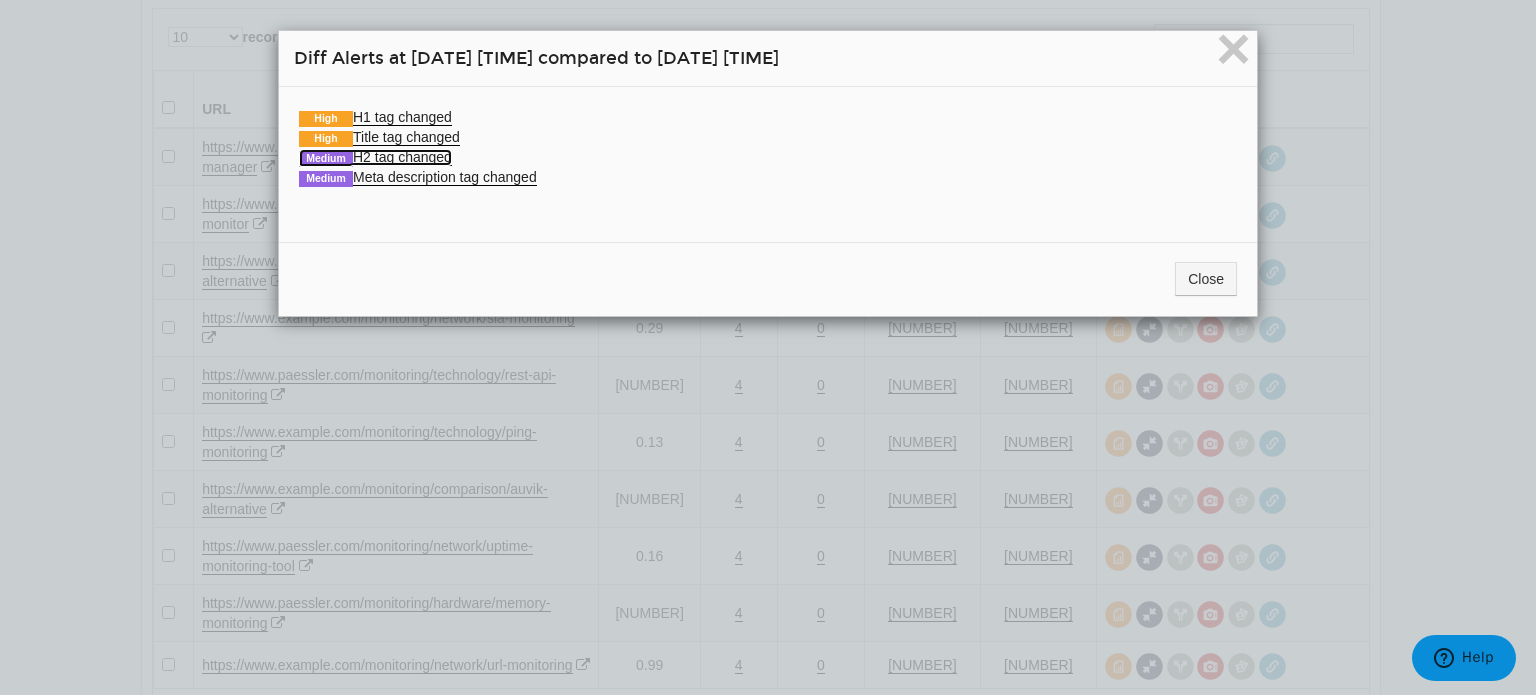 click on "Medium  H2 tag changed" at bounding box center [375, 157] 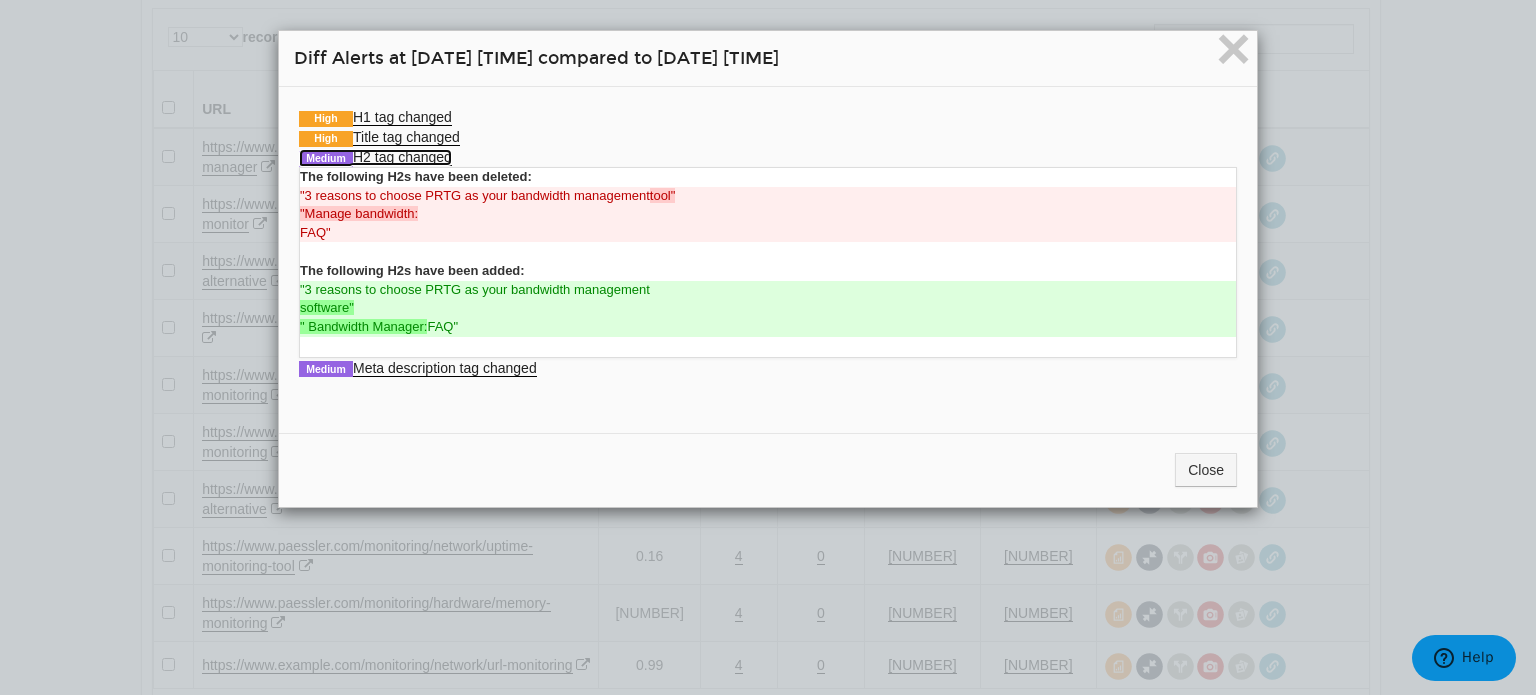 click on "Medium  H2 tag changed" at bounding box center [375, 157] 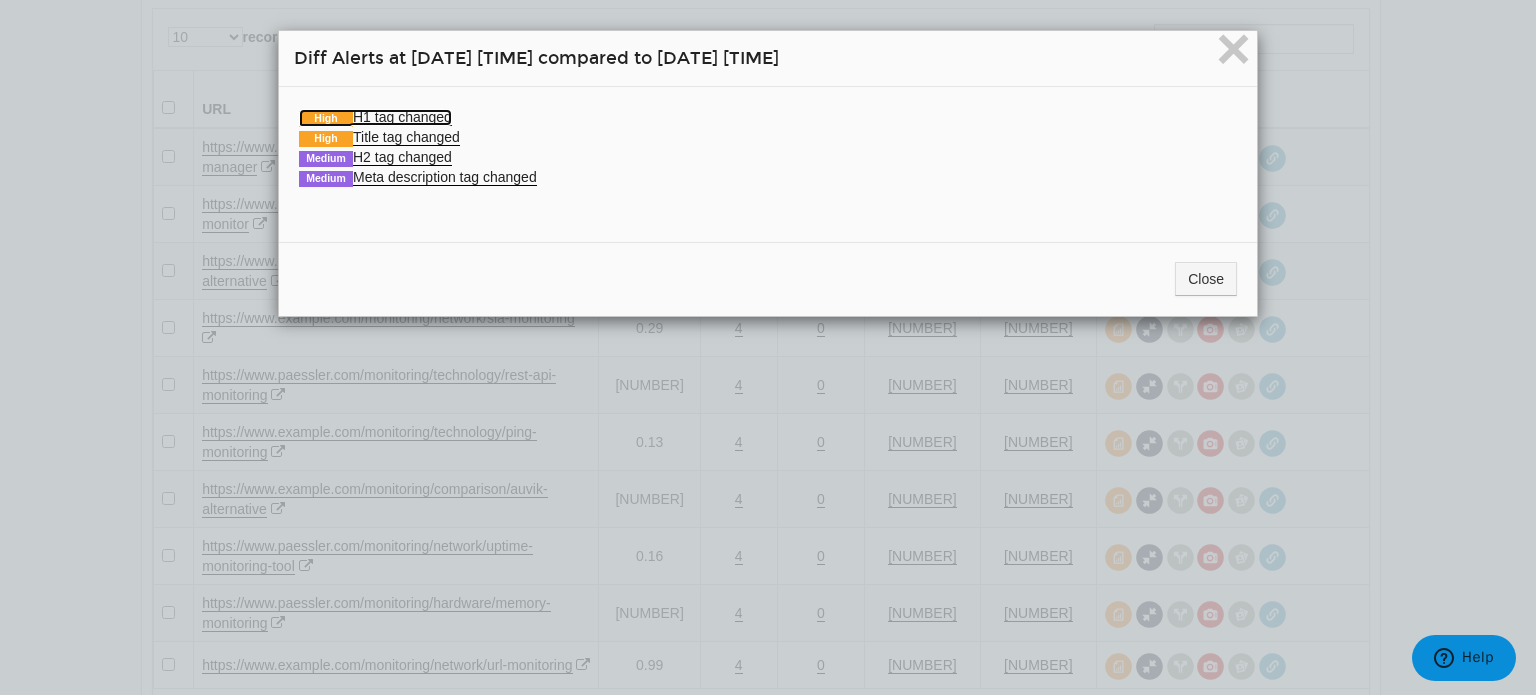 click on "High  H1 tag changed" at bounding box center (375, 117) 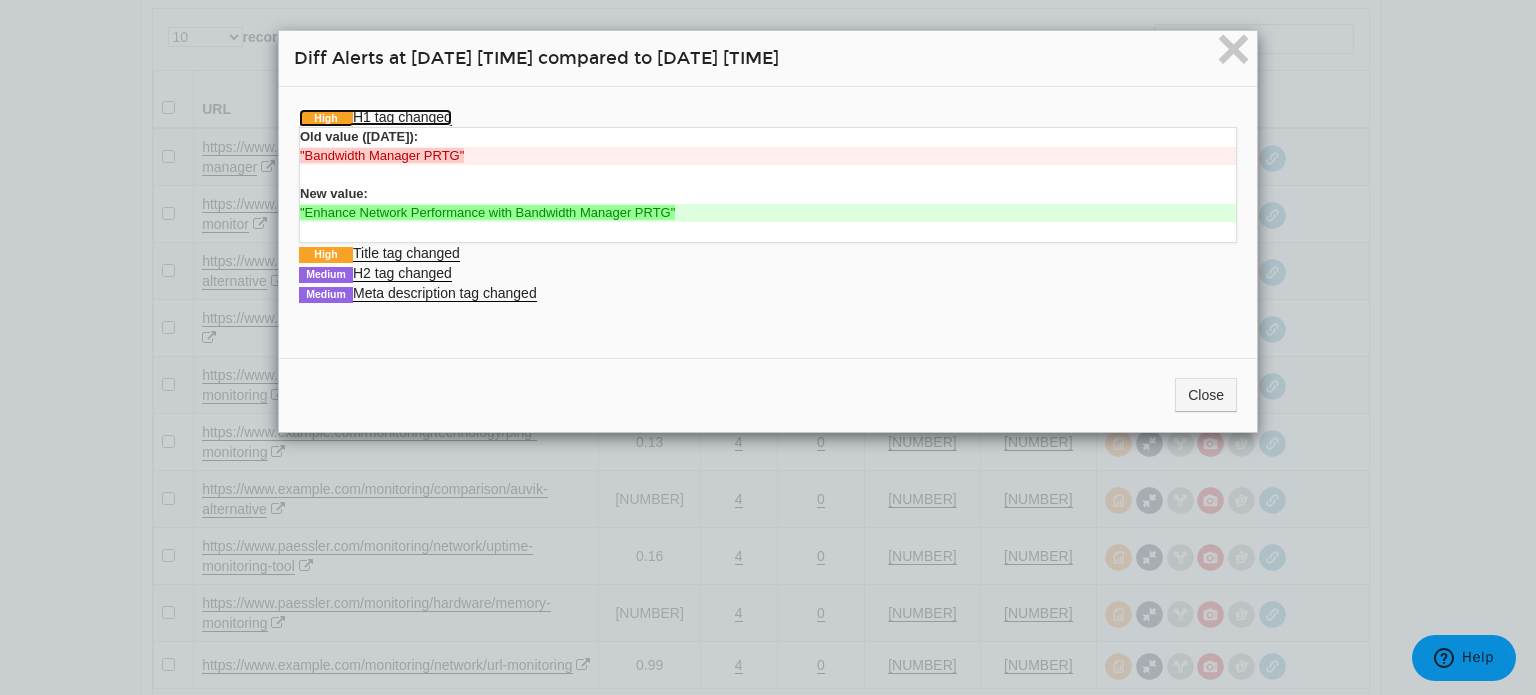 click on "High  H1 tag changed" at bounding box center [375, 117] 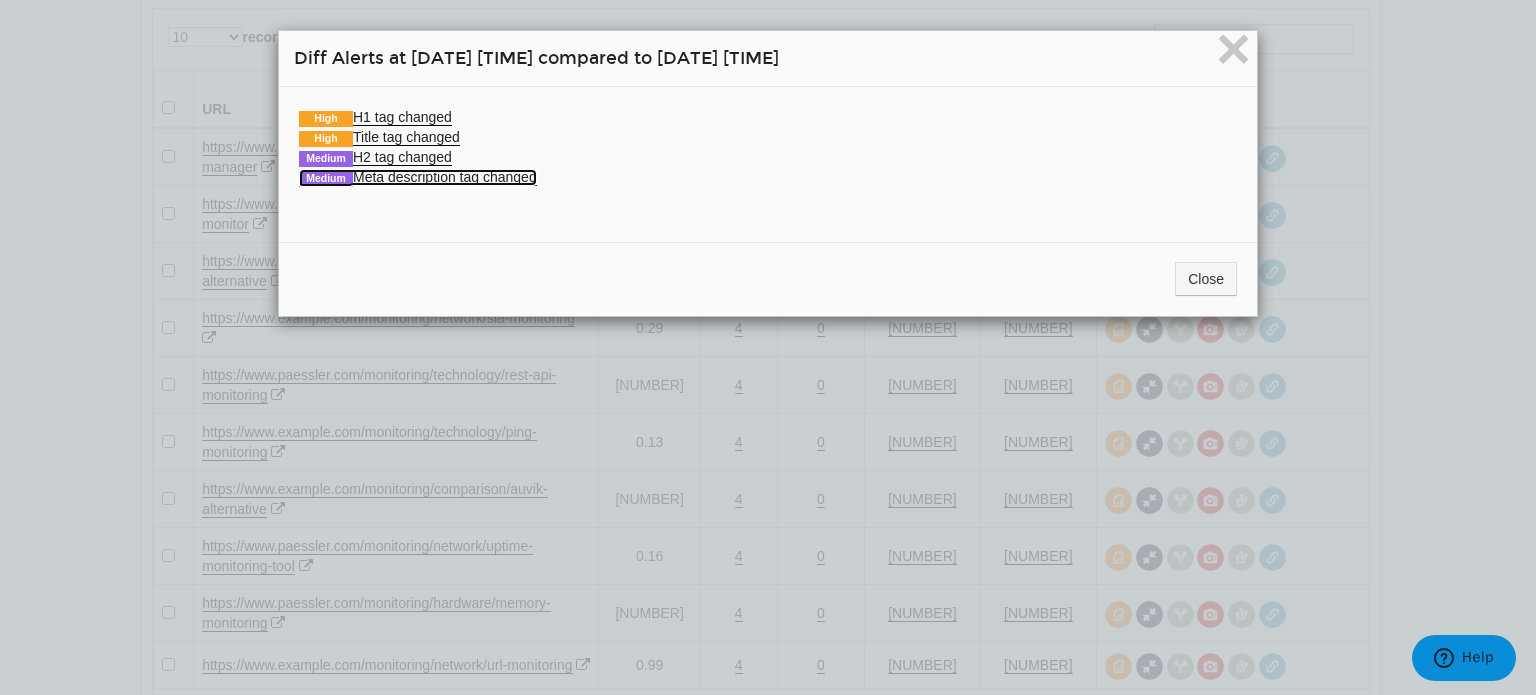 click on "Medium  Meta description tag changed" at bounding box center [418, 177] 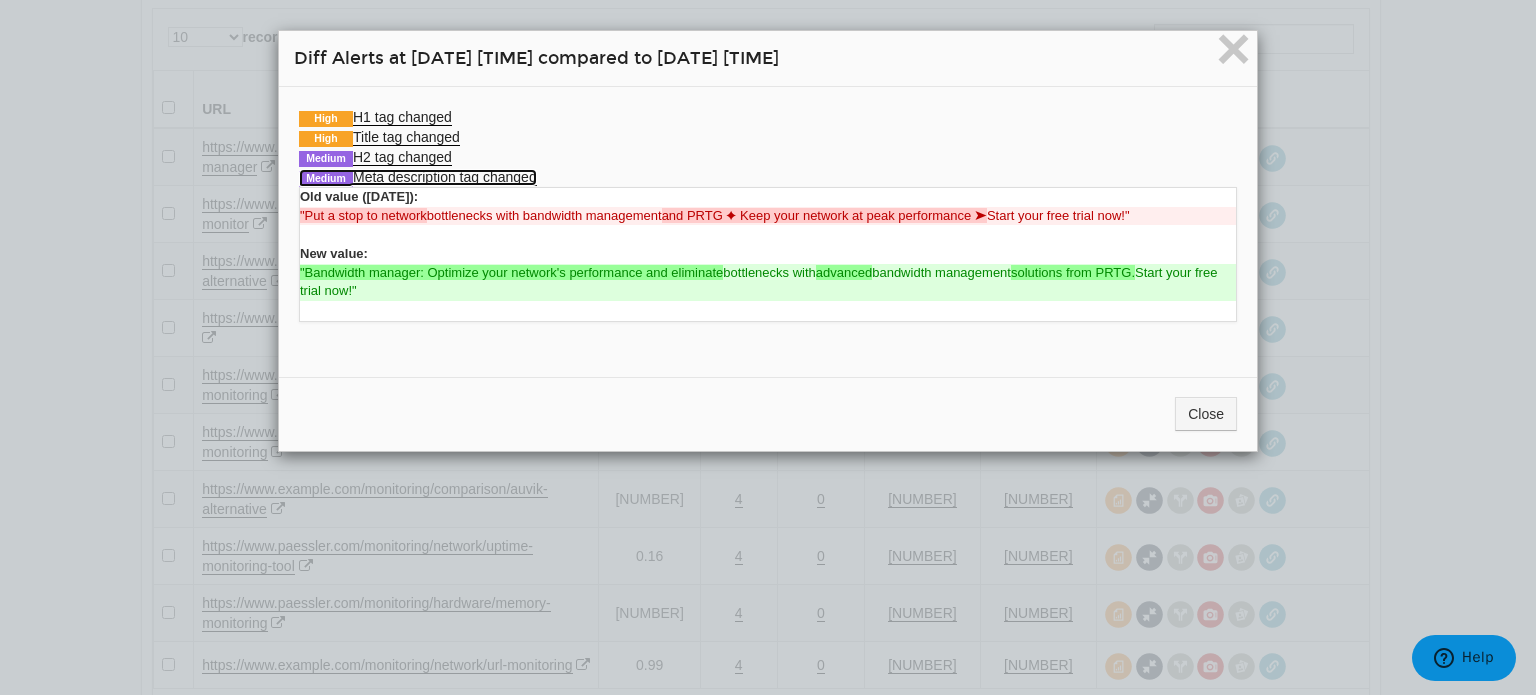 click on "Medium  Meta description tag changed" at bounding box center [418, 177] 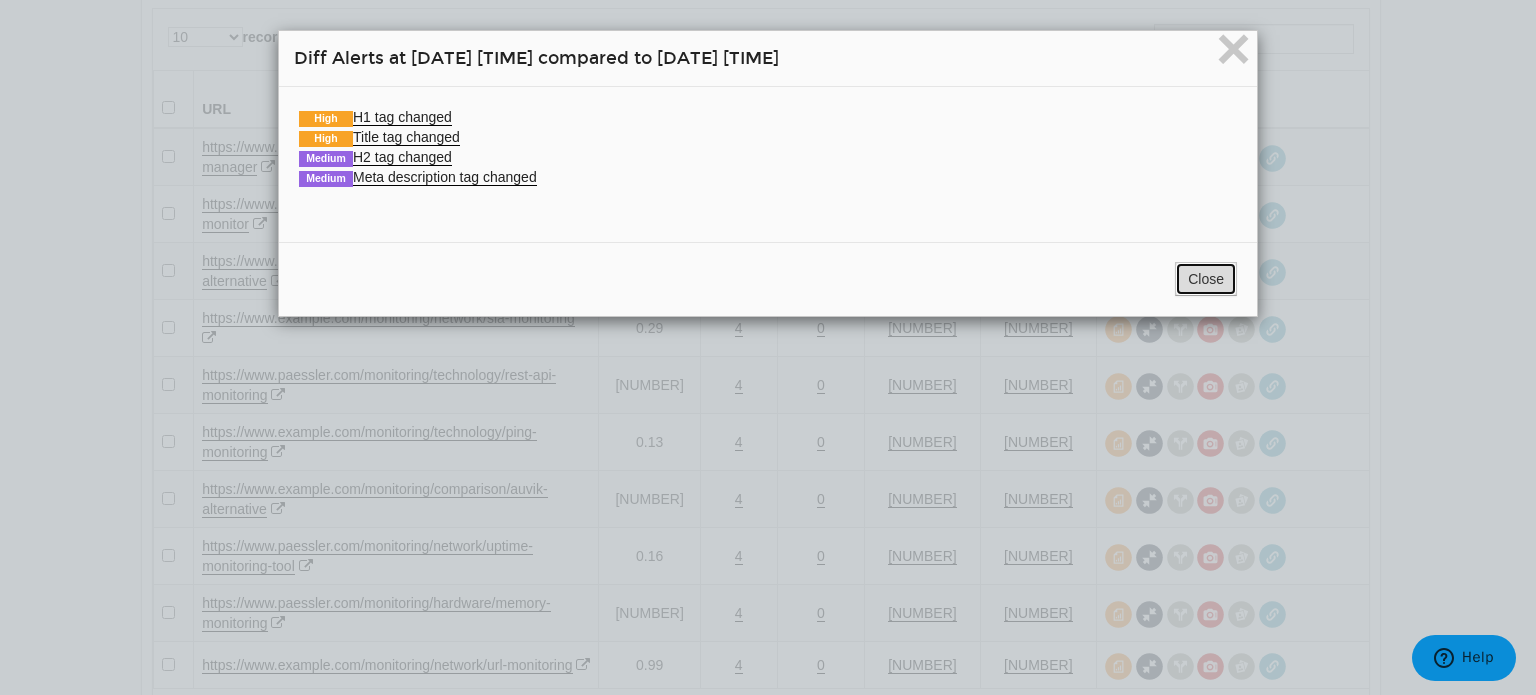 click on "Close" at bounding box center [1206, 279] 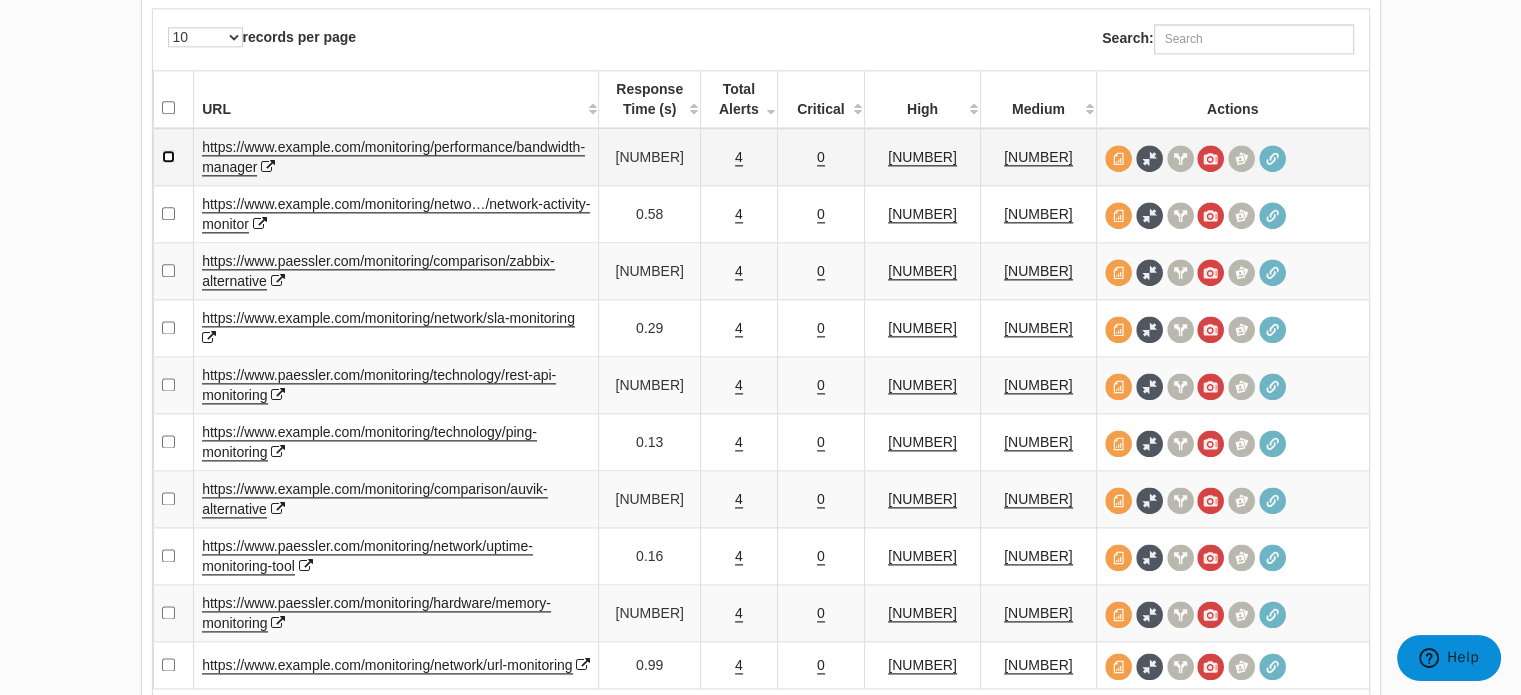 click at bounding box center [168, 156] 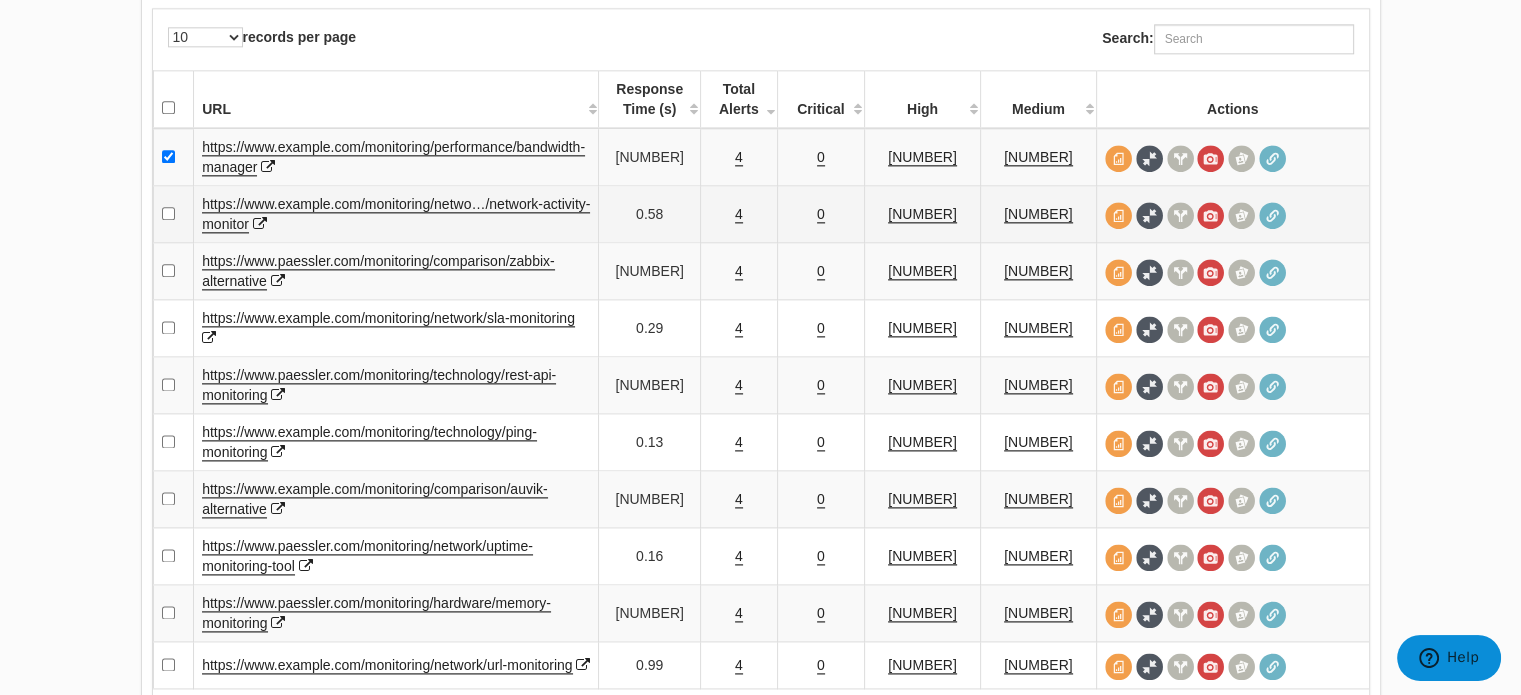 click on "4" at bounding box center [738, 214] 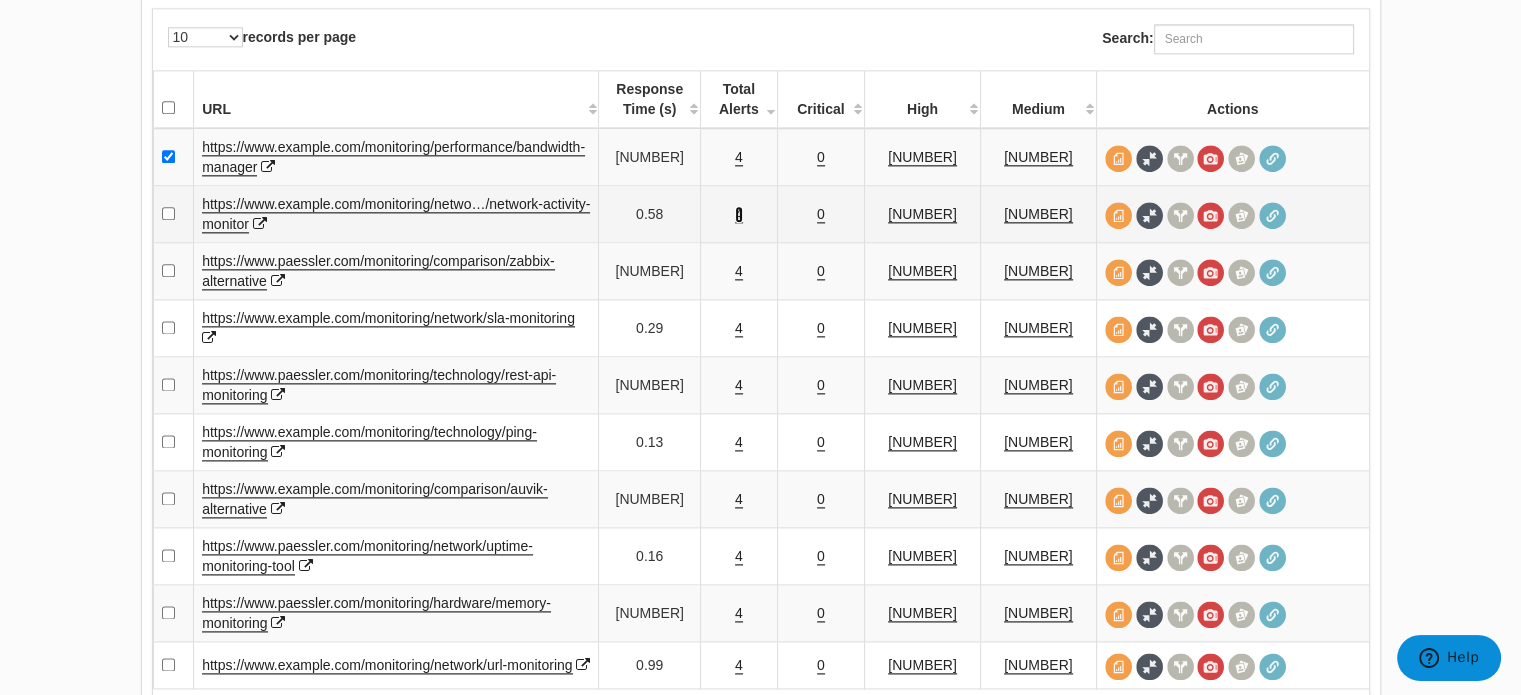 click on "4" at bounding box center (739, 214) 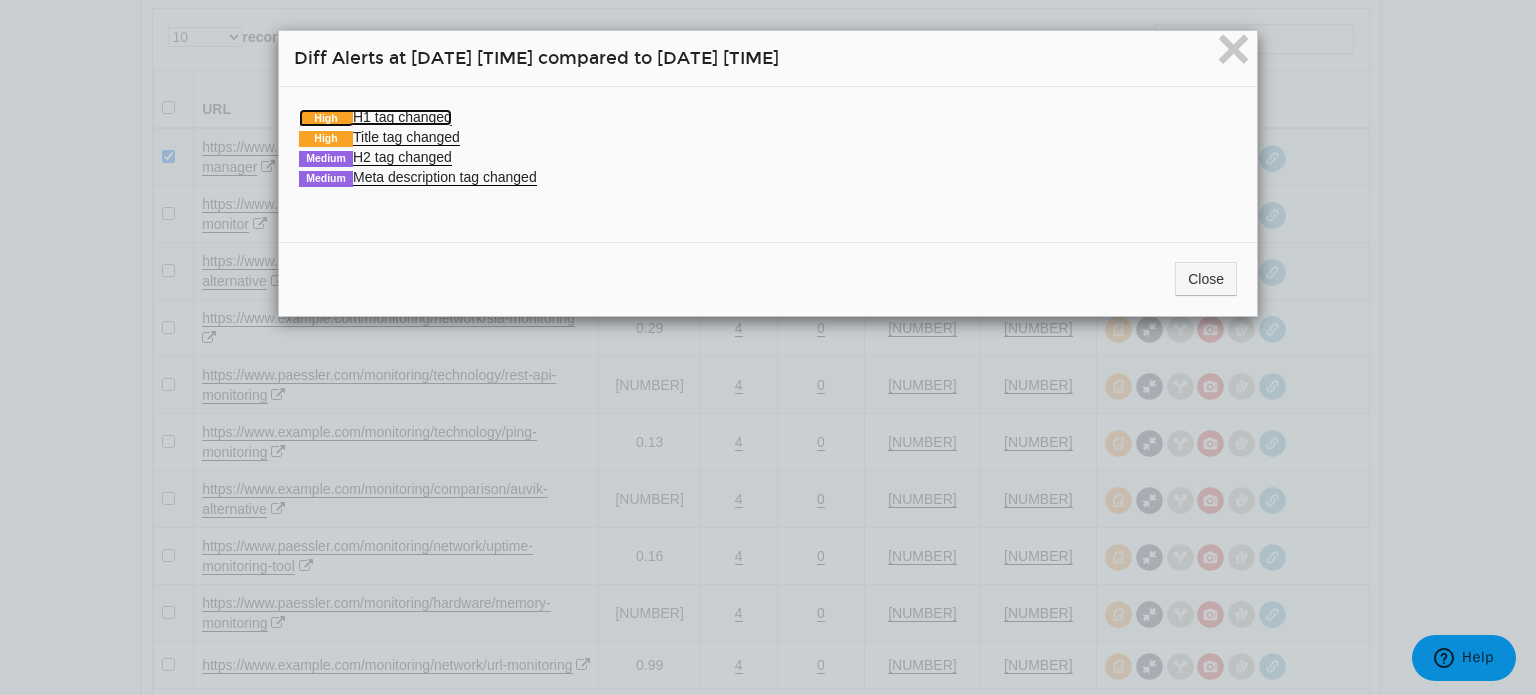 click on "High  H1 tag changed" at bounding box center [375, 117] 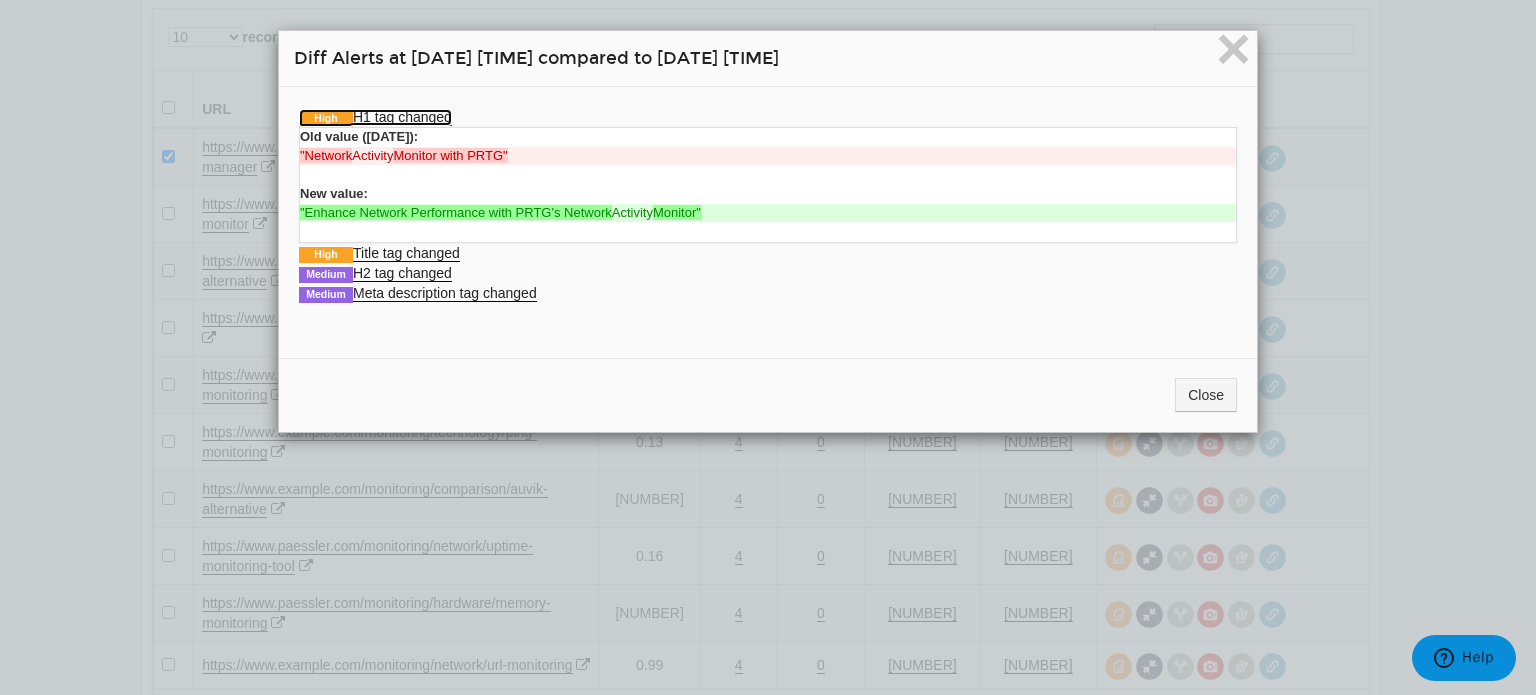 click on "High  H1 tag changed" at bounding box center [375, 117] 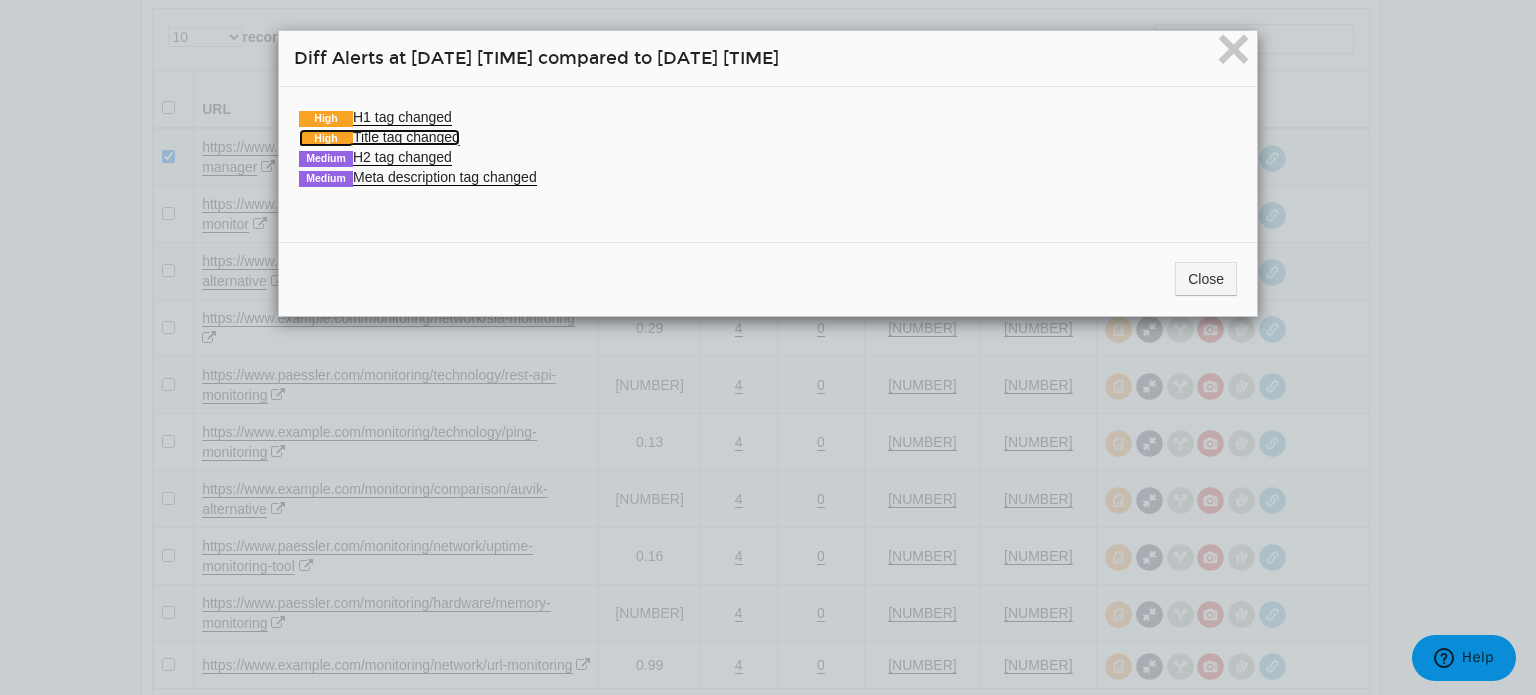 click on "High  Title tag changed" at bounding box center [379, 137] 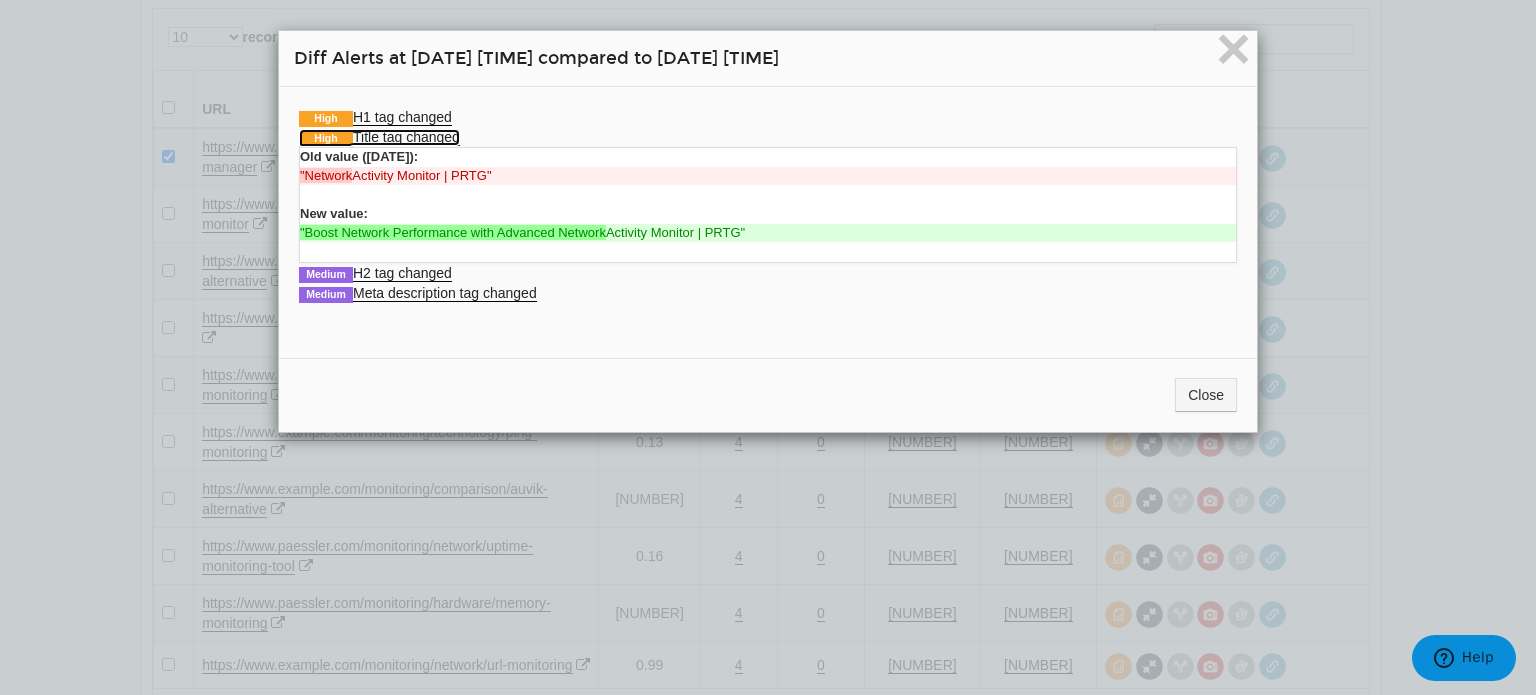 click on "High  Title tag changed" at bounding box center (379, 137) 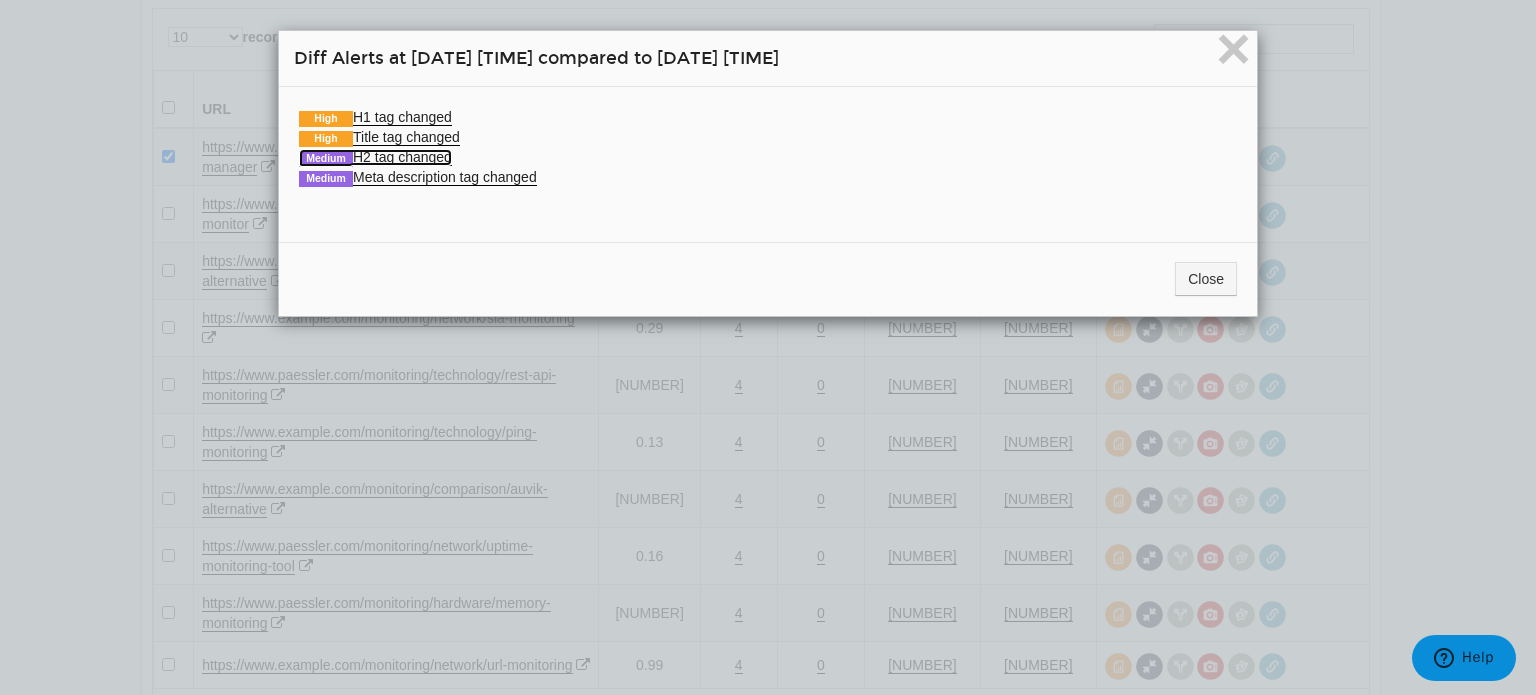 click on "Medium  H2 tag changed" at bounding box center (375, 157) 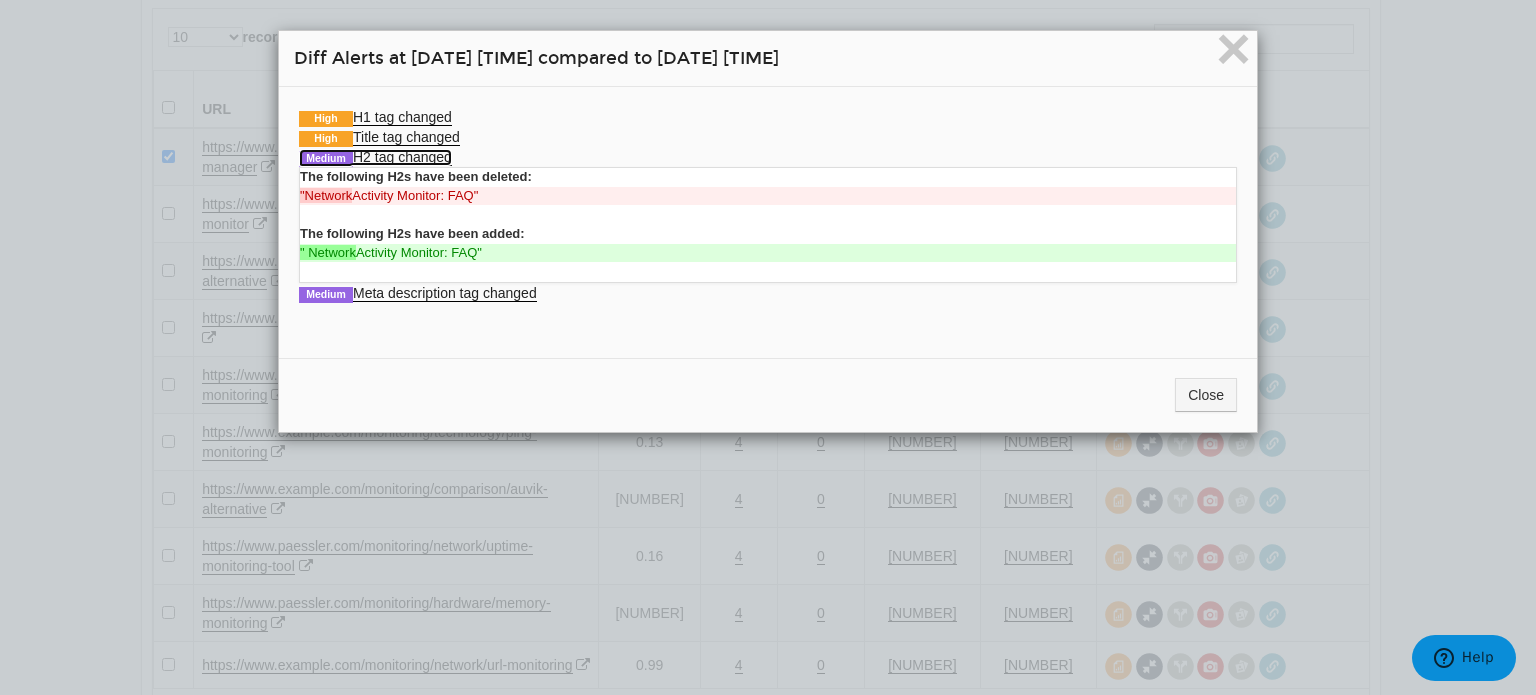click on "Medium  H2 tag changed" at bounding box center (375, 157) 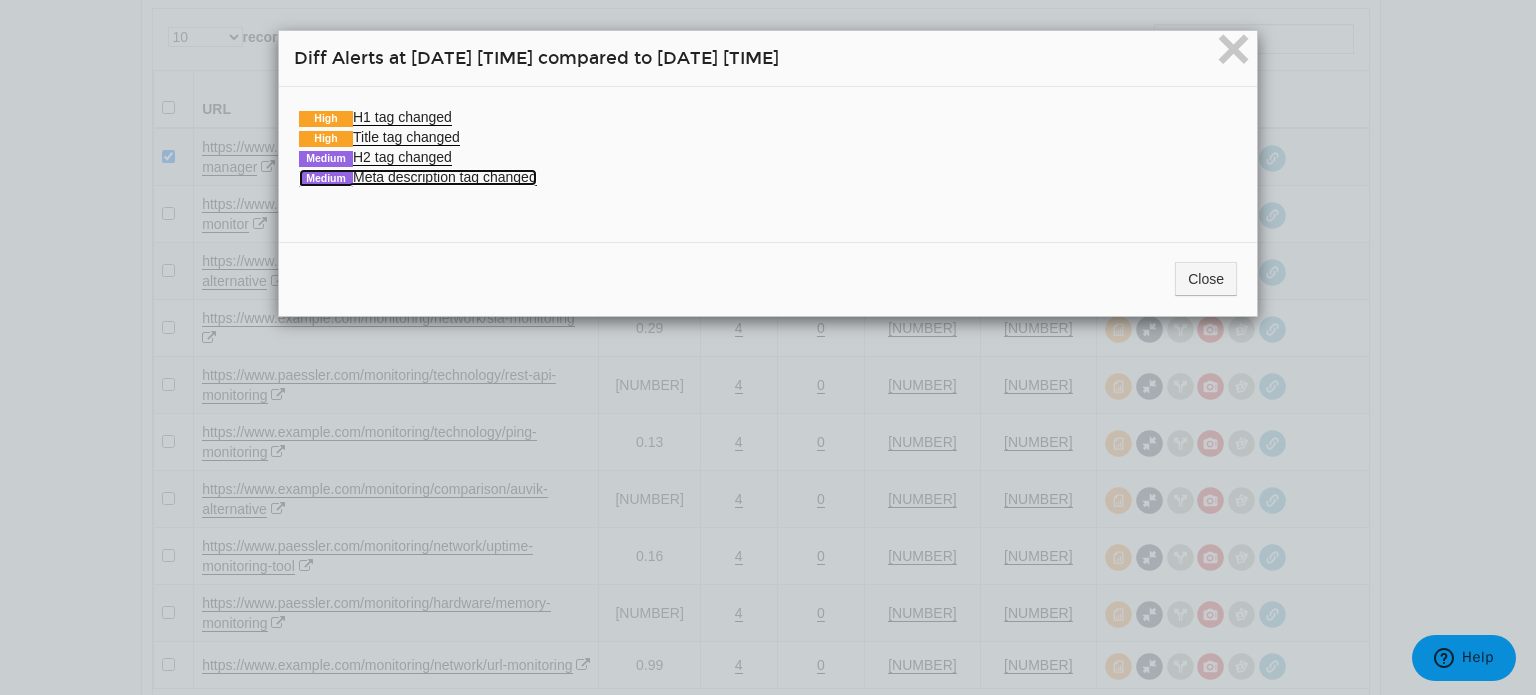 click on "Medium  Meta description tag changed" at bounding box center [418, 177] 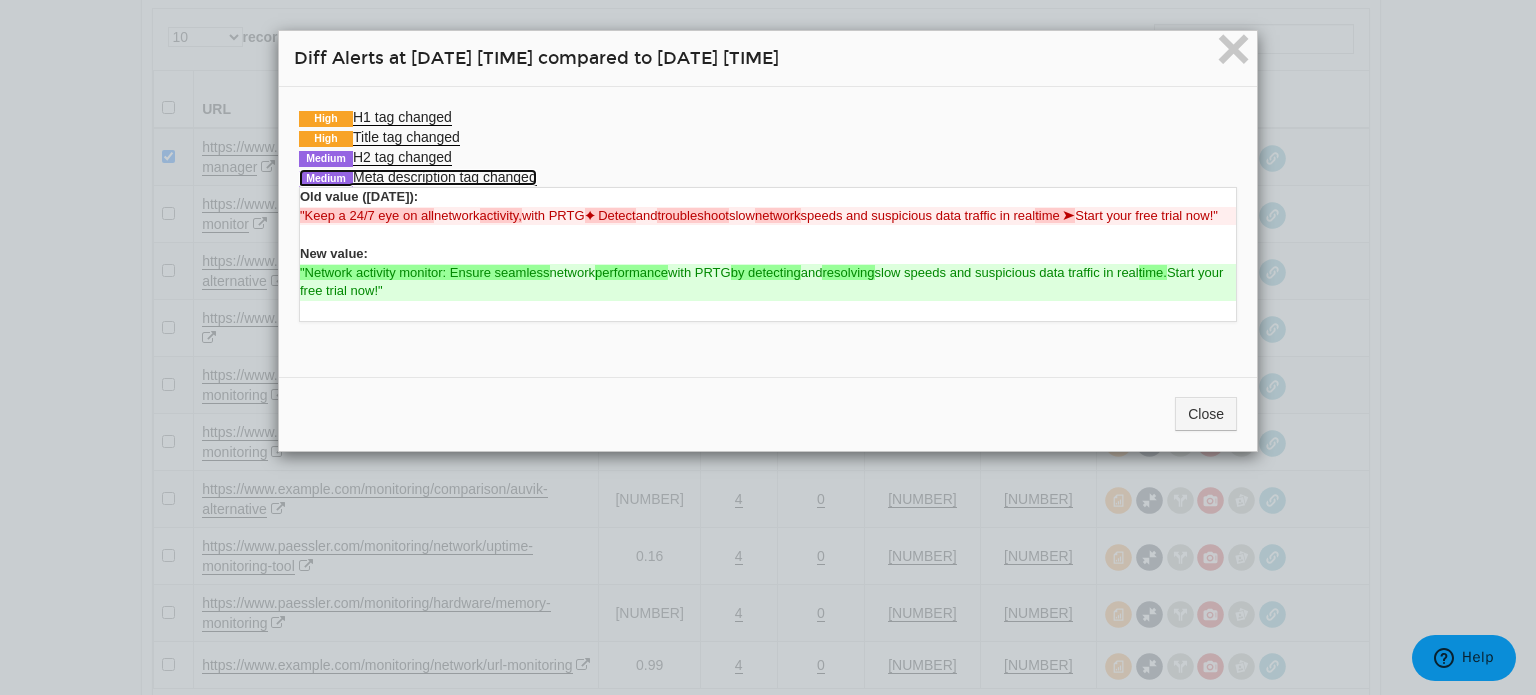 click on "Medium  Meta description tag changed" at bounding box center [418, 177] 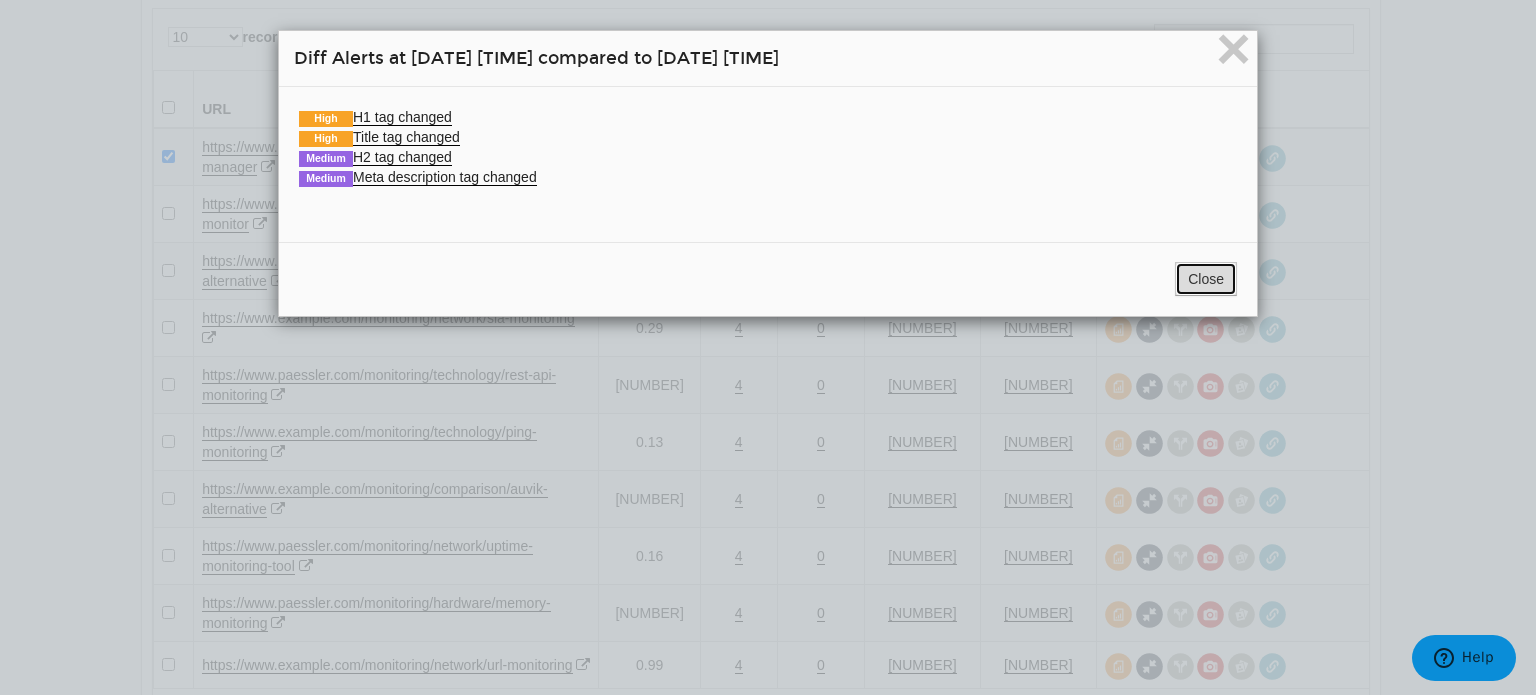 click on "Close" at bounding box center [1206, 279] 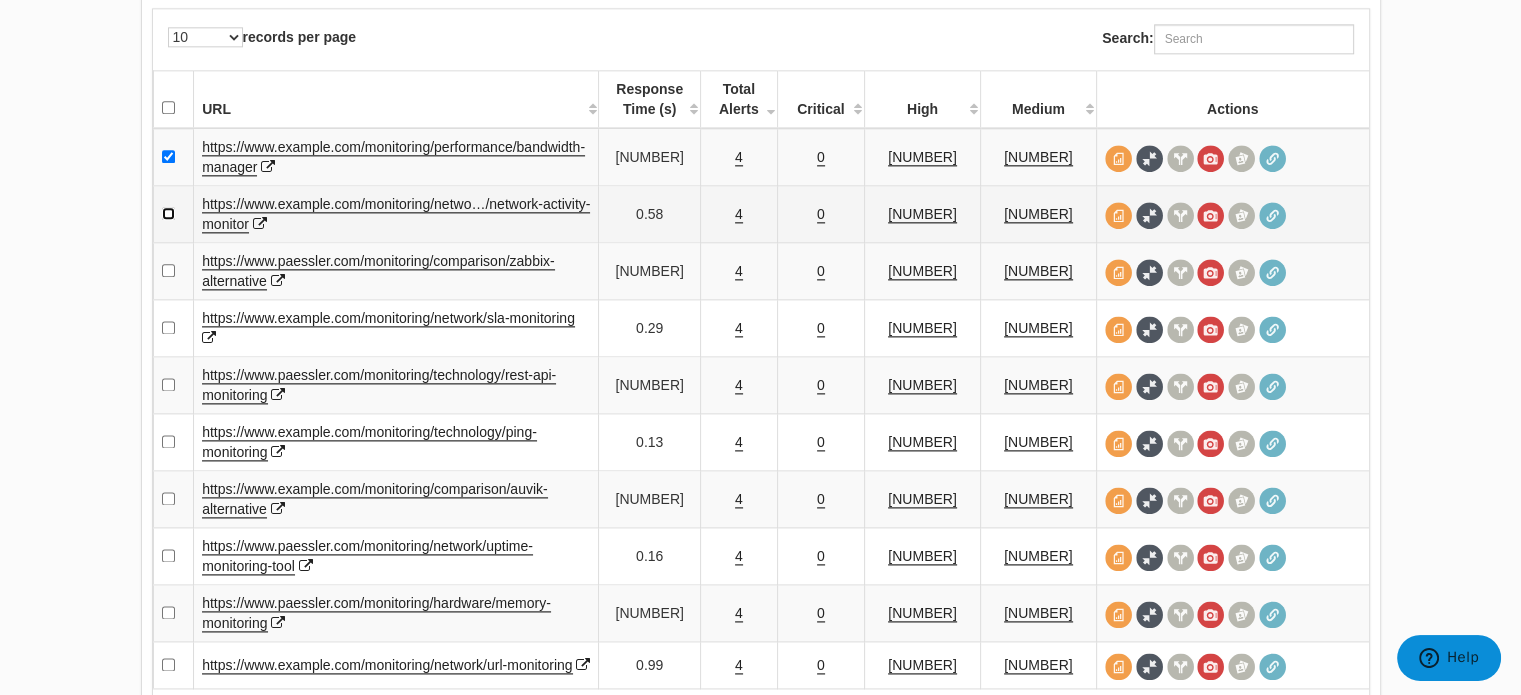 click at bounding box center [168, 213] 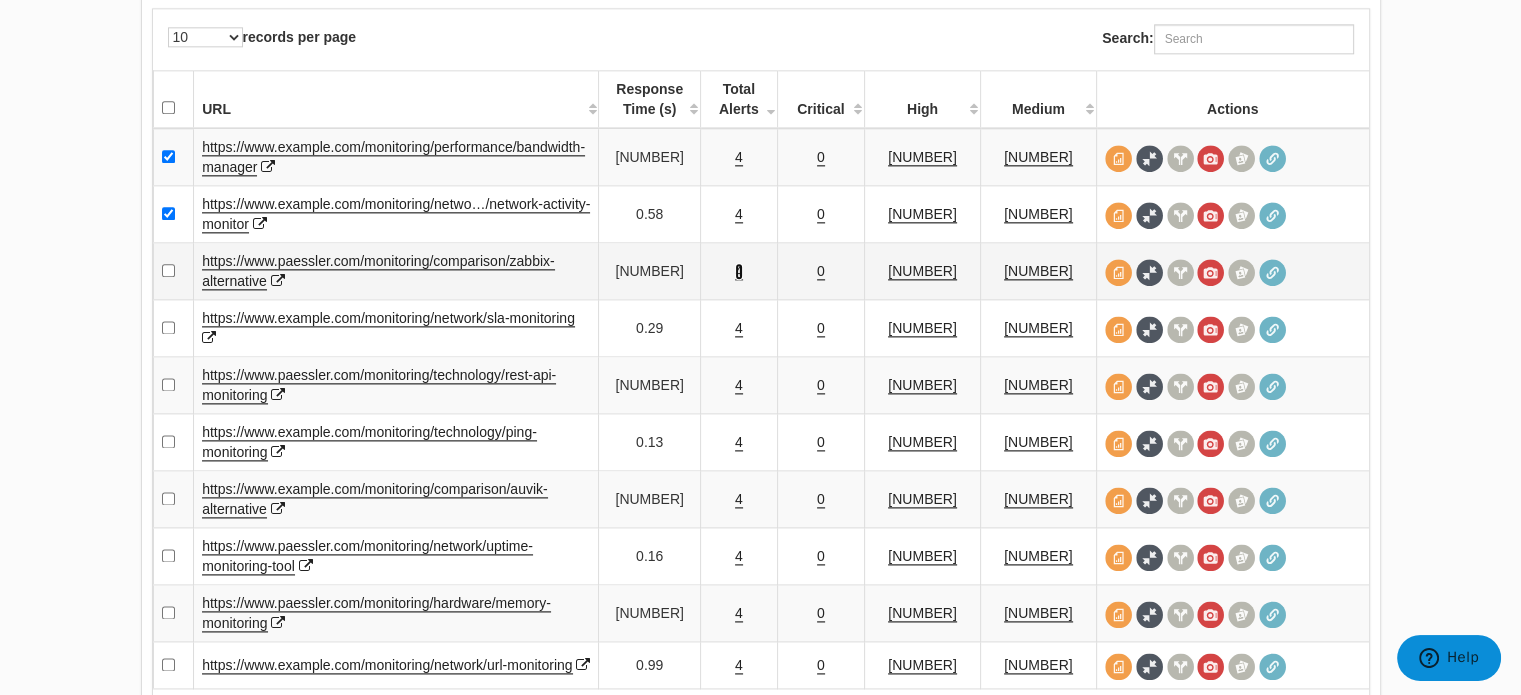 click on "4" at bounding box center (739, 271) 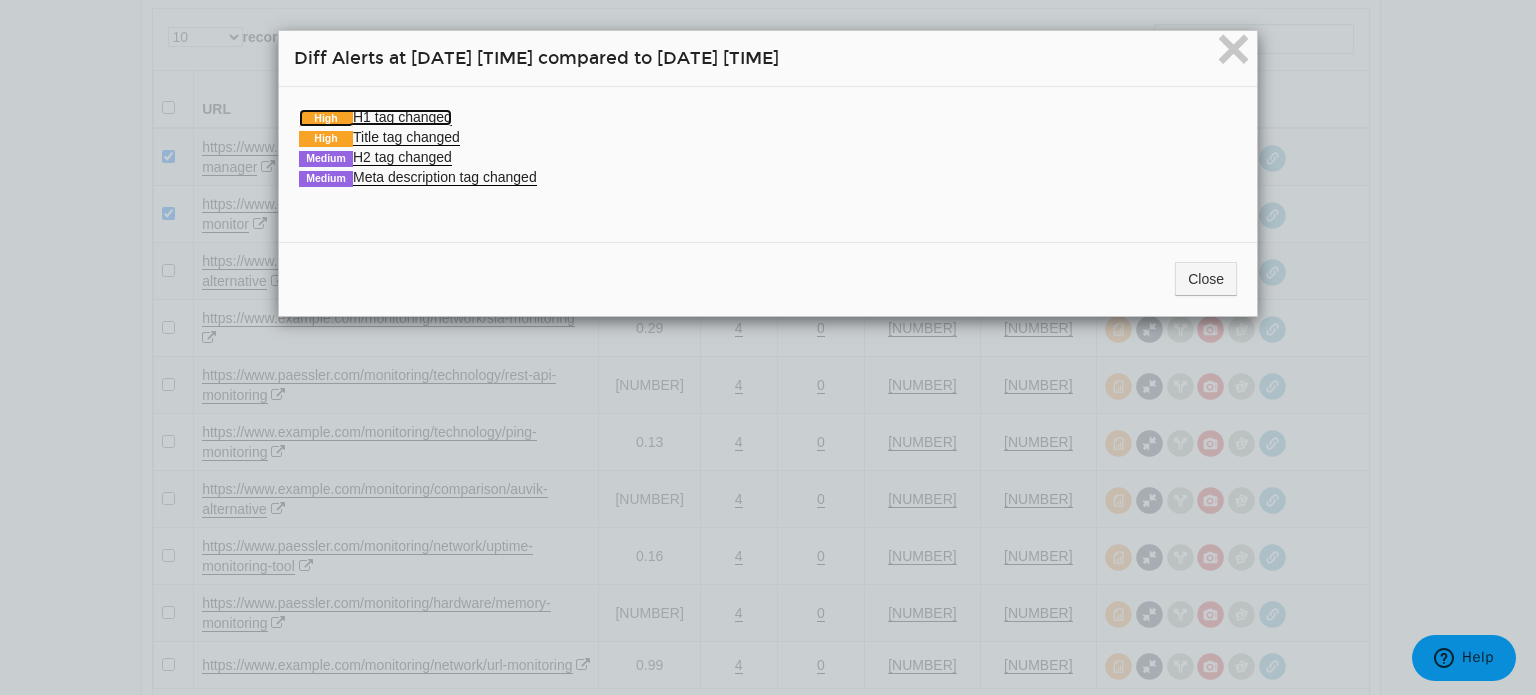 click on "High  H1 tag changed" at bounding box center (375, 117) 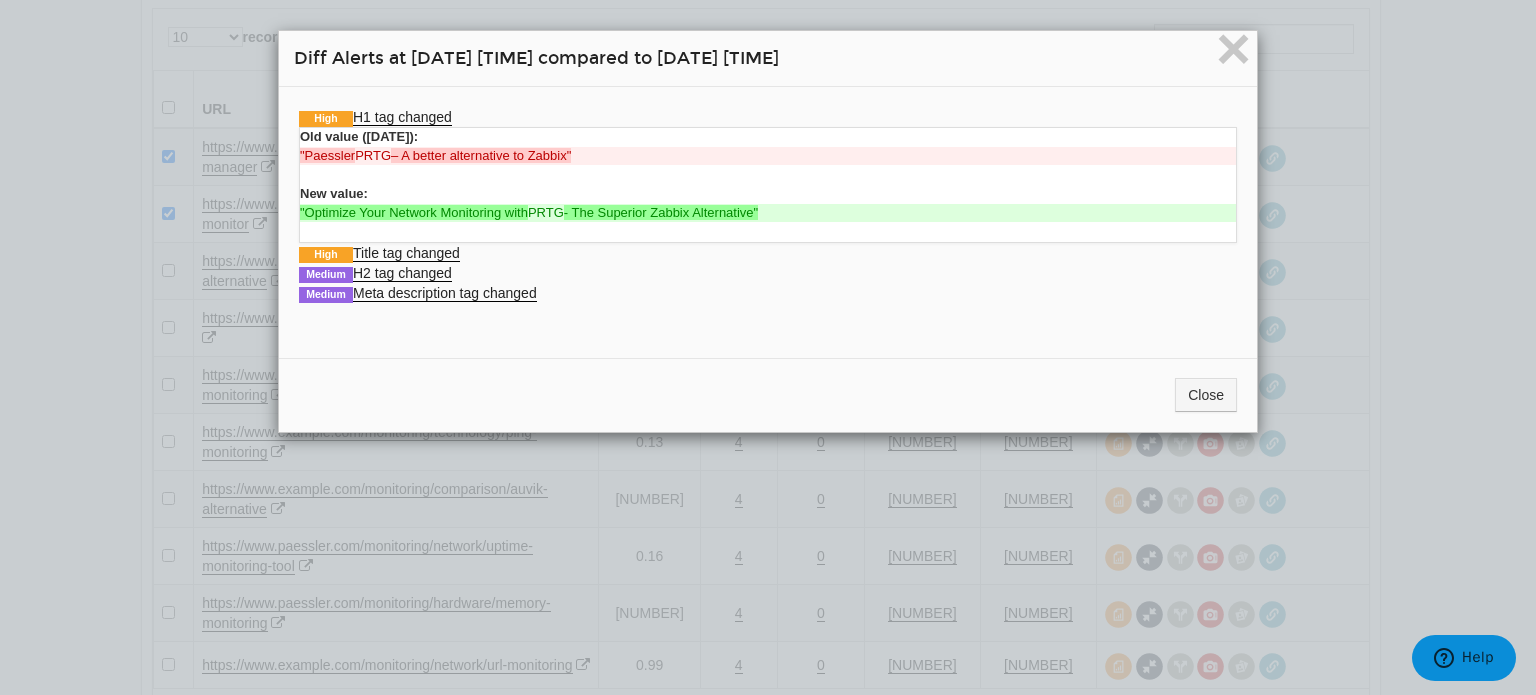 drag, startPoint x: 387, startPoint y: 114, endPoint x: 828, endPoint y: 261, distance: 464.85483 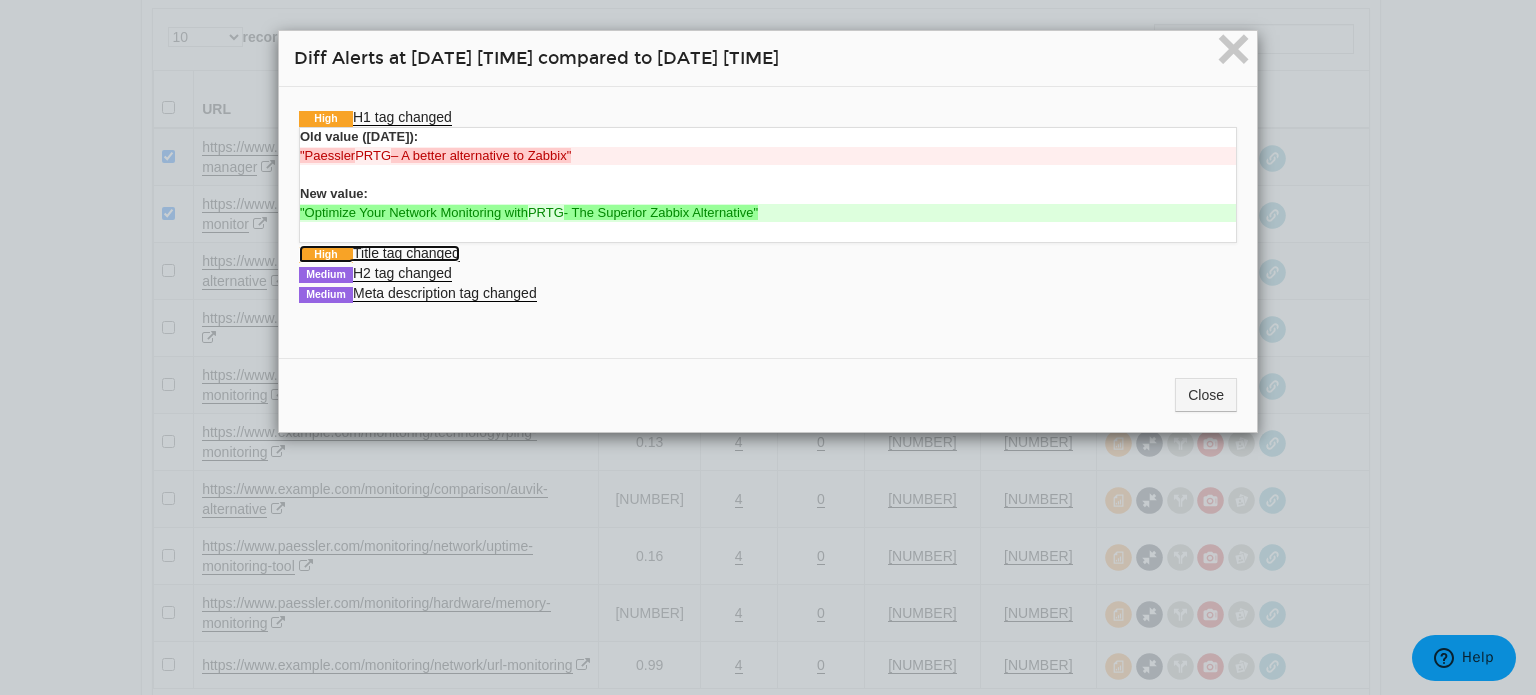 click on "High  Title tag changed" at bounding box center (379, 253) 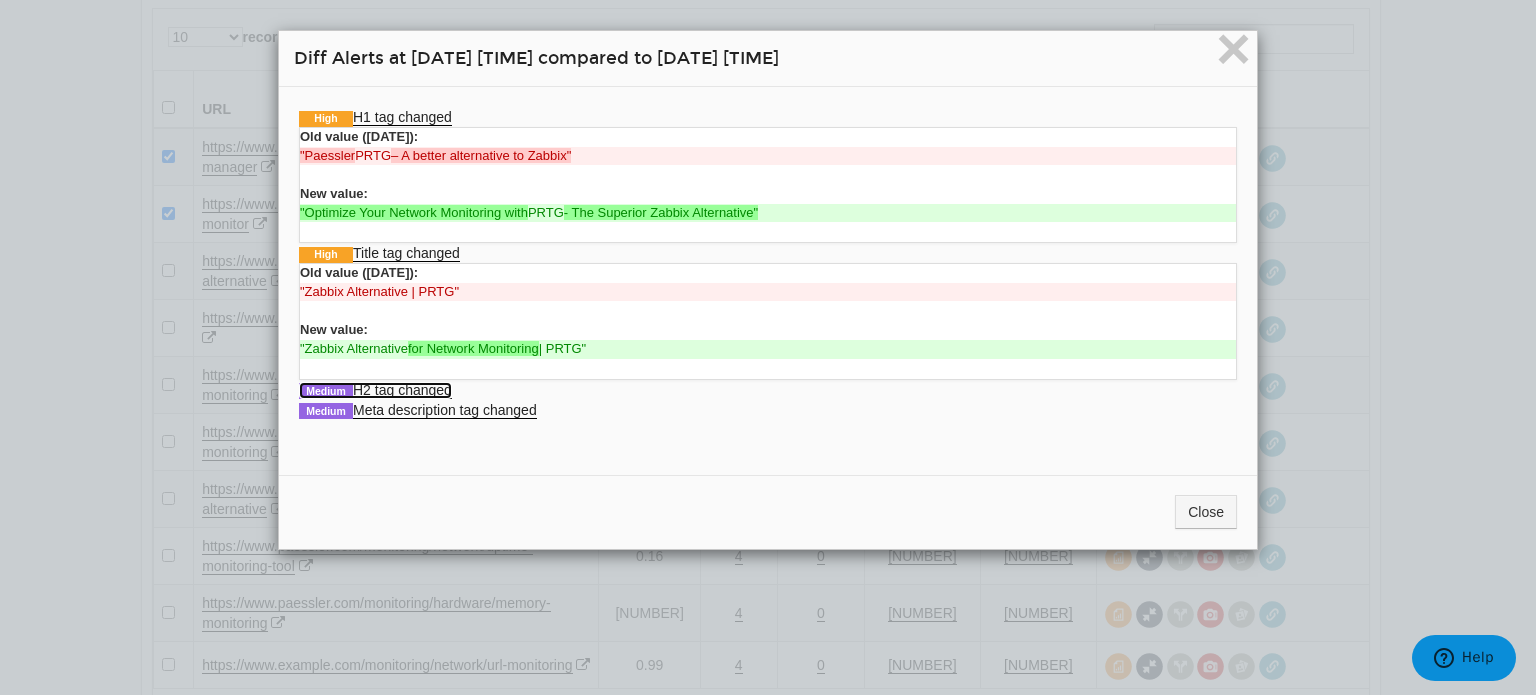 click on "Medium  H2 tag changed" at bounding box center (375, 390) 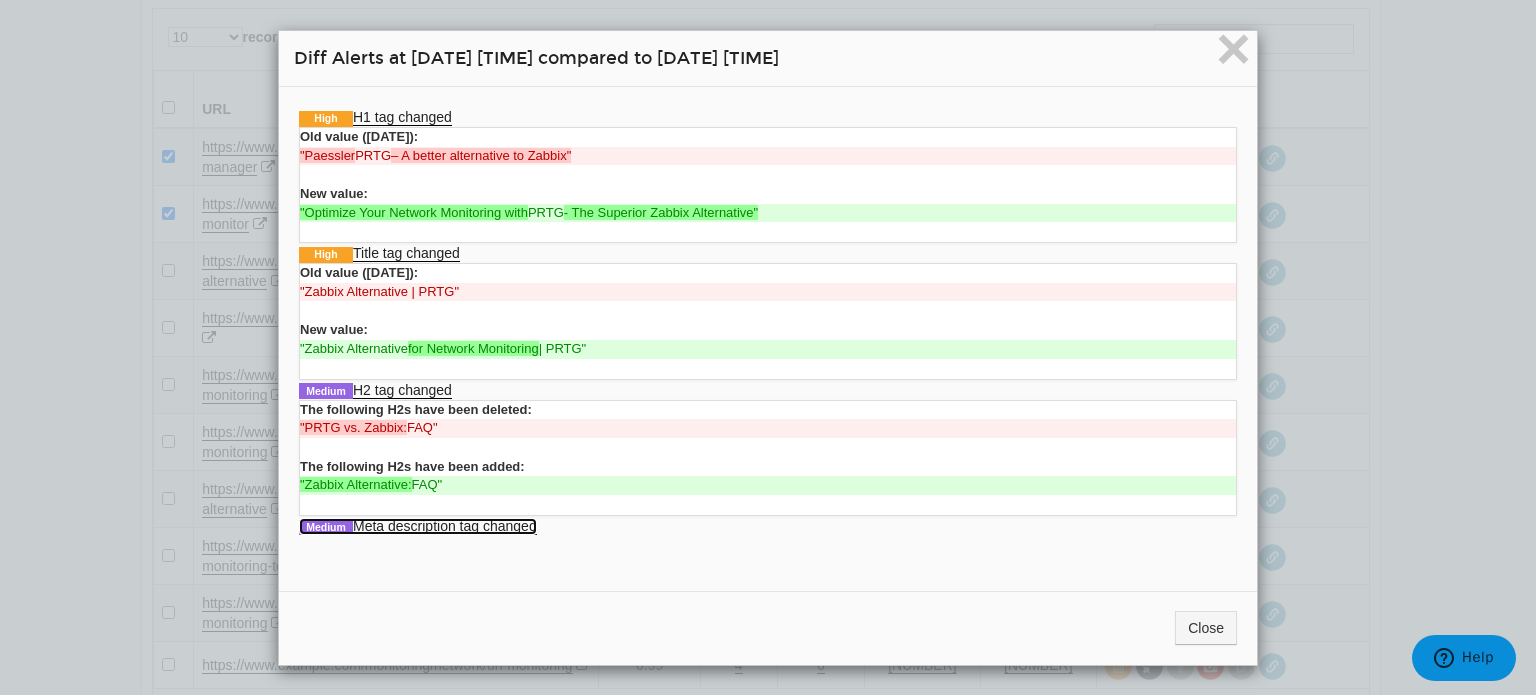 click on "Medium  Meta description tag changed" at bounding box center (418, 526) 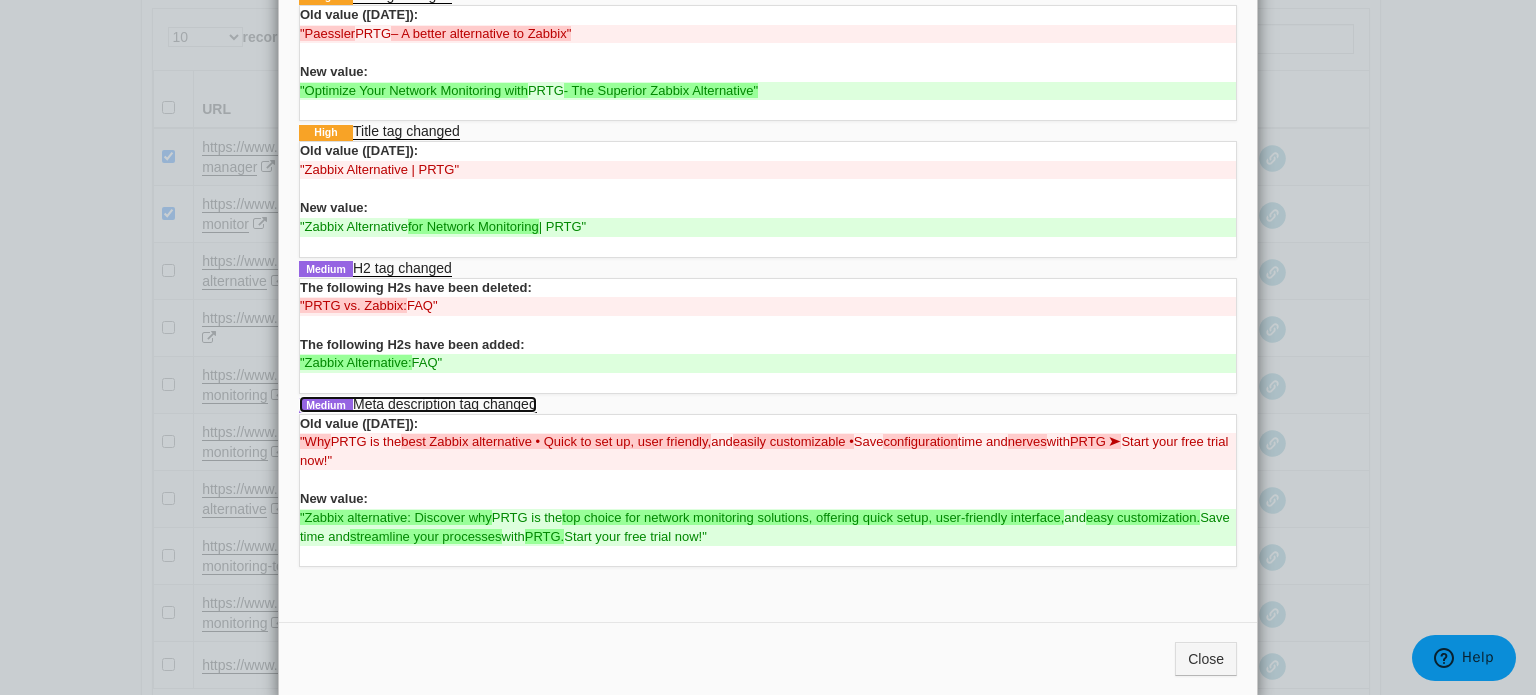 scroll, scrollTop: 151, scrollLeft: 0, axis: vertical 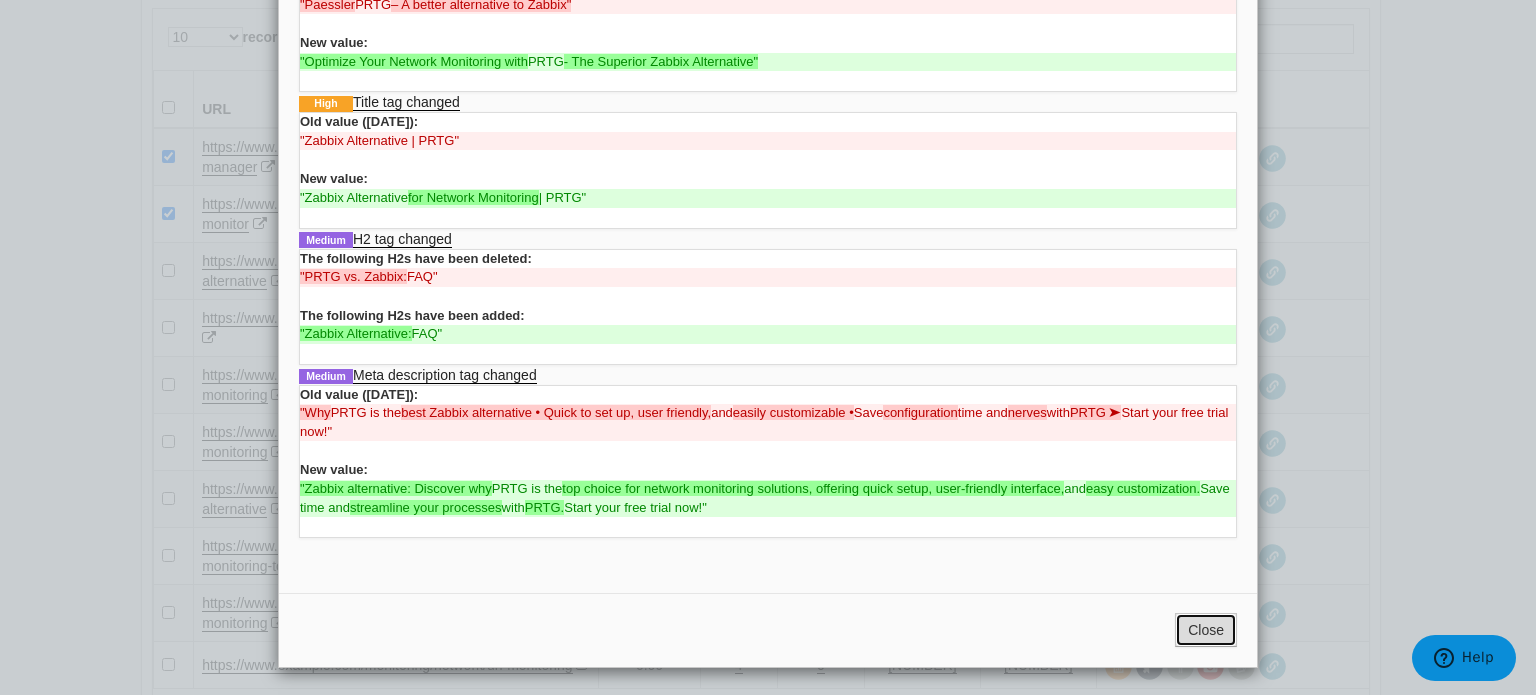 click on "Close" at bounding box center (1206, 630) 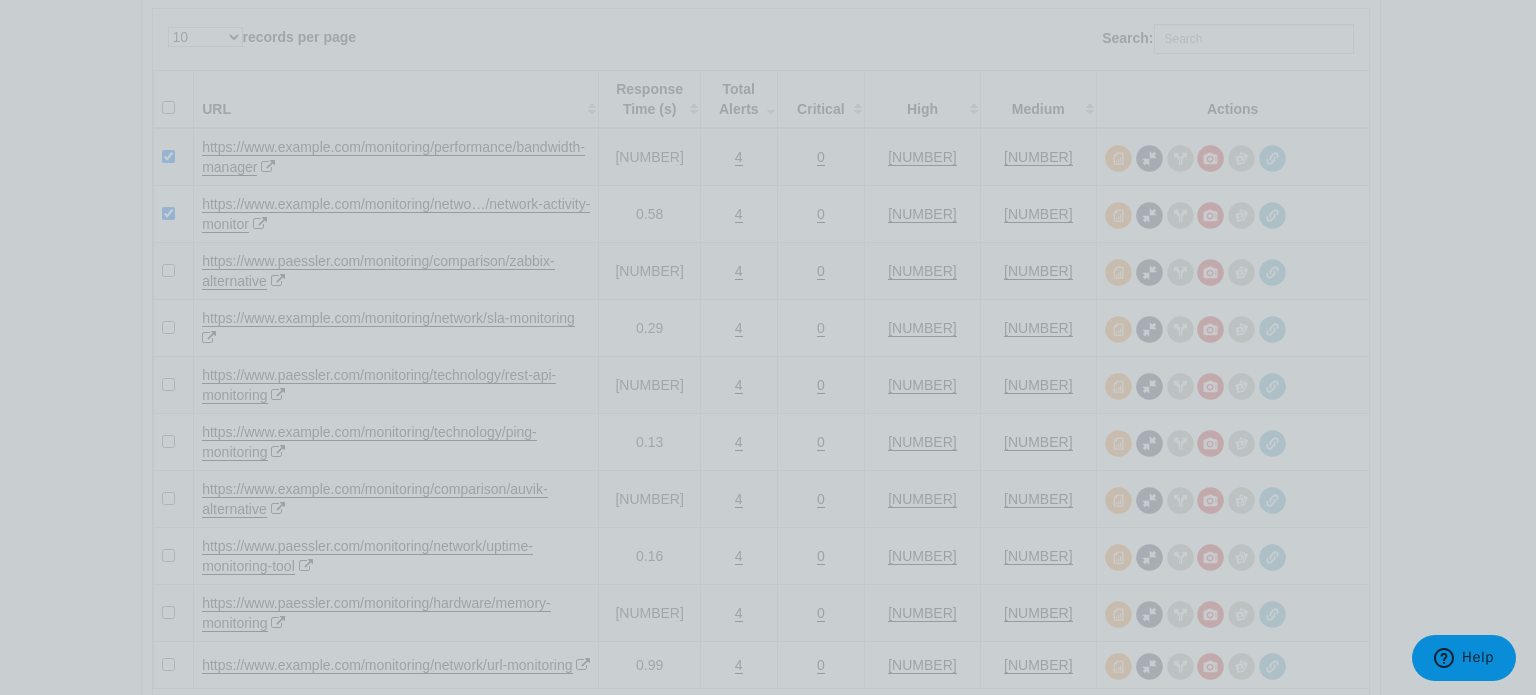 scroll, scrollTop: 0, scrollLeft: 0, axis: both 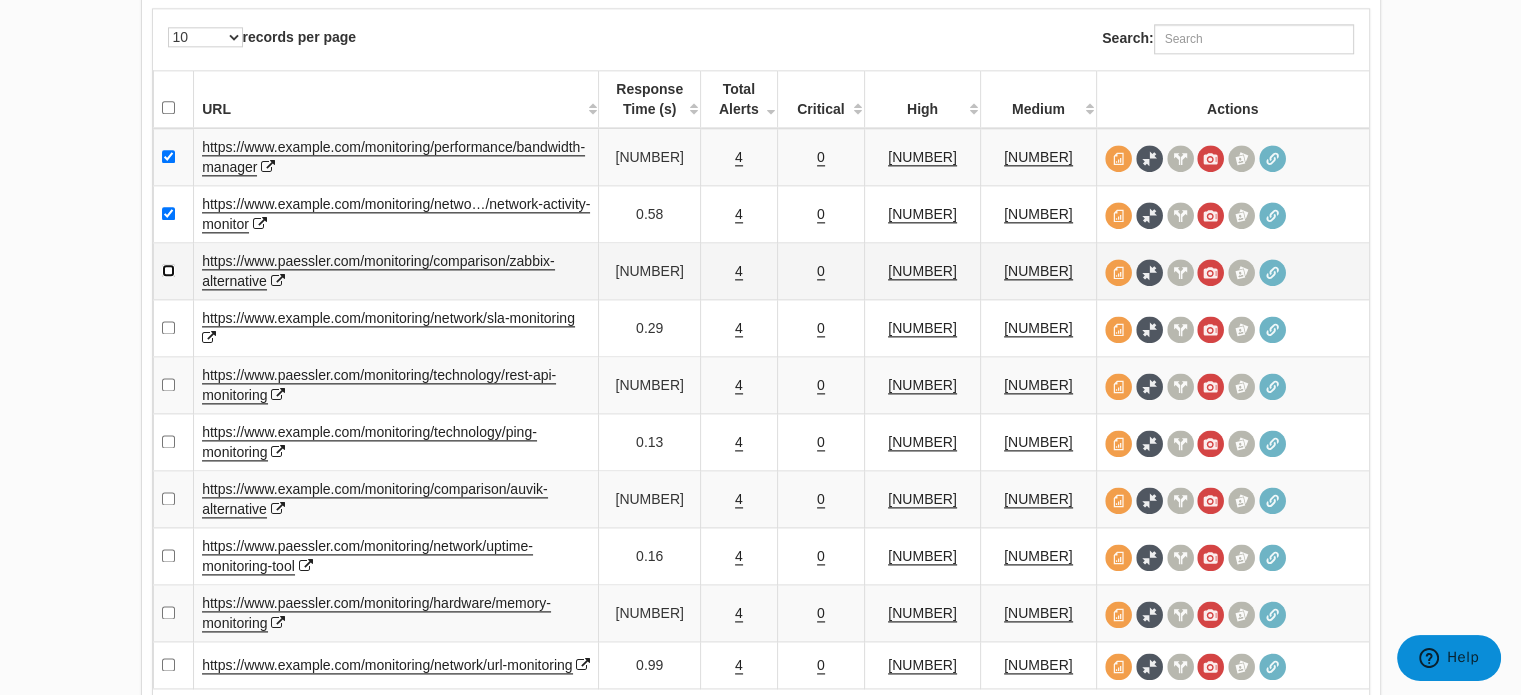 click at bounding box center [168, 270] 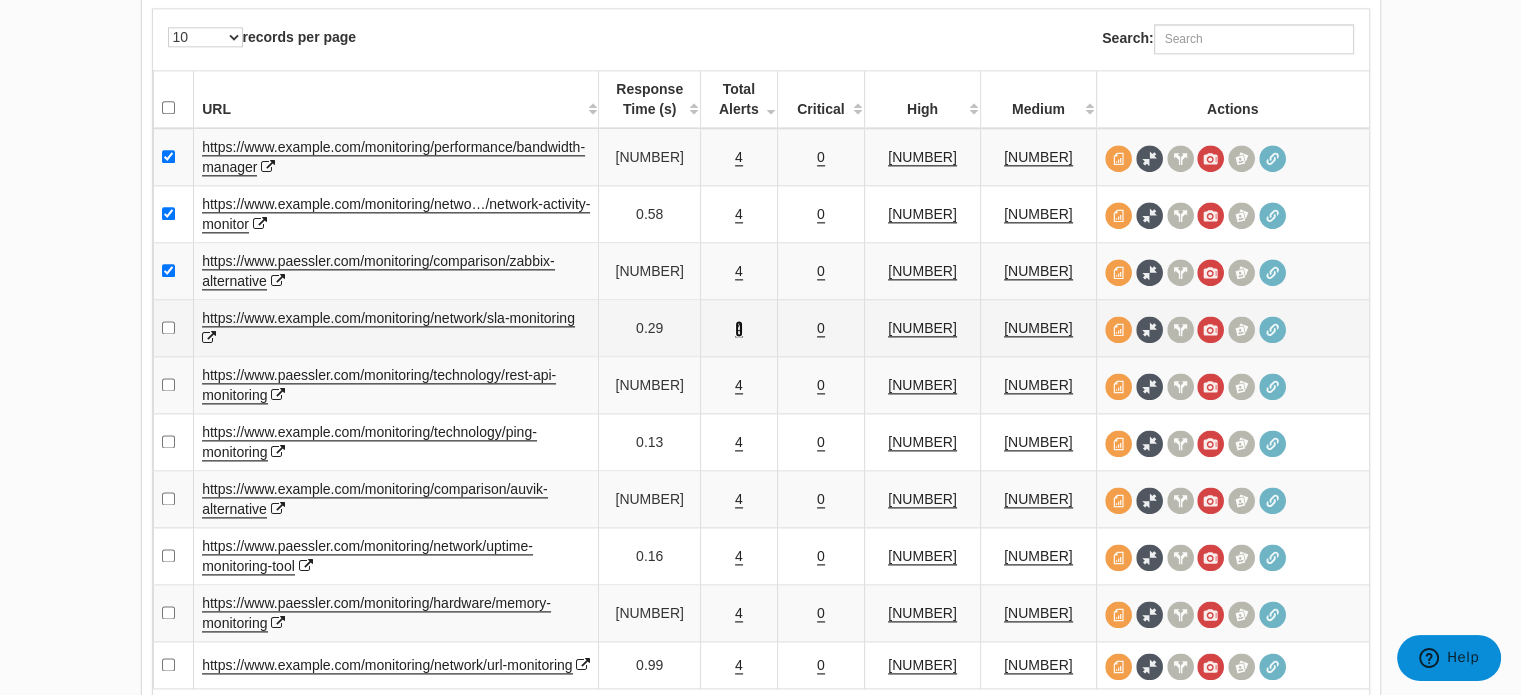 click on "4" at bounding box center (739, 328) 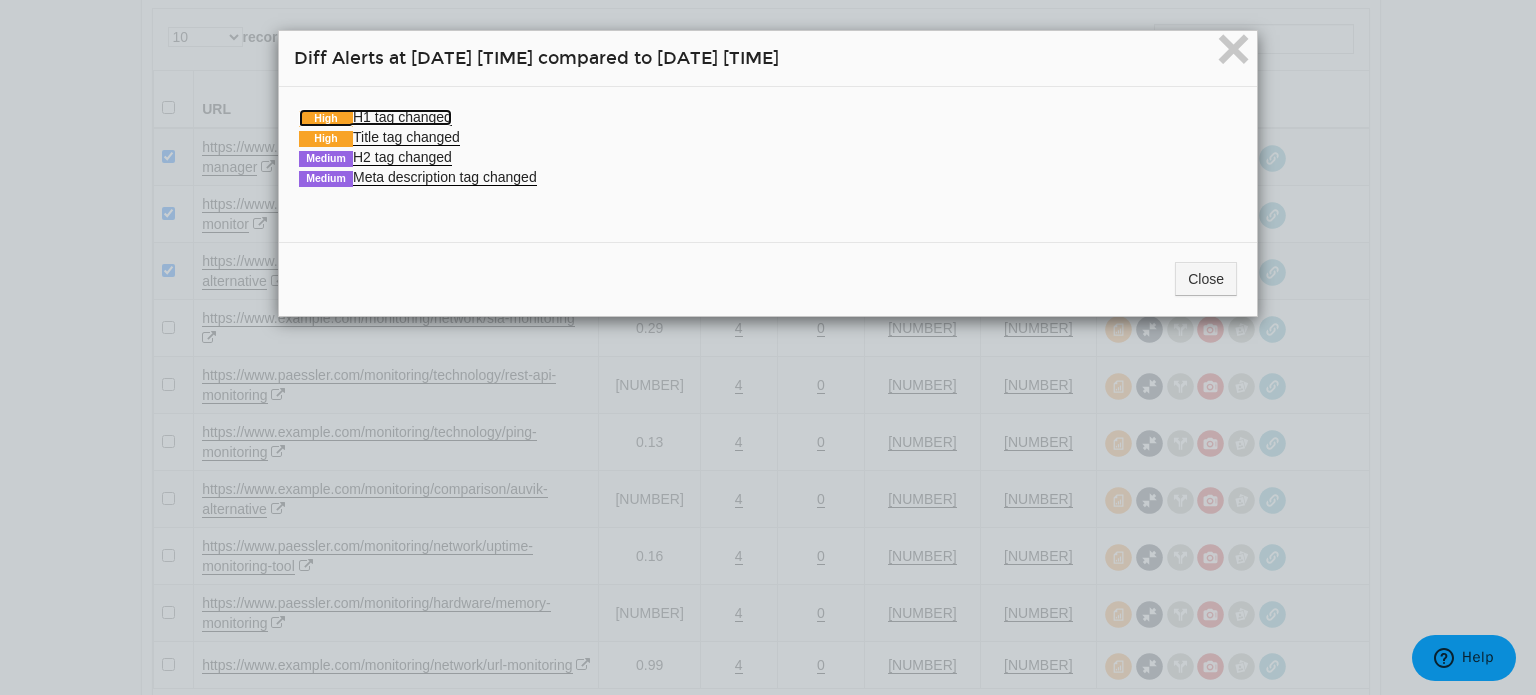 click on "High  H1 tag changed" at bounding box center [375, 117] 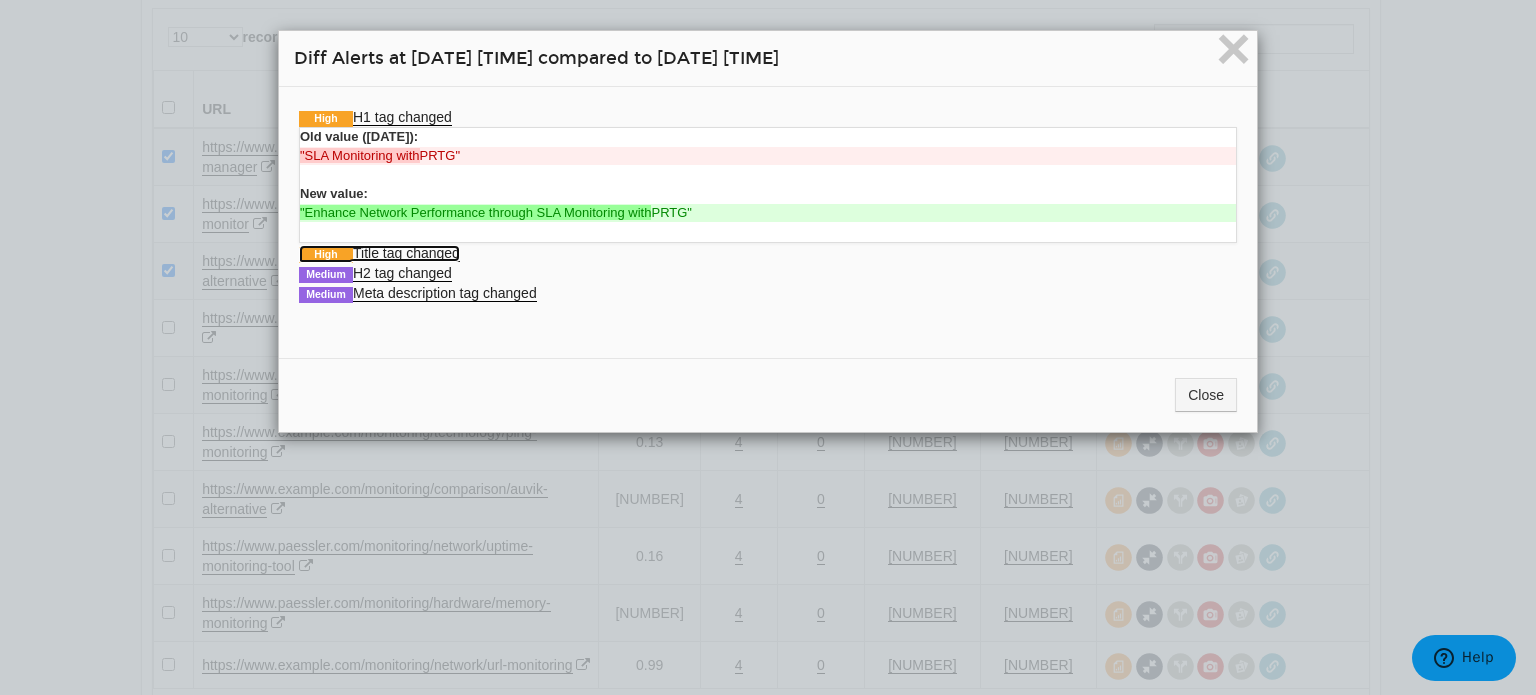 click on "High  Title tag changed" at bounding box center [379, 253] 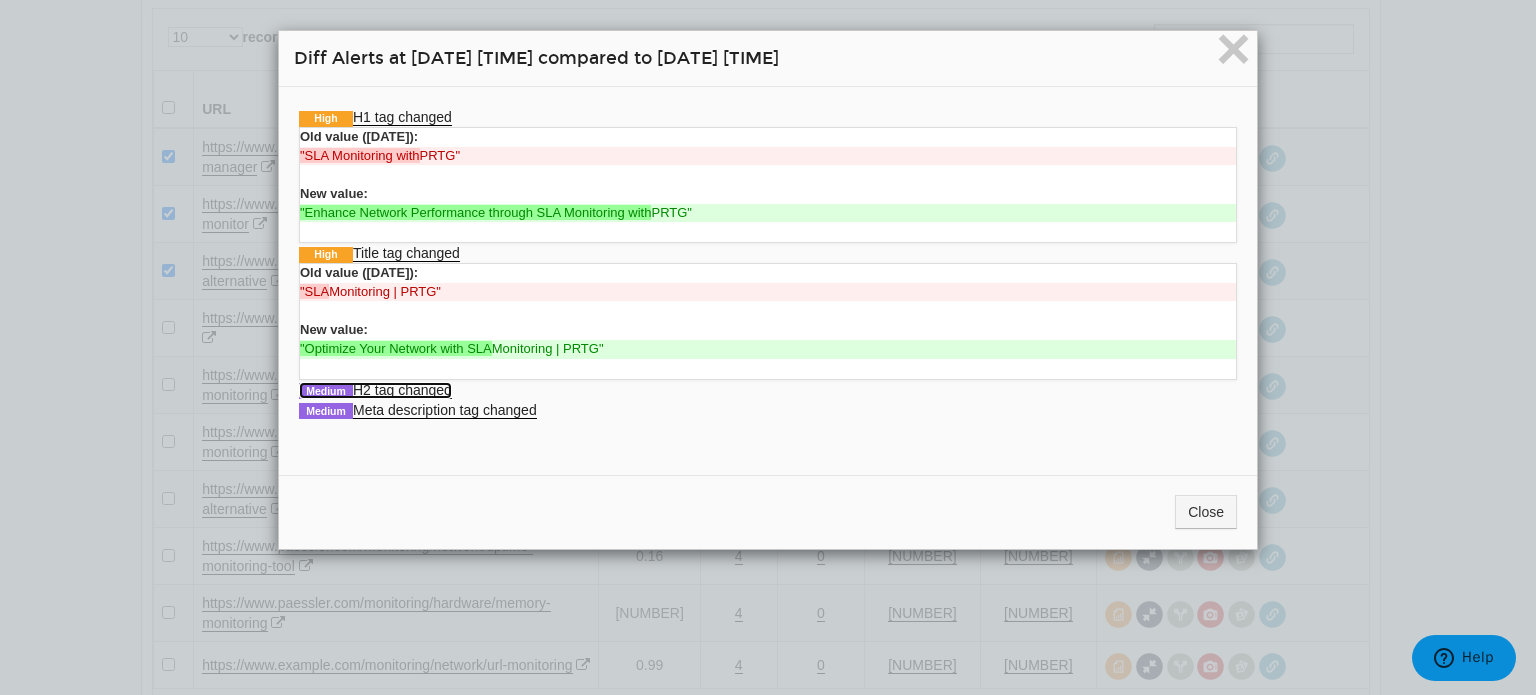 click on "Medium  H2 tag changed" at bounding box center (375, 390) 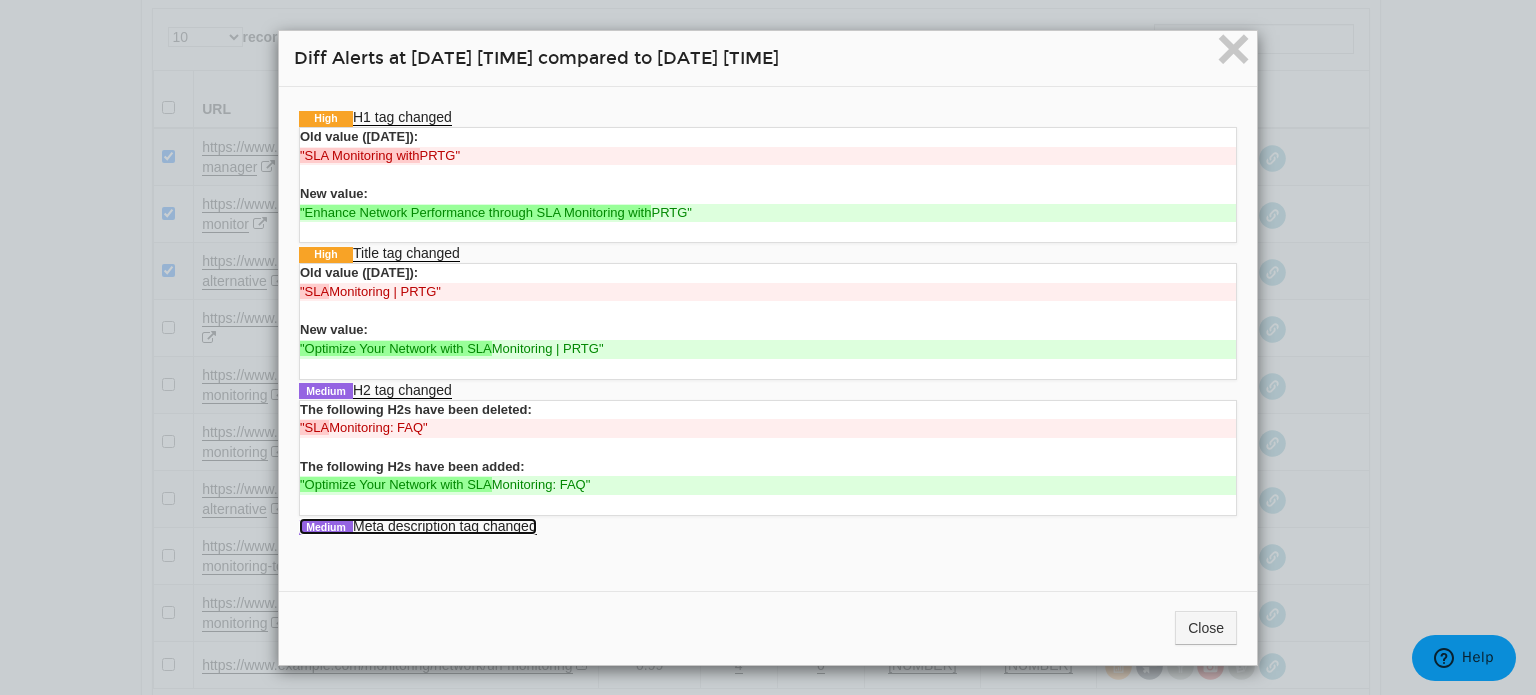click on "Medium  Meta description tag changed" at bounding box center (418, 526) 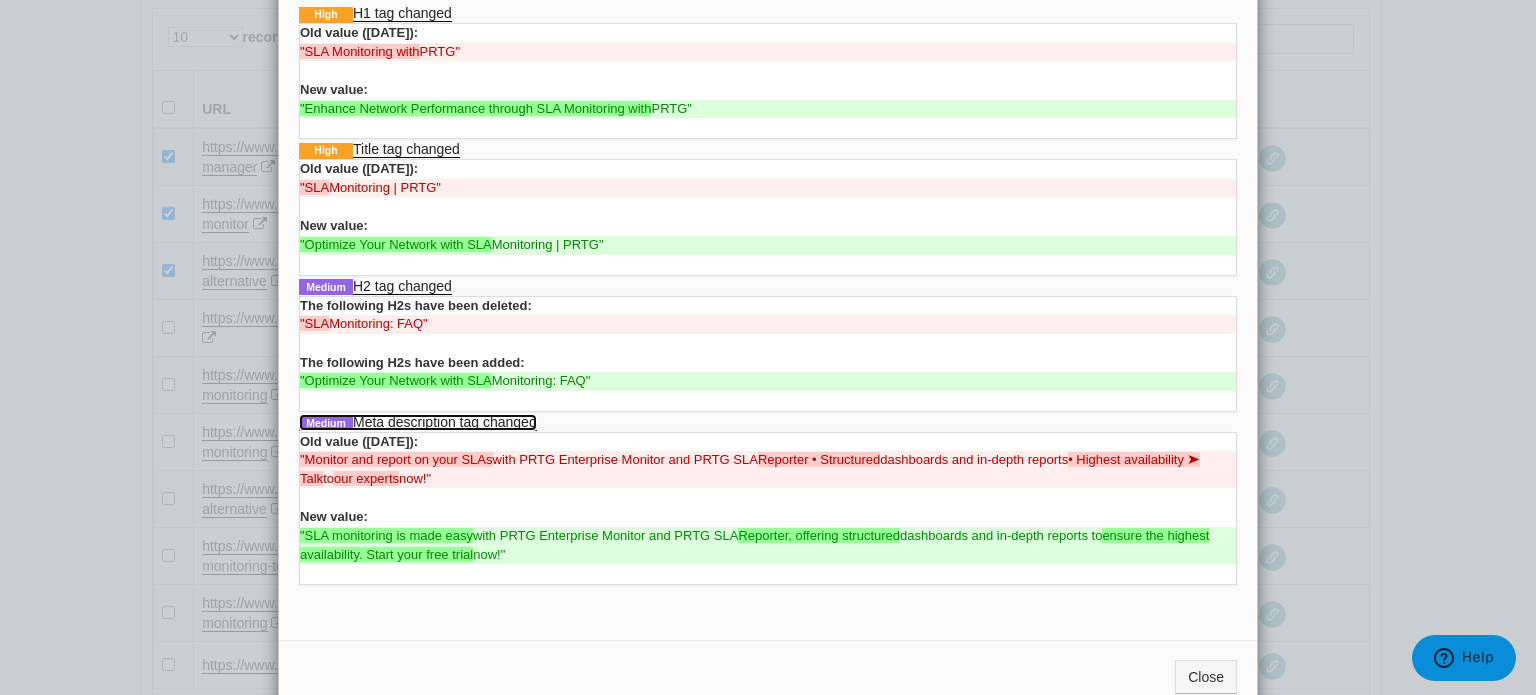 scroll, scrollTop: 103, scrollLeft: 0, axis: vertical 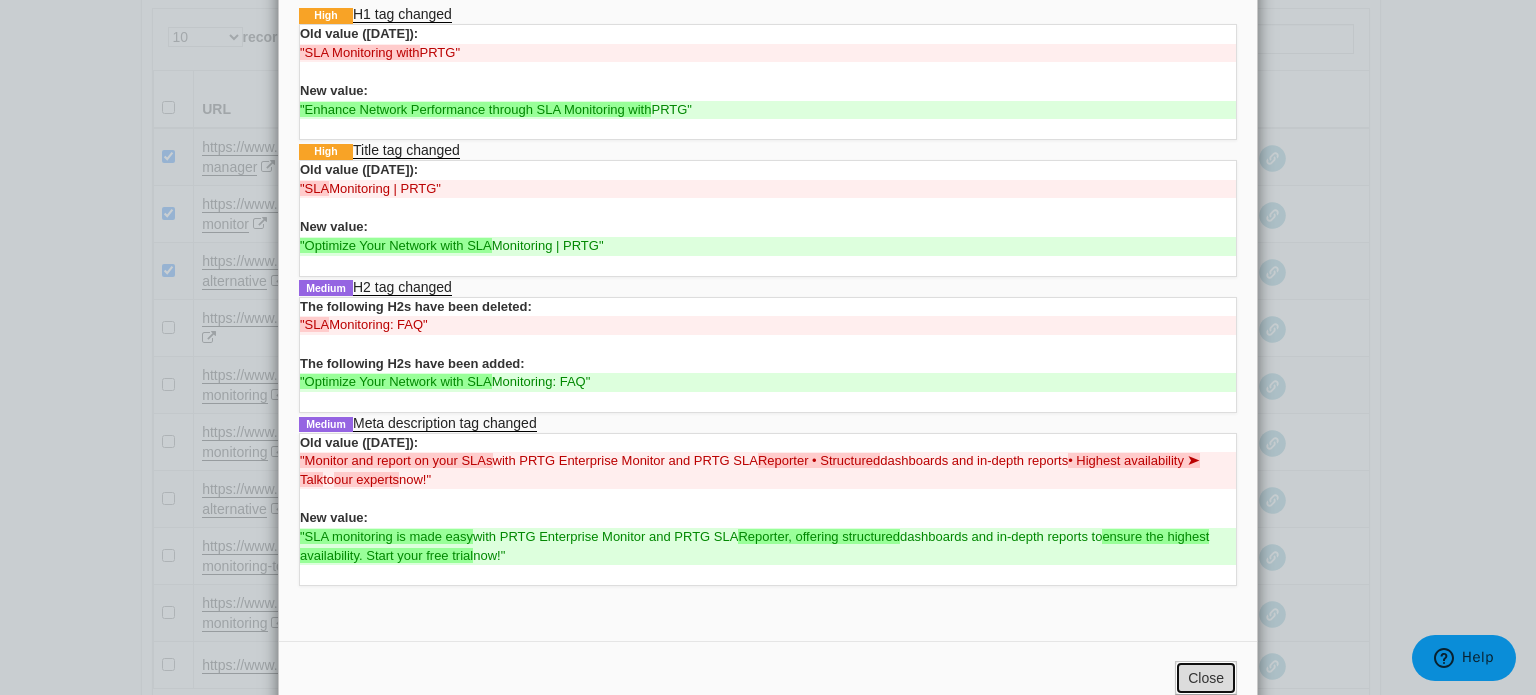 click on "Close" at bounding box center [1206, 678] 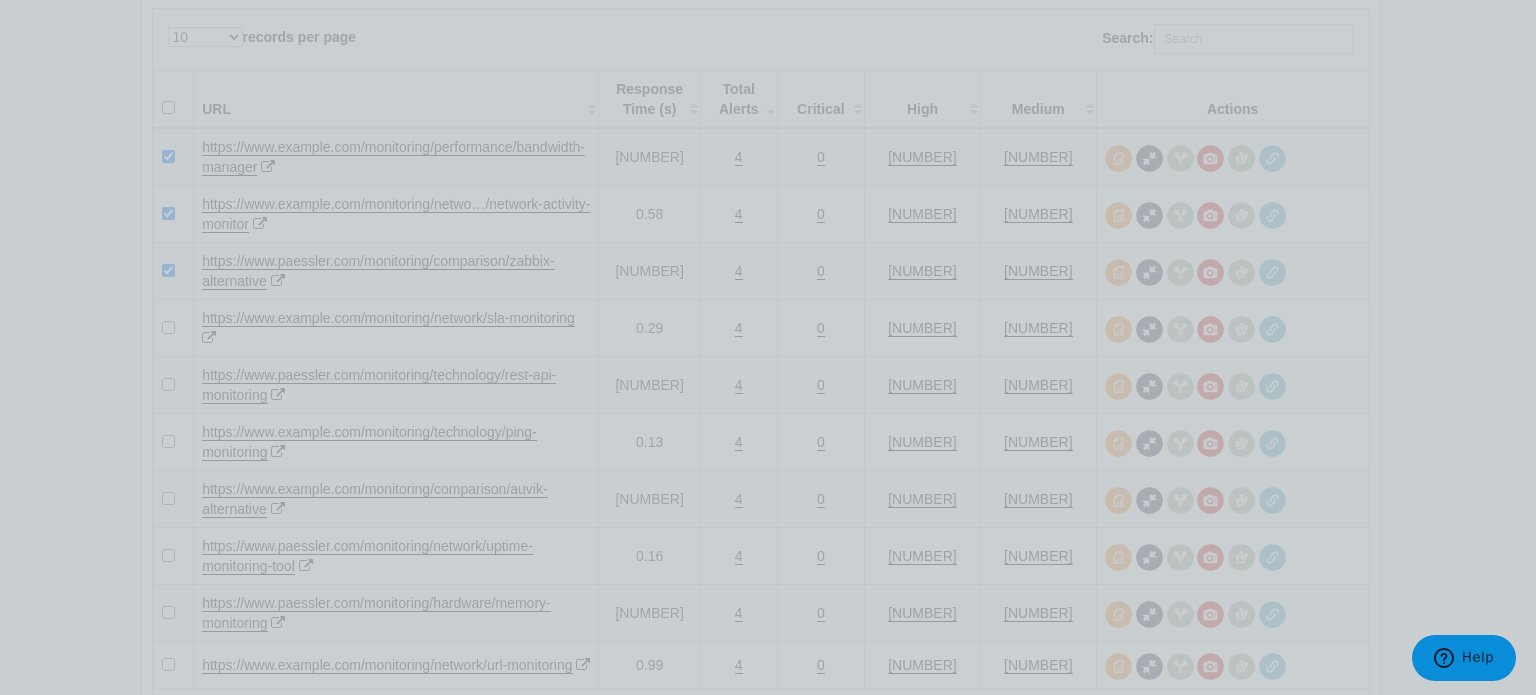 scroll, scrollTop: 0, scrollLeft: 0, axis: both 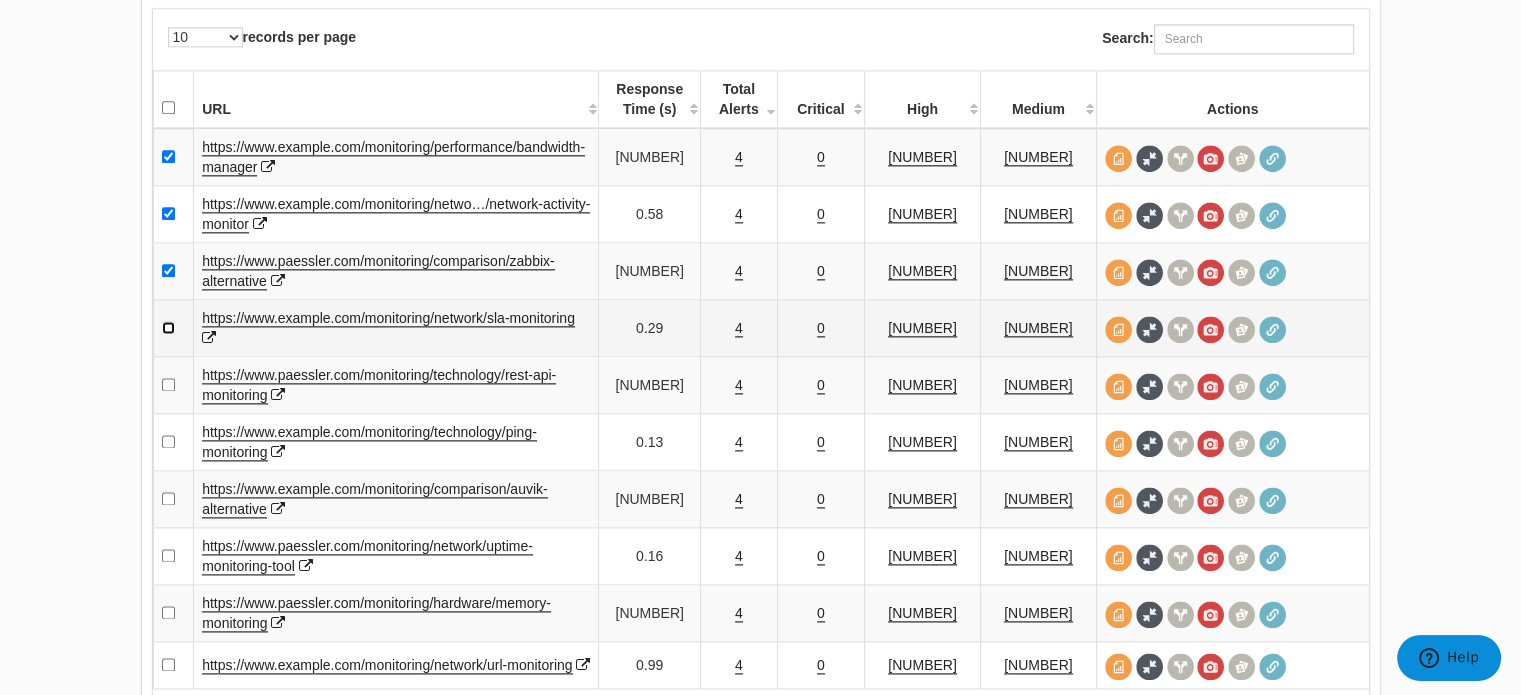 click at bounding box center (168, 327) 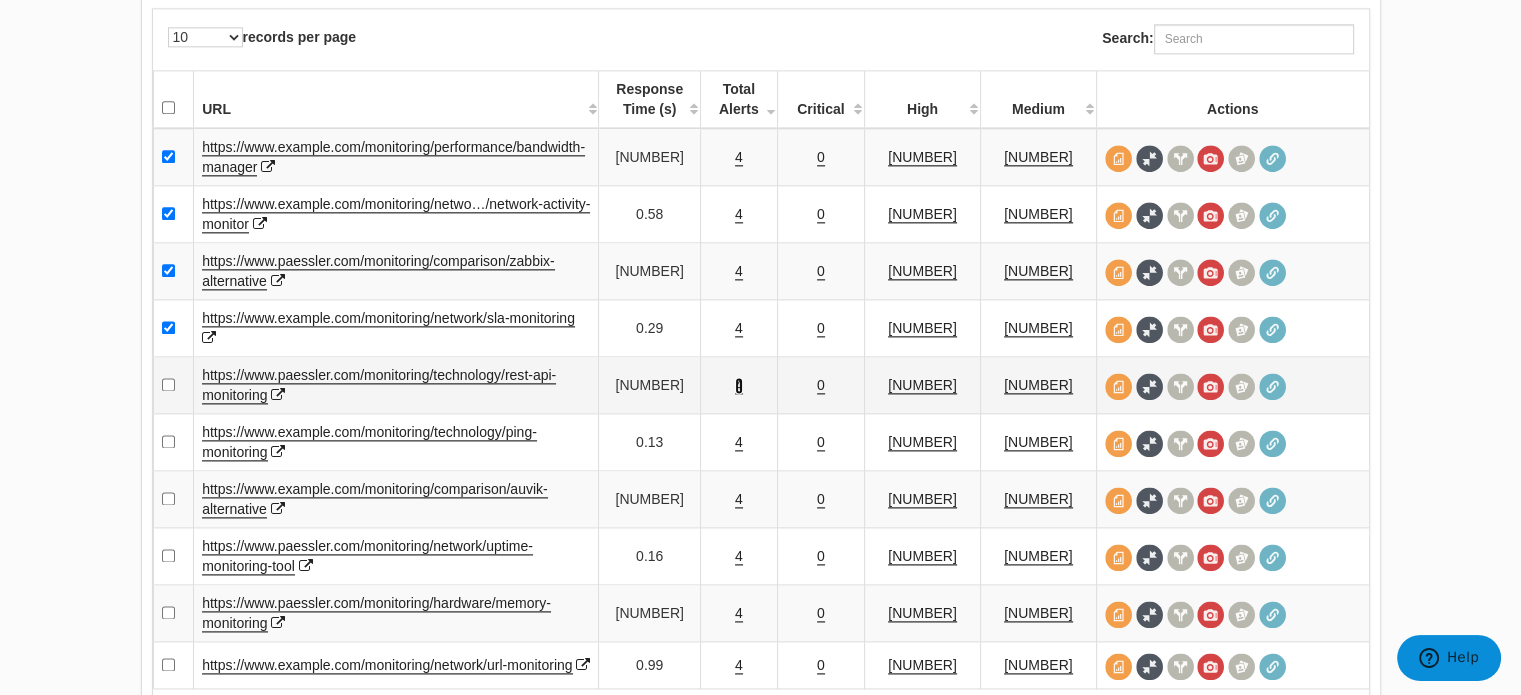 click on "4" at bounding box center [739, 385] 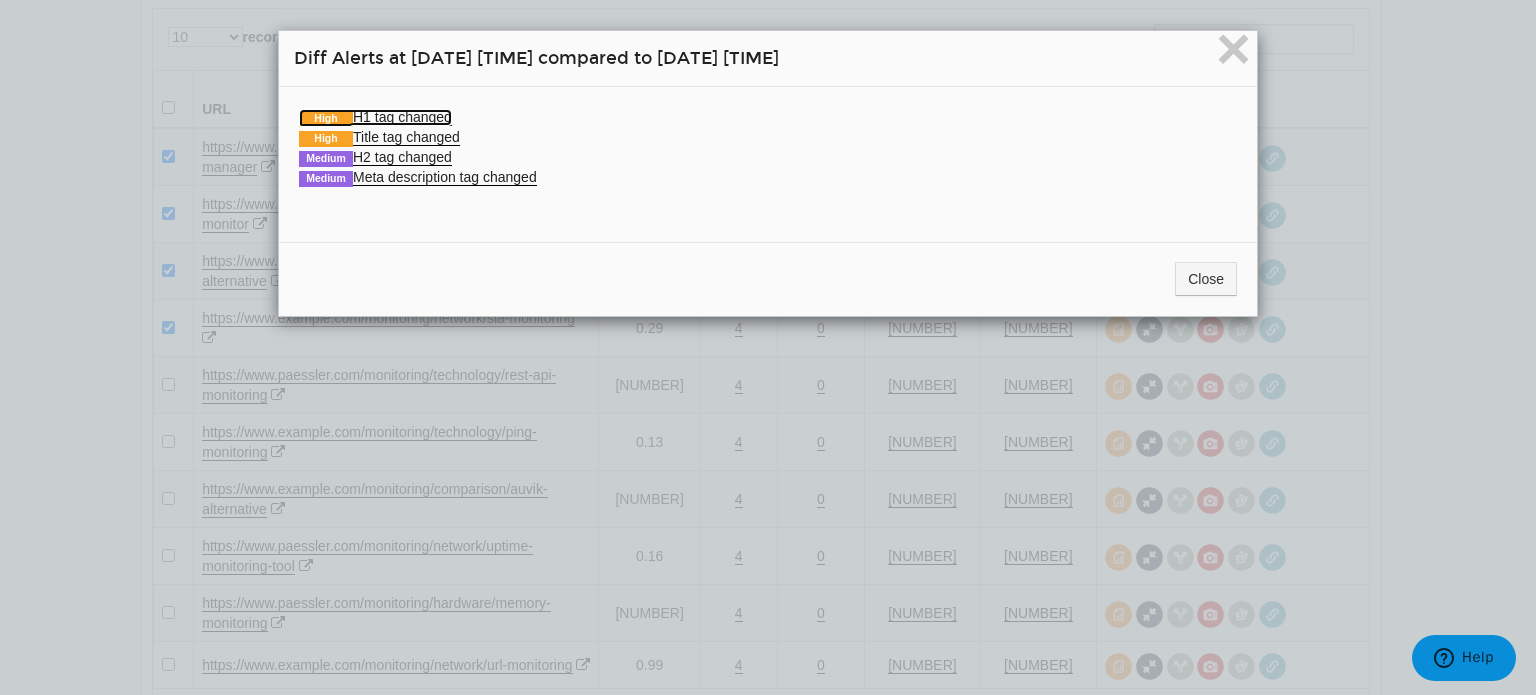 click on "High  H1 tag changed" at bounding box center (375, 117) 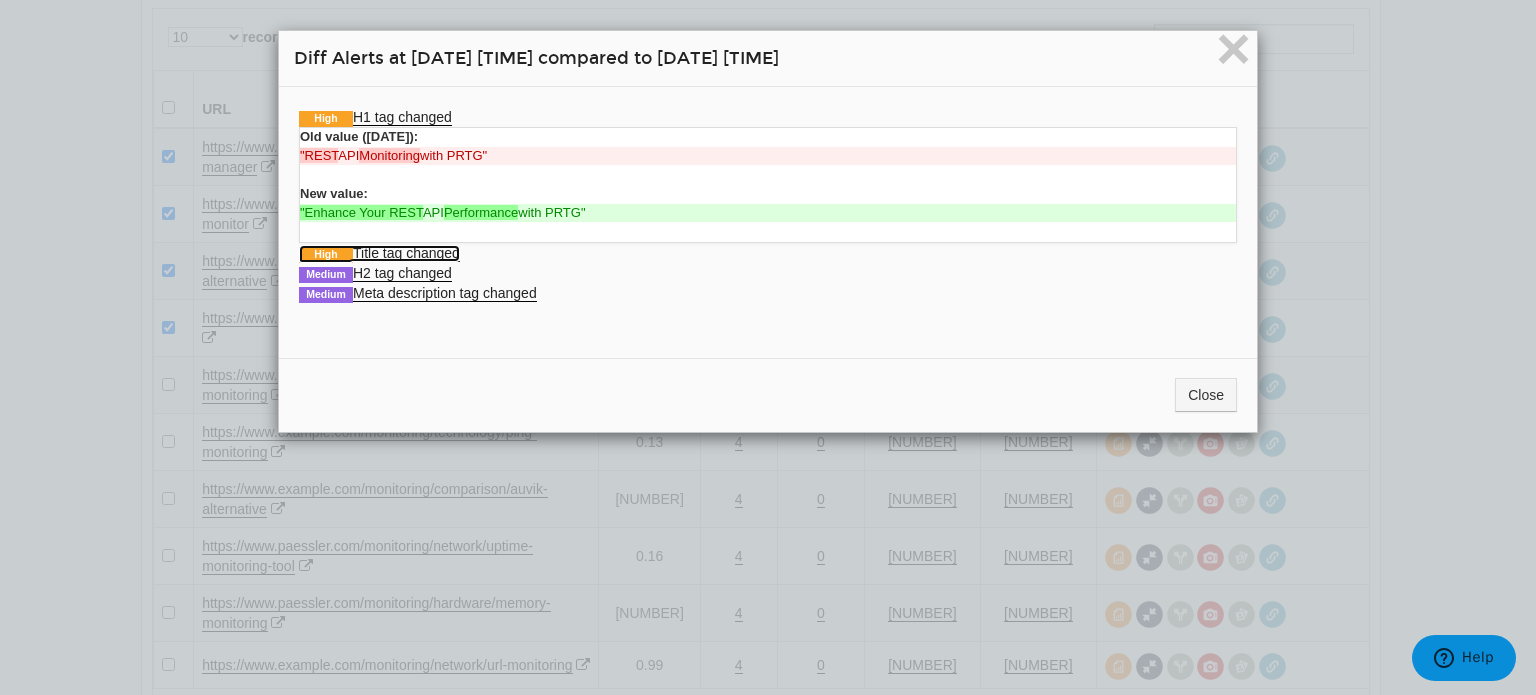 click on "High  Title tag changed" at bounding box center (379, 253) 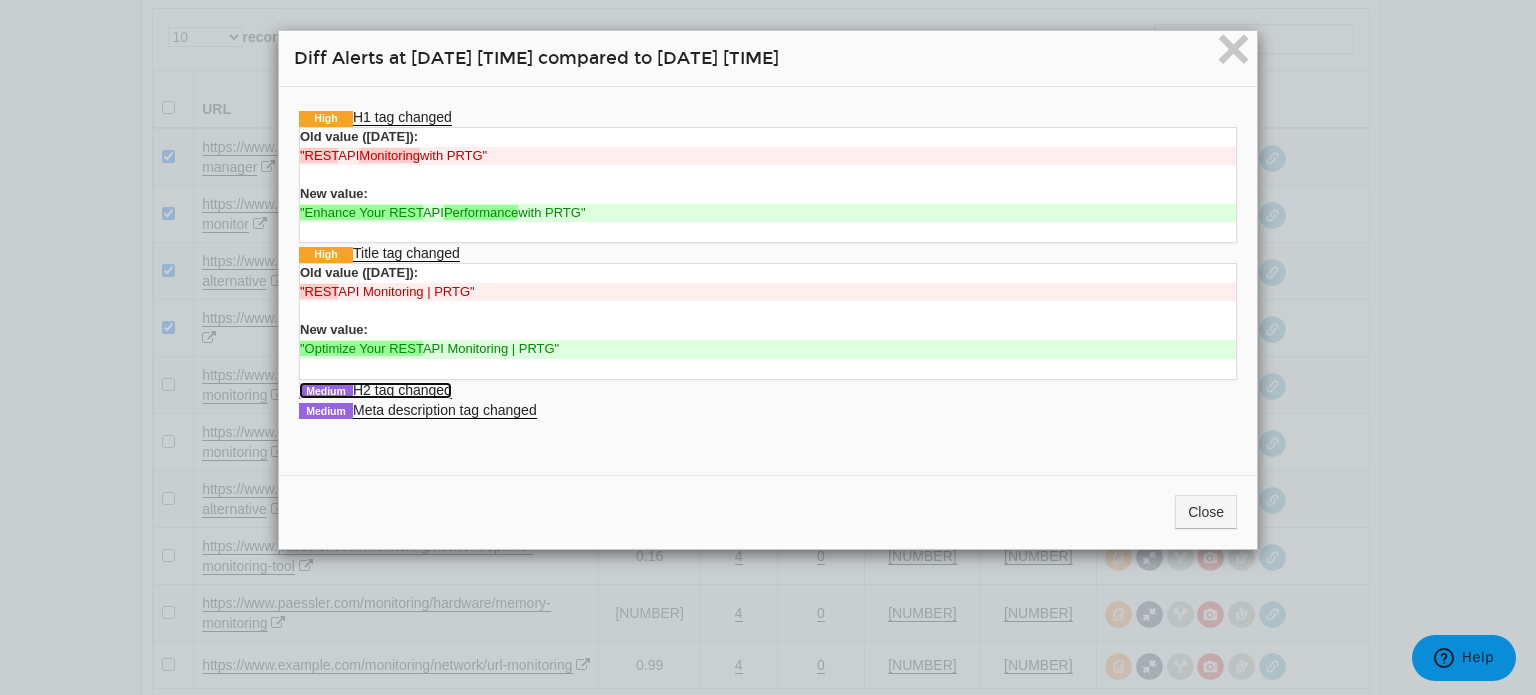 click on "Medium  H2 tag changed" at bounding box center (375, 390) 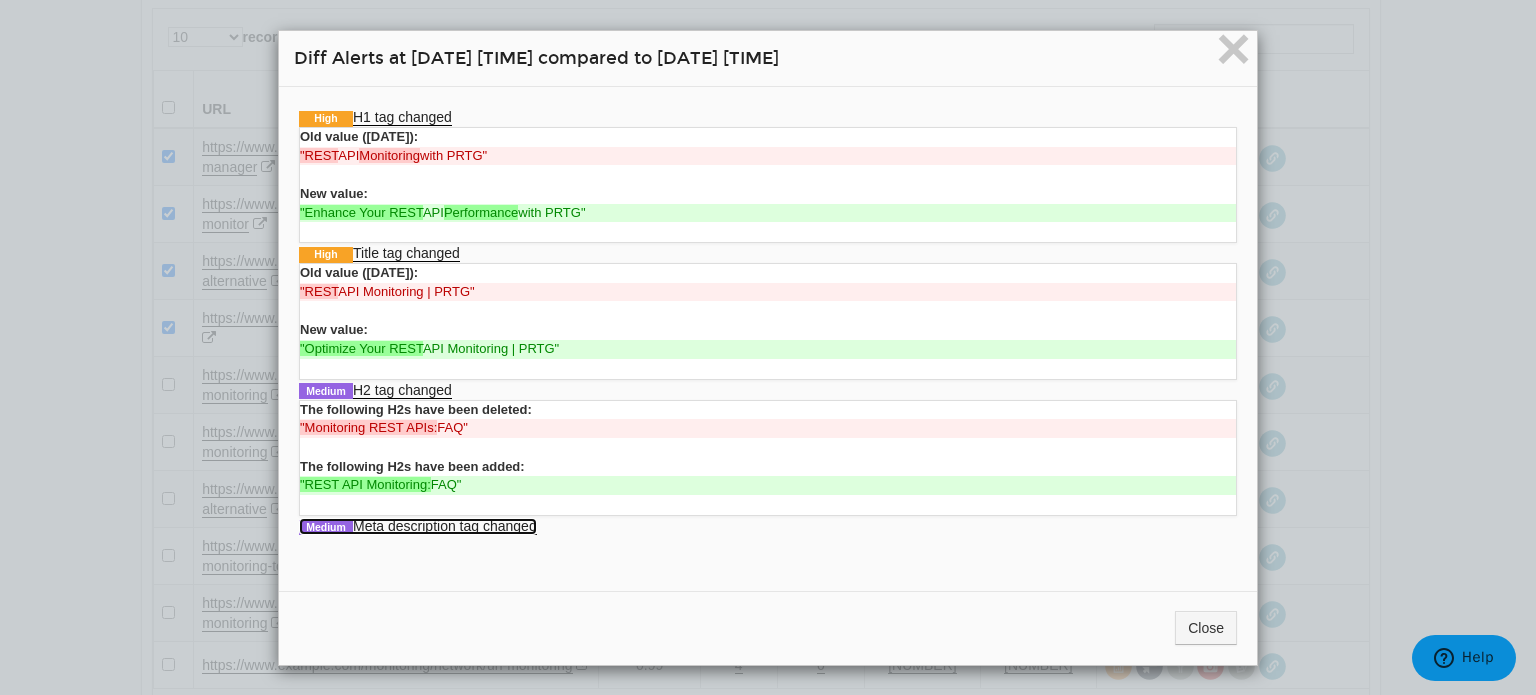 click on "Medium  Meta description tag changed" at bounding box center [418, 526] 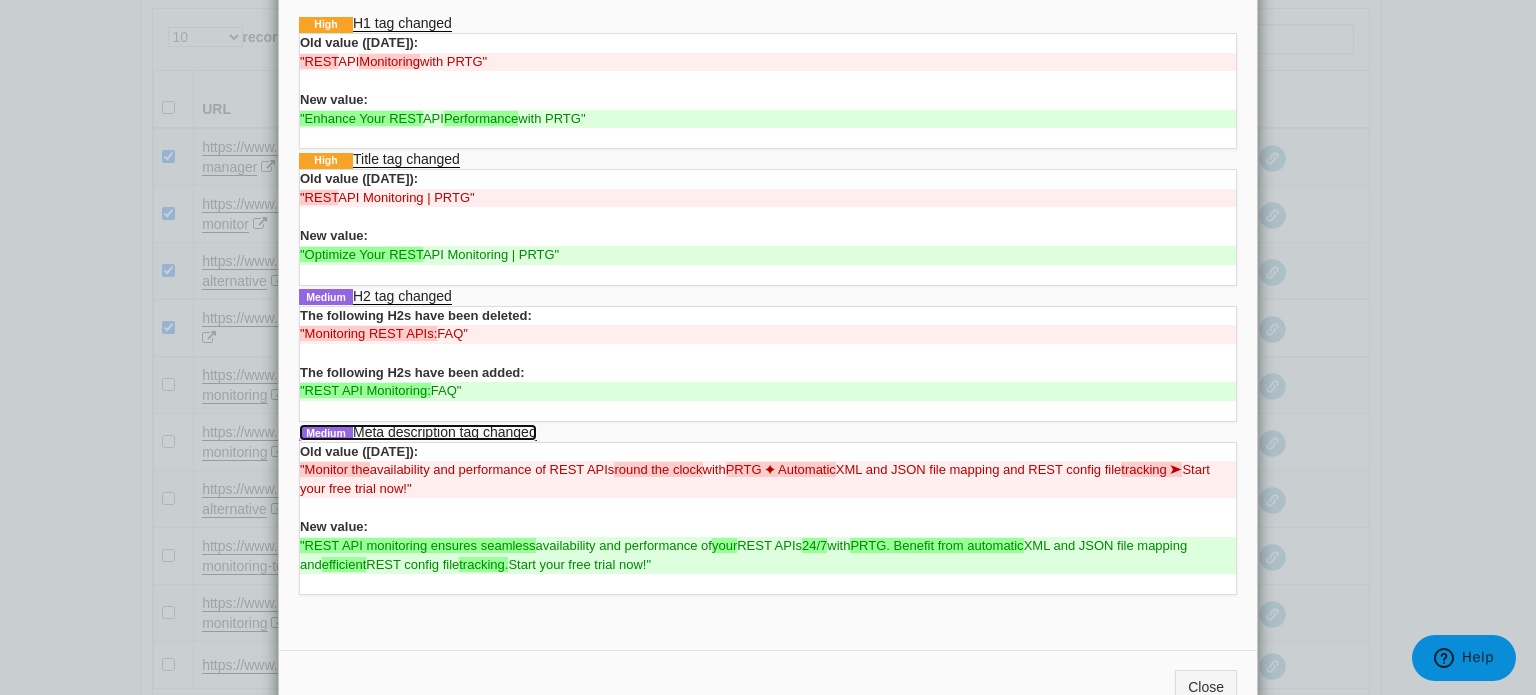 scroll, scrollTop: 151, scrollLeft: 0, axis: vertical 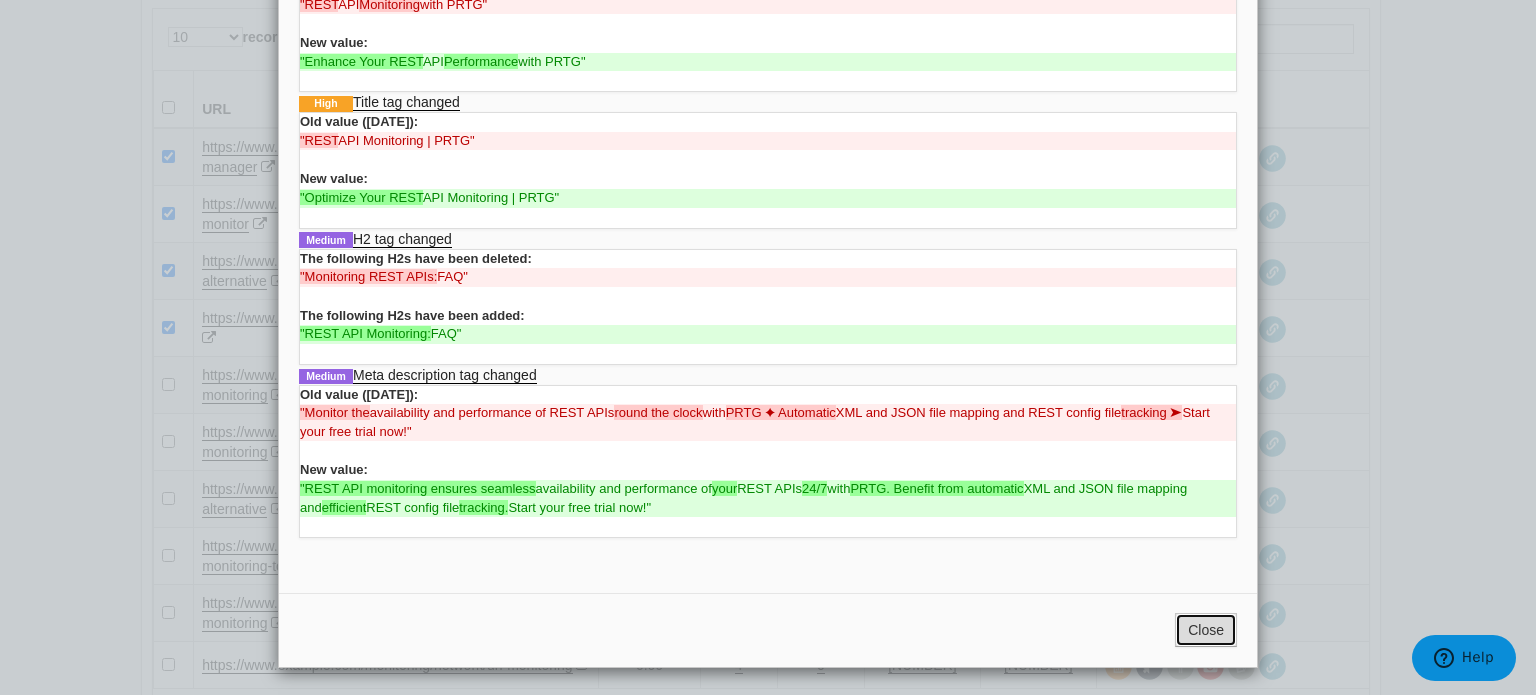 click on "Close" at bounding box center (1206, 630) 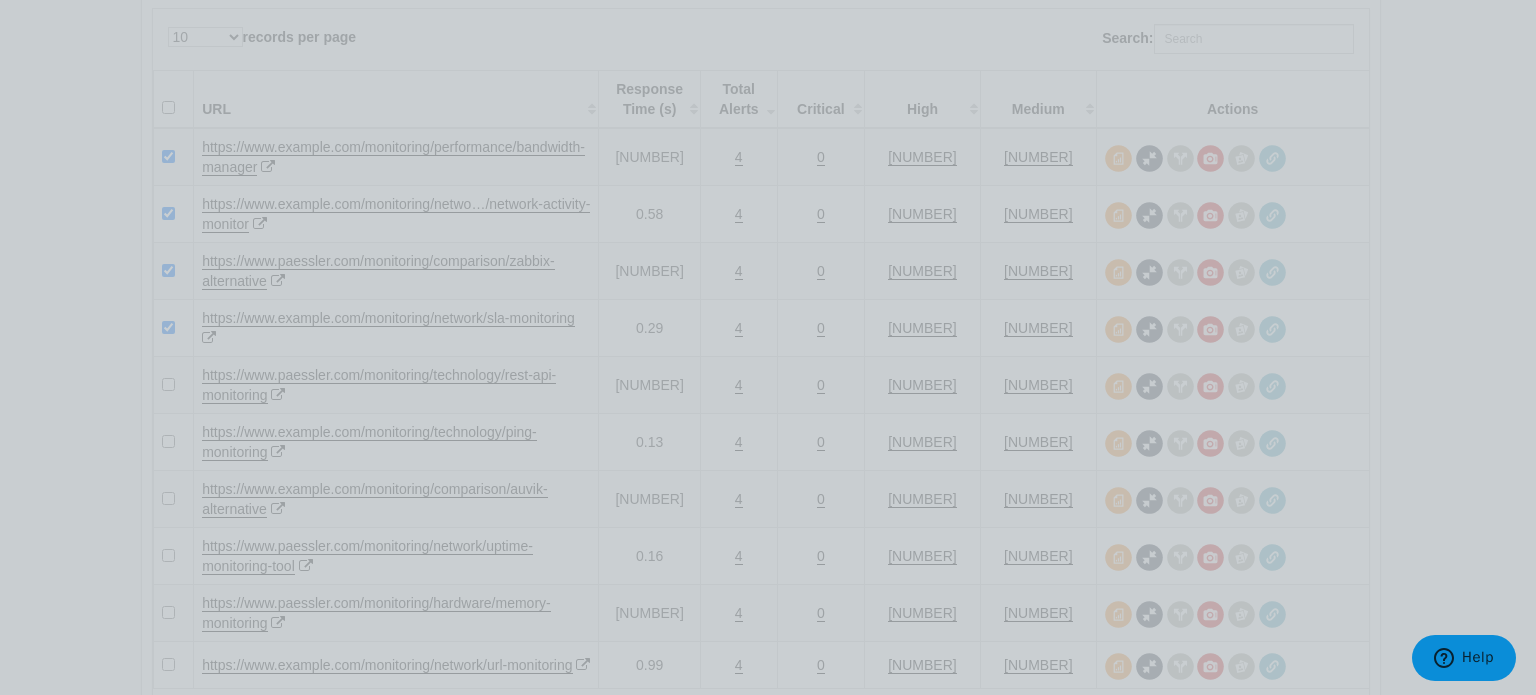 scroll, scrollTop: 0, scrollLeft: 0, axis: both 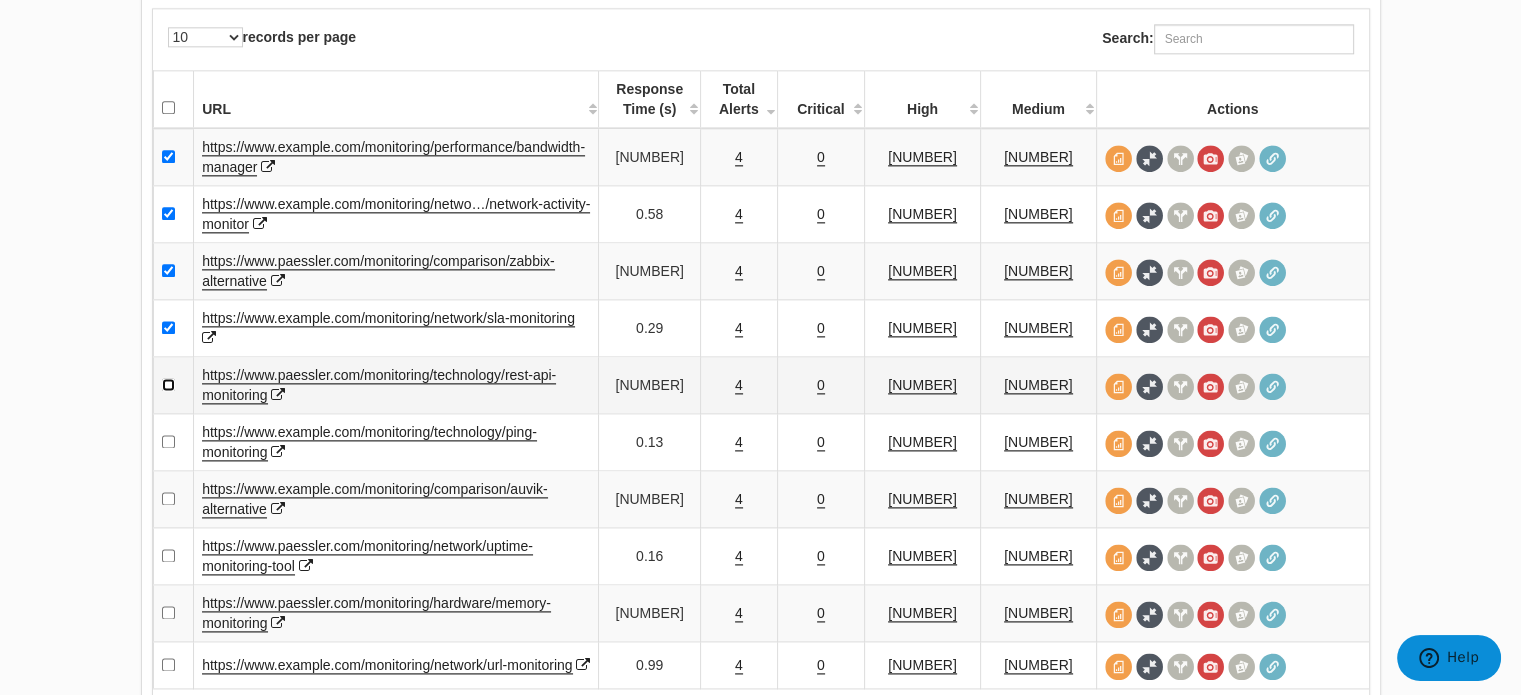 click at bounding box center (168, 384) 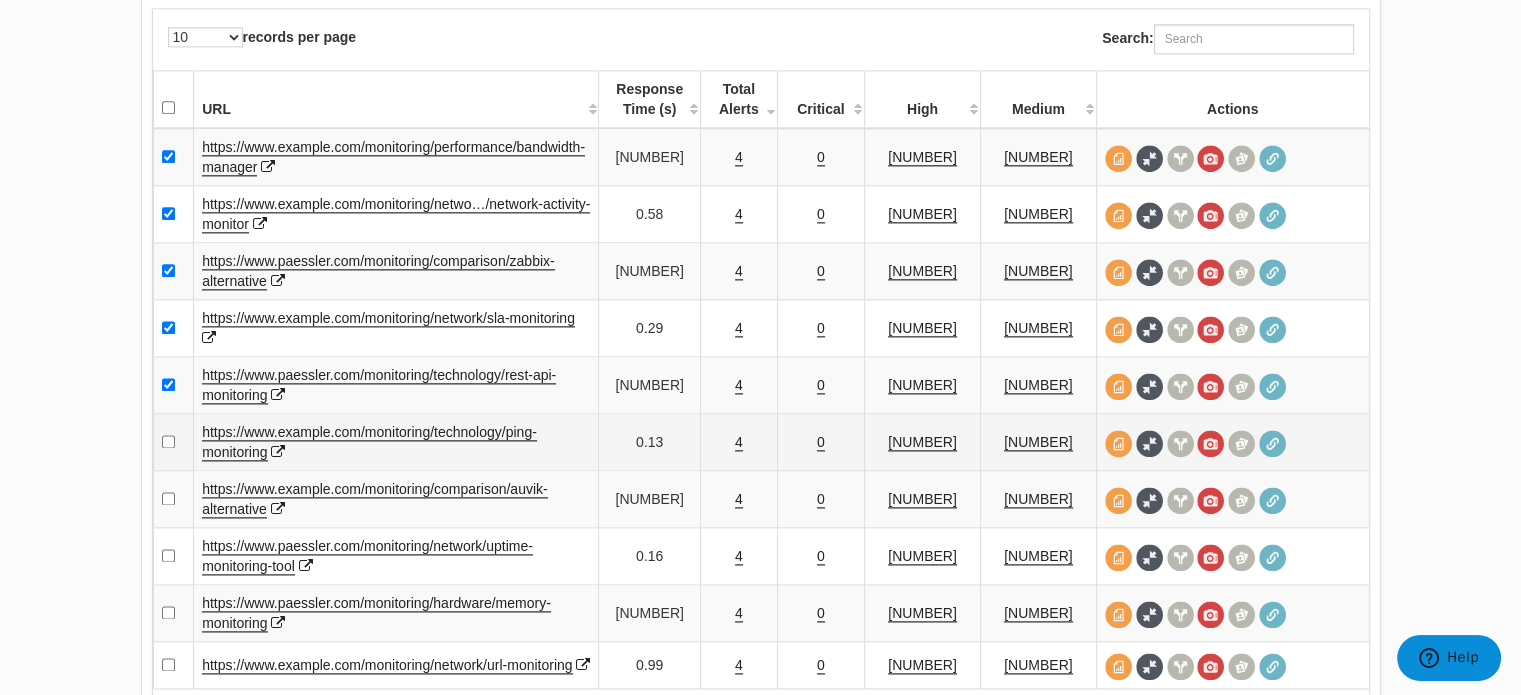 click on "4" at bounding box center (738, 442) 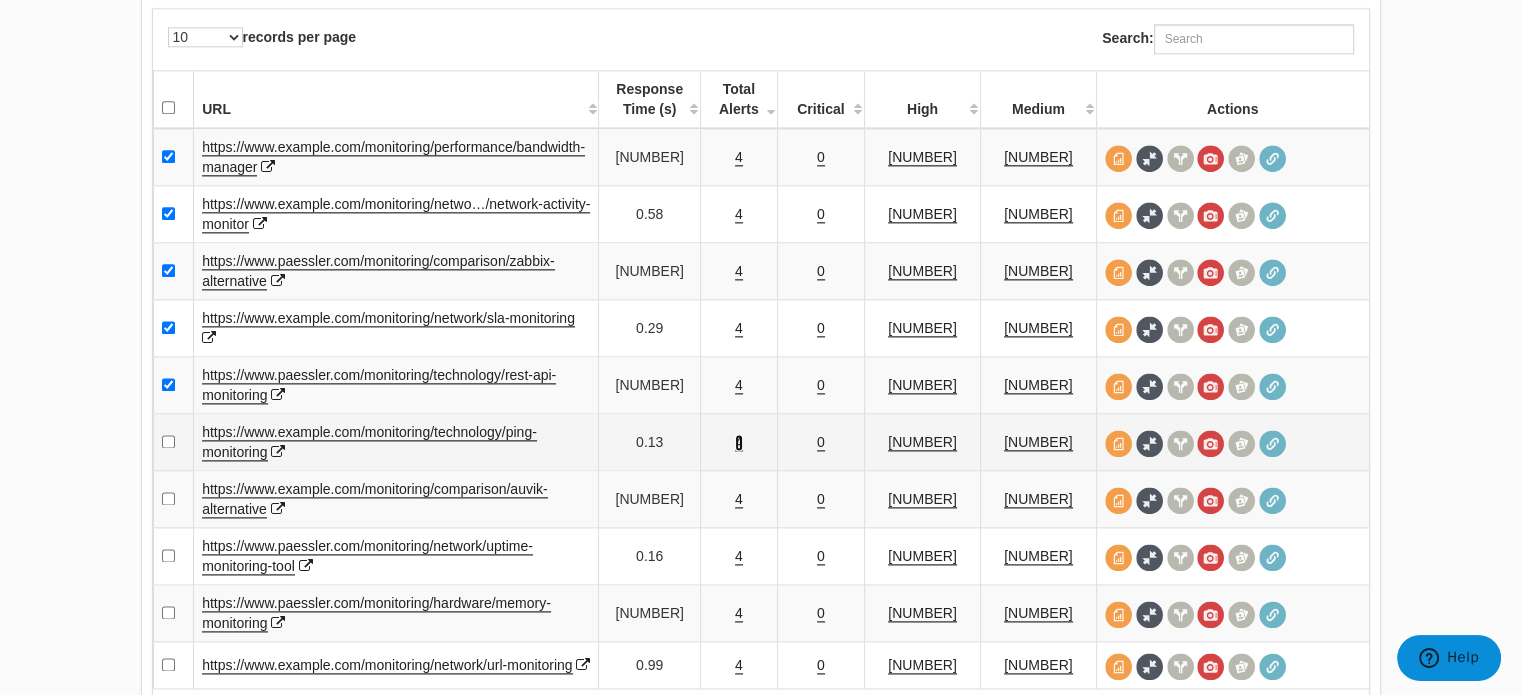 click on "4" at bounding box center [739, 442] 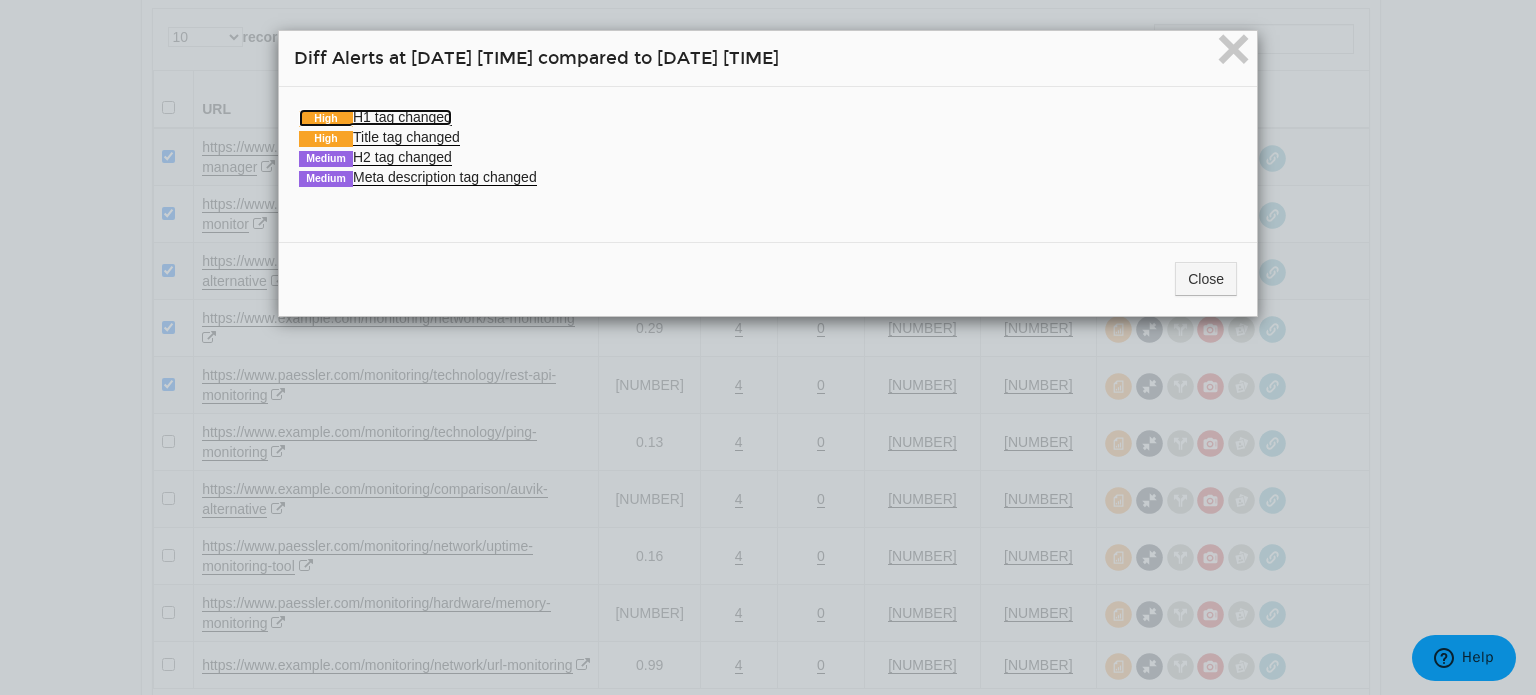click on "High  H1 tag changed" at bounding box center (375, 117) 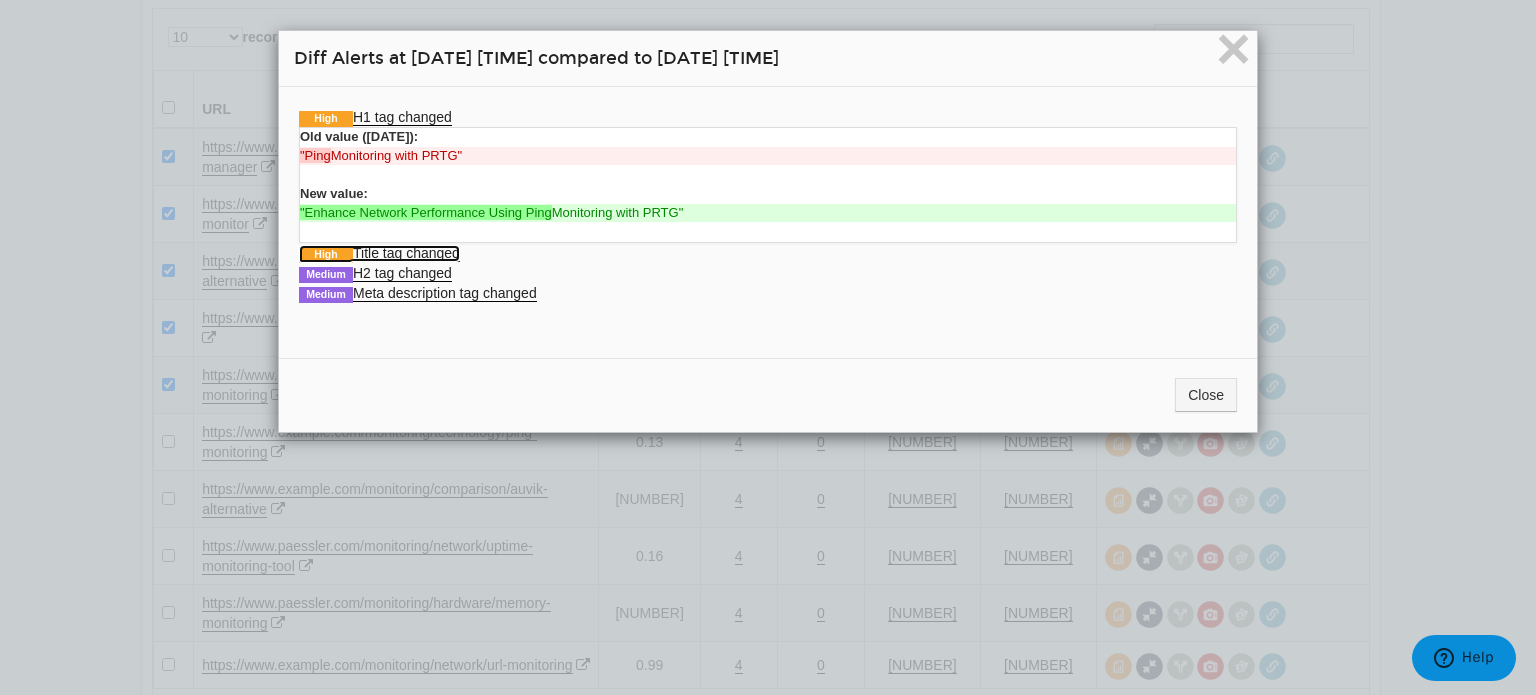 click on "High  Title tag changed" at bounding box center (379, 253) 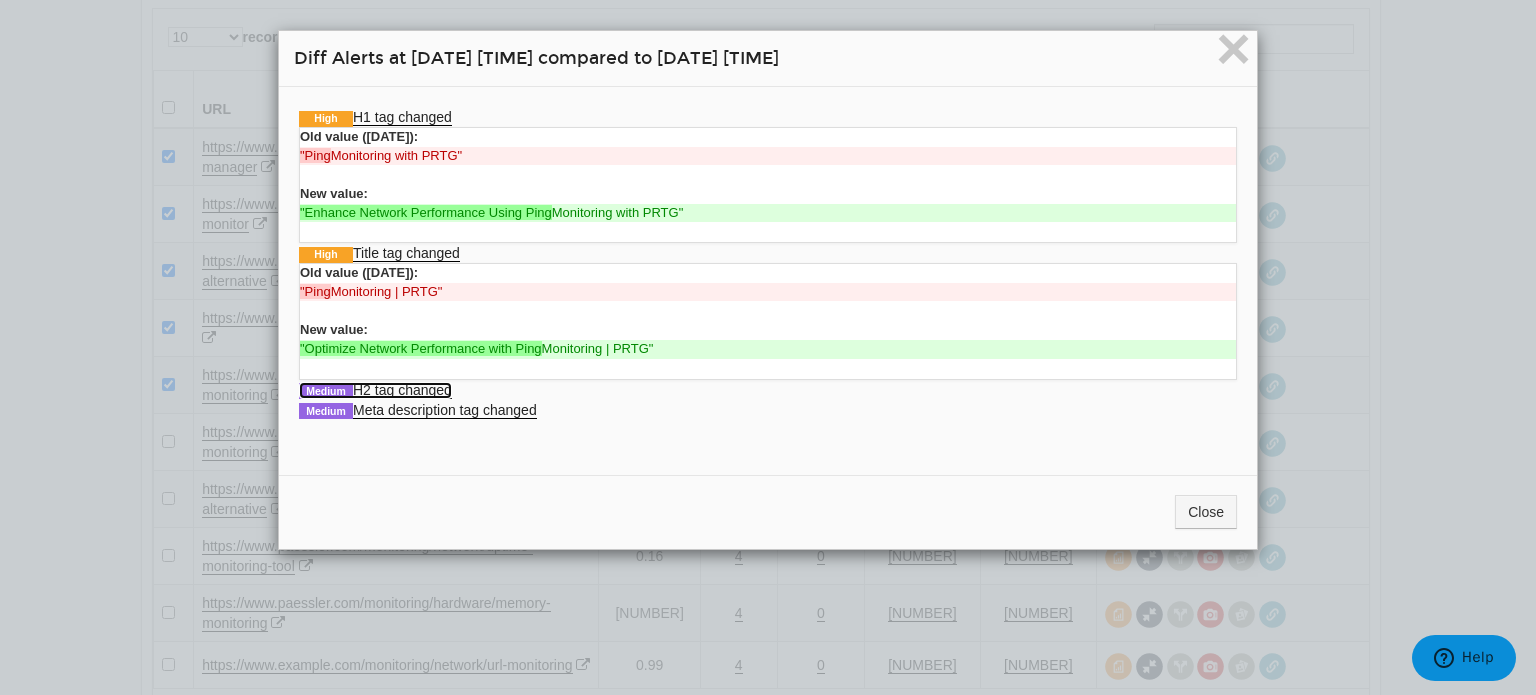click on "Medium  H2 tag changed" at bounding box center [375, 390] 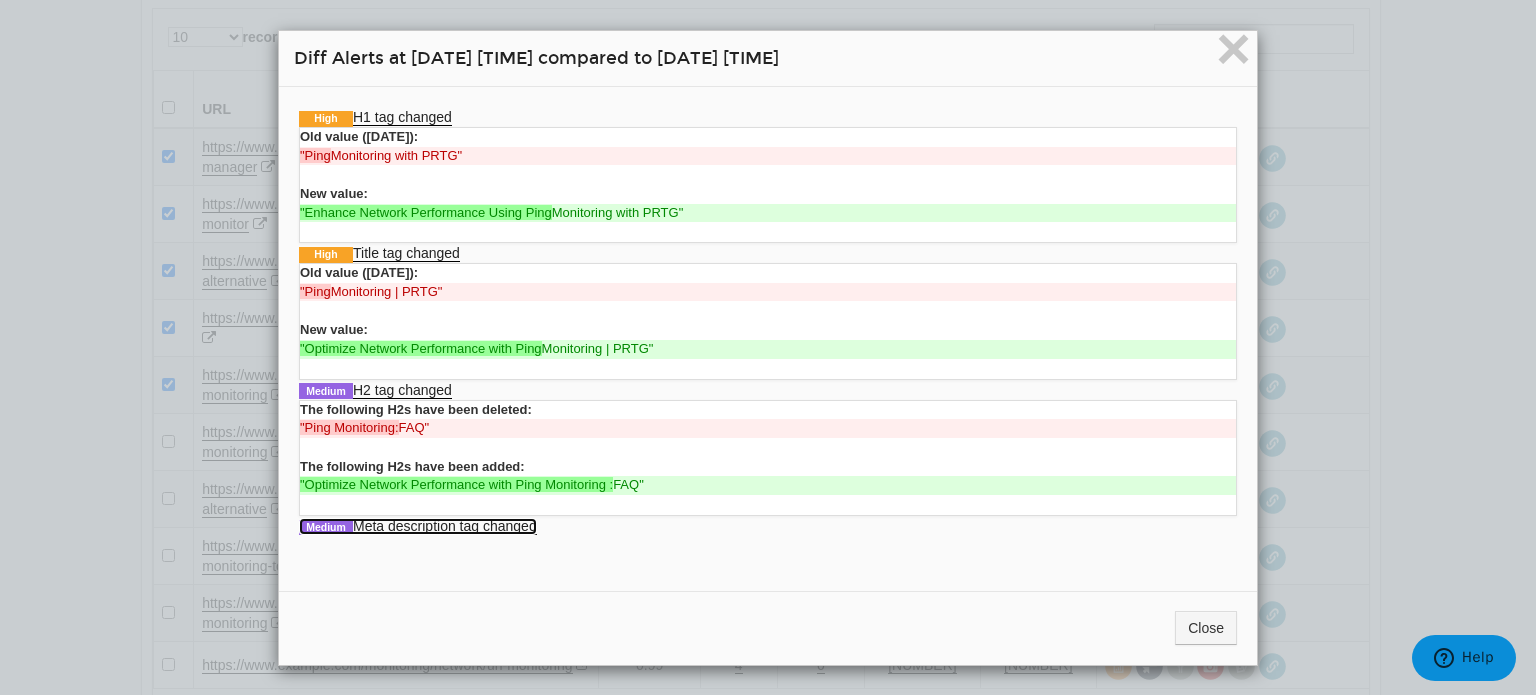 click on "Medium  Meta description tag changed" at bounding box center (418, 526) 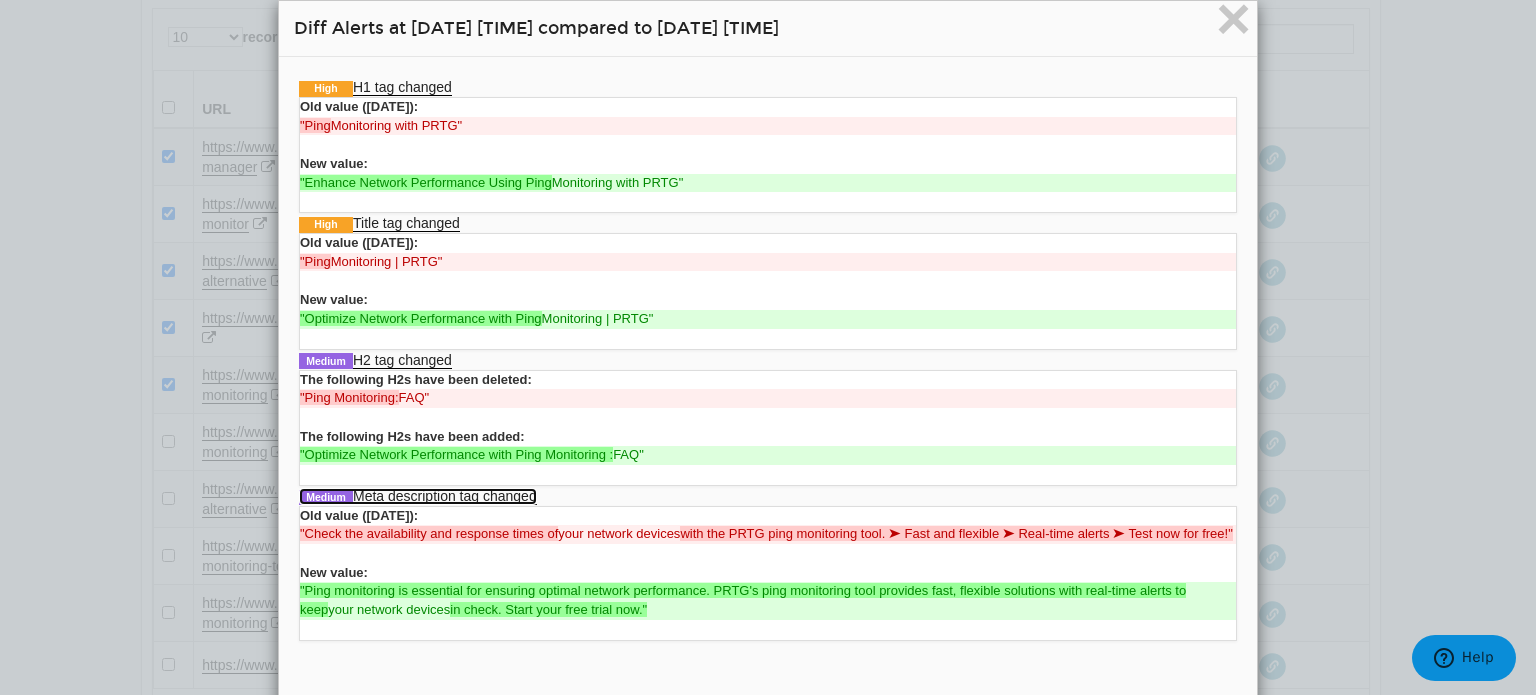 scroll, scrollTop: 31, scrollLeft: 0, axis: vertical 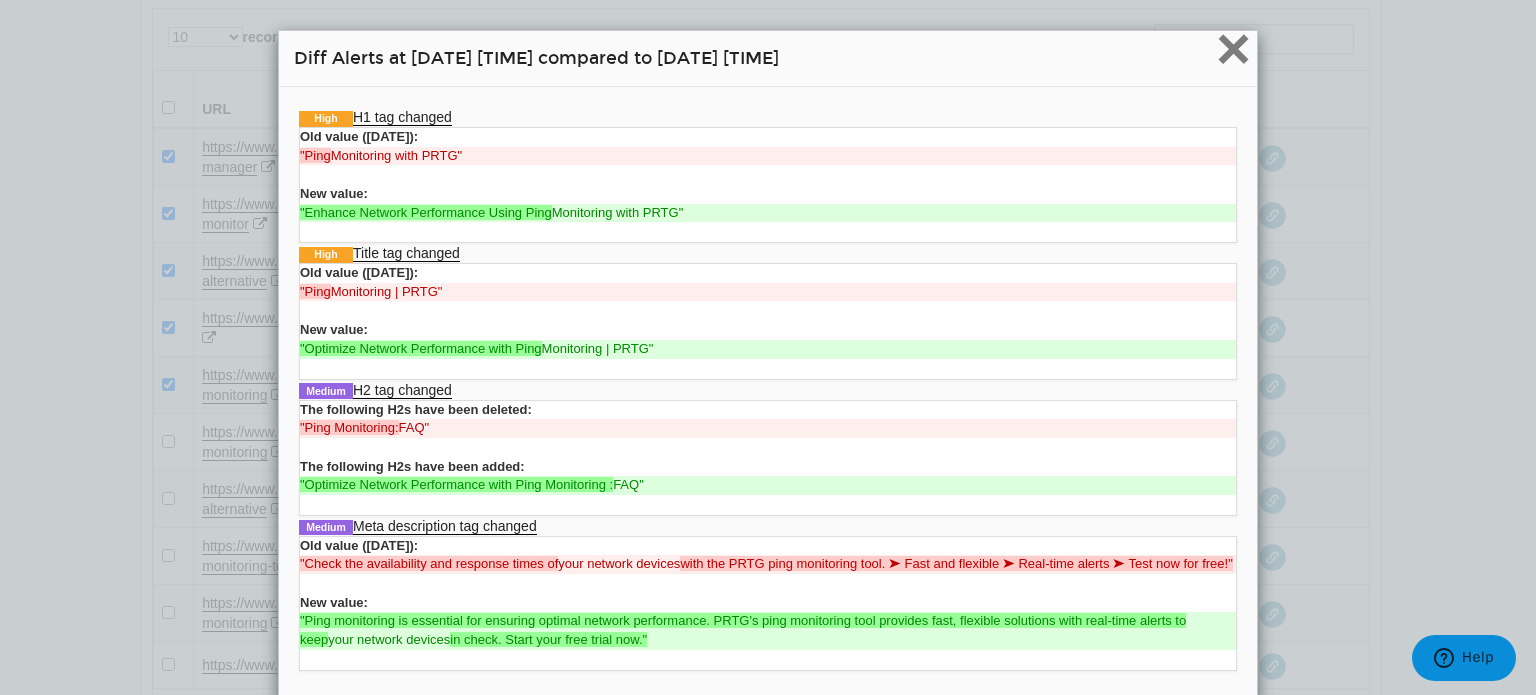 click on "×" at bounding box center [1233, 48] 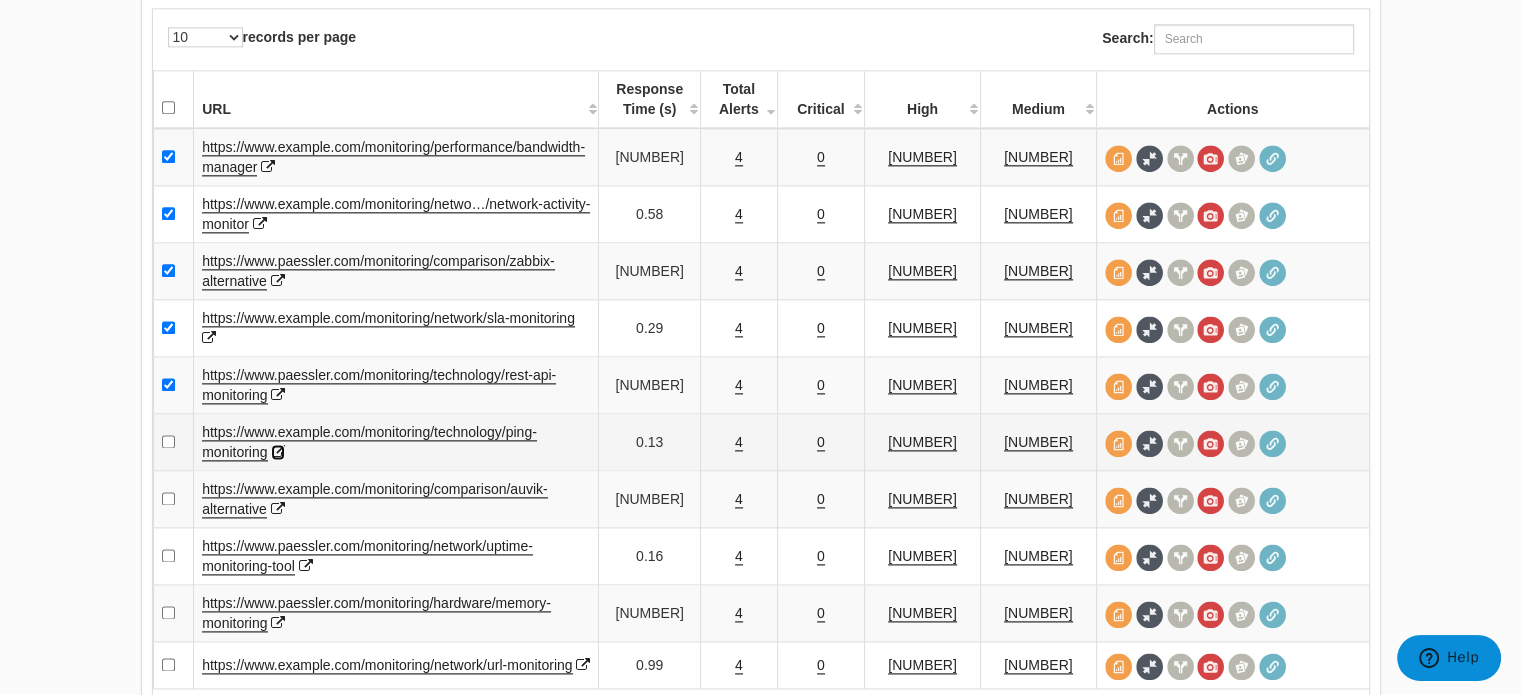 click at bounding box center (278, 452) 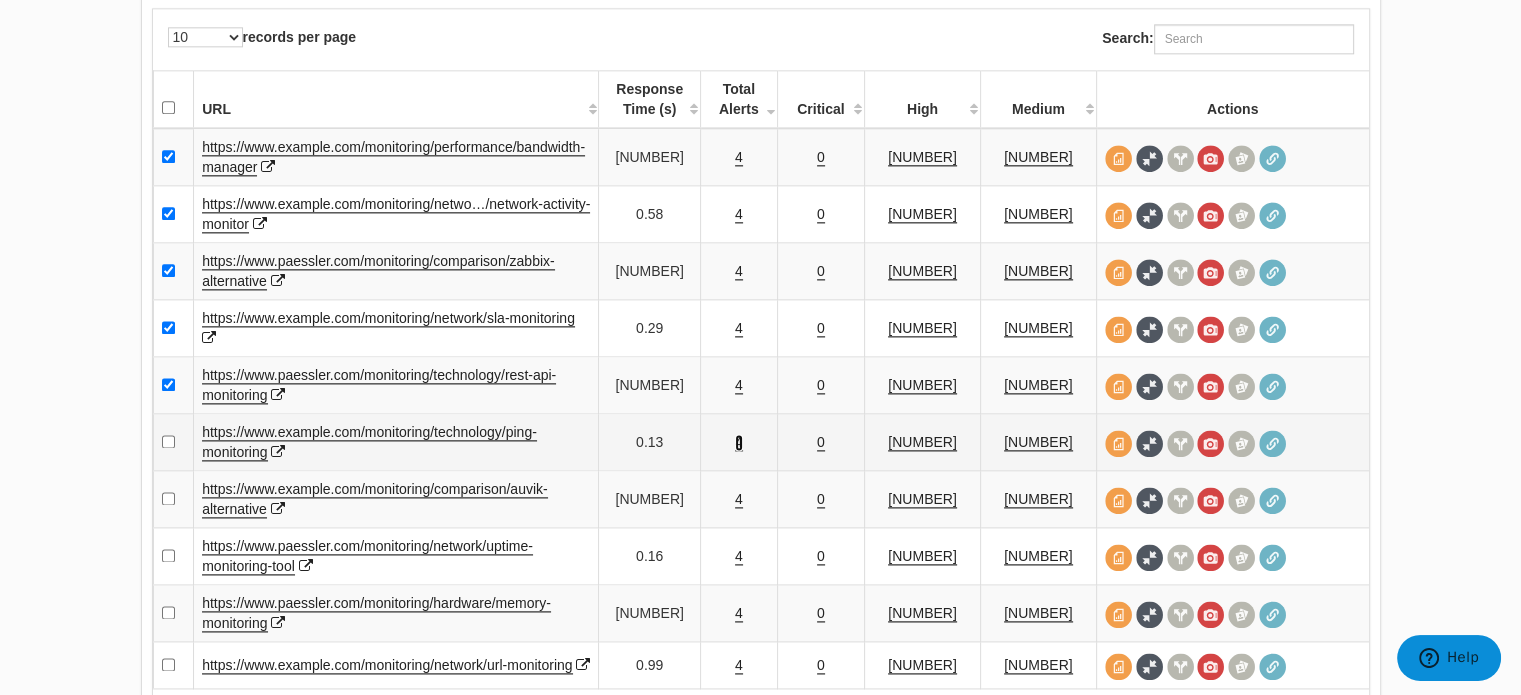 click on "4" at bounding box center [739, 442] 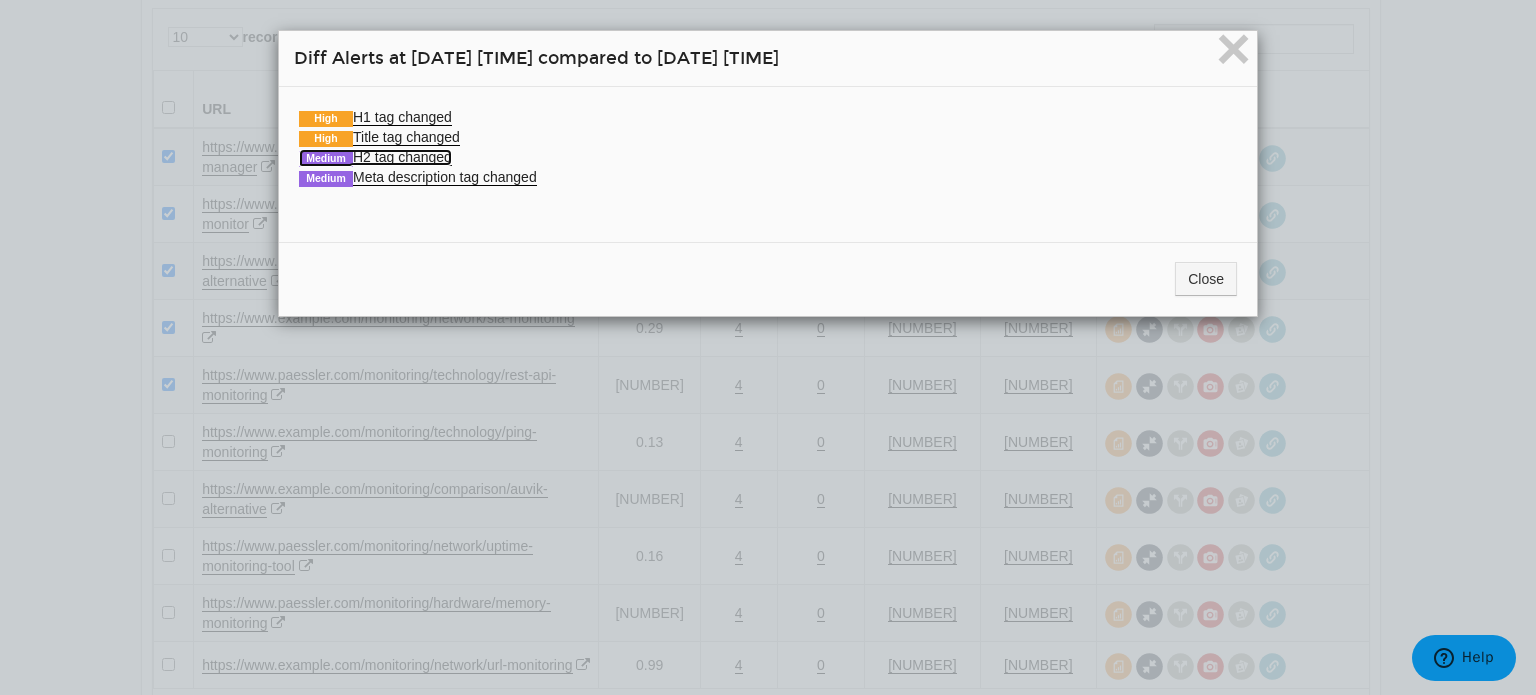click on "Medium  H2 tag changed" at bounding box center [375, 157] 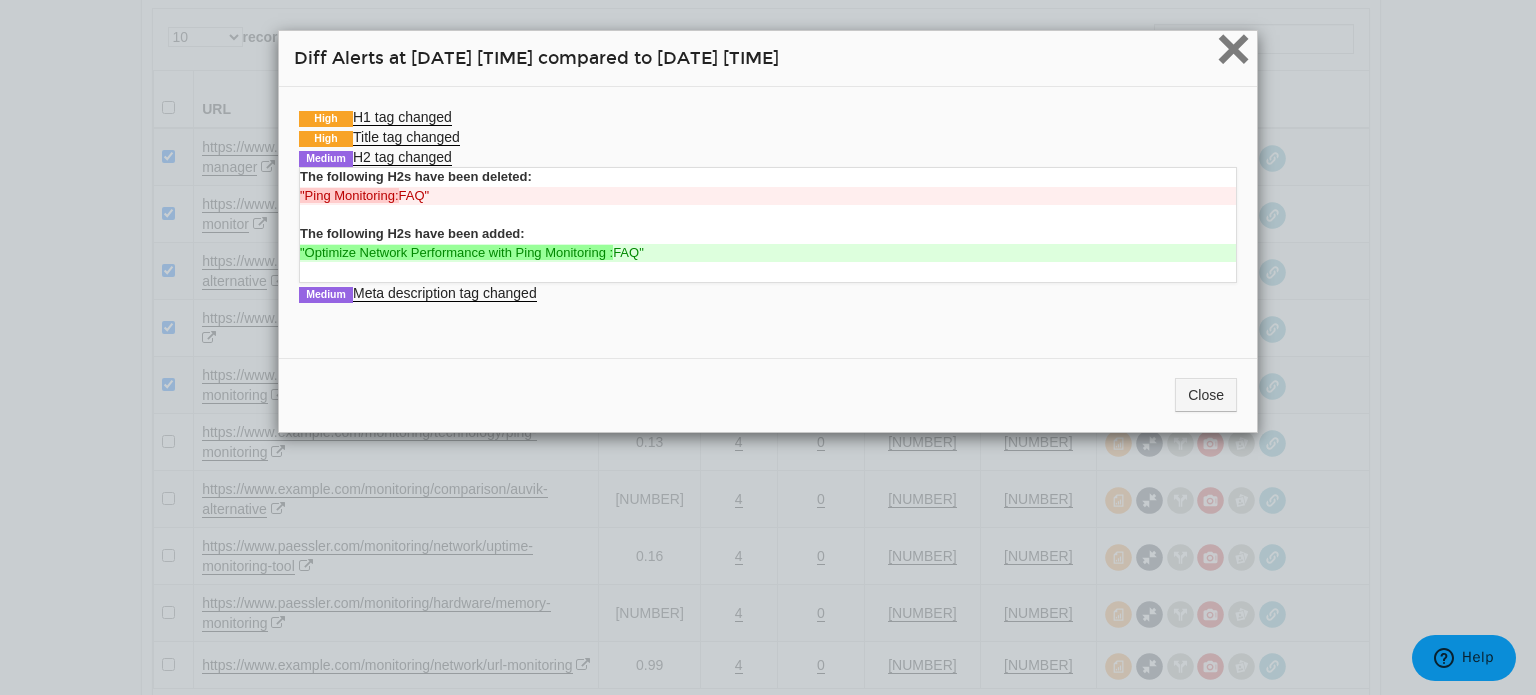 click on "×" at bounding box center (1233, 48) 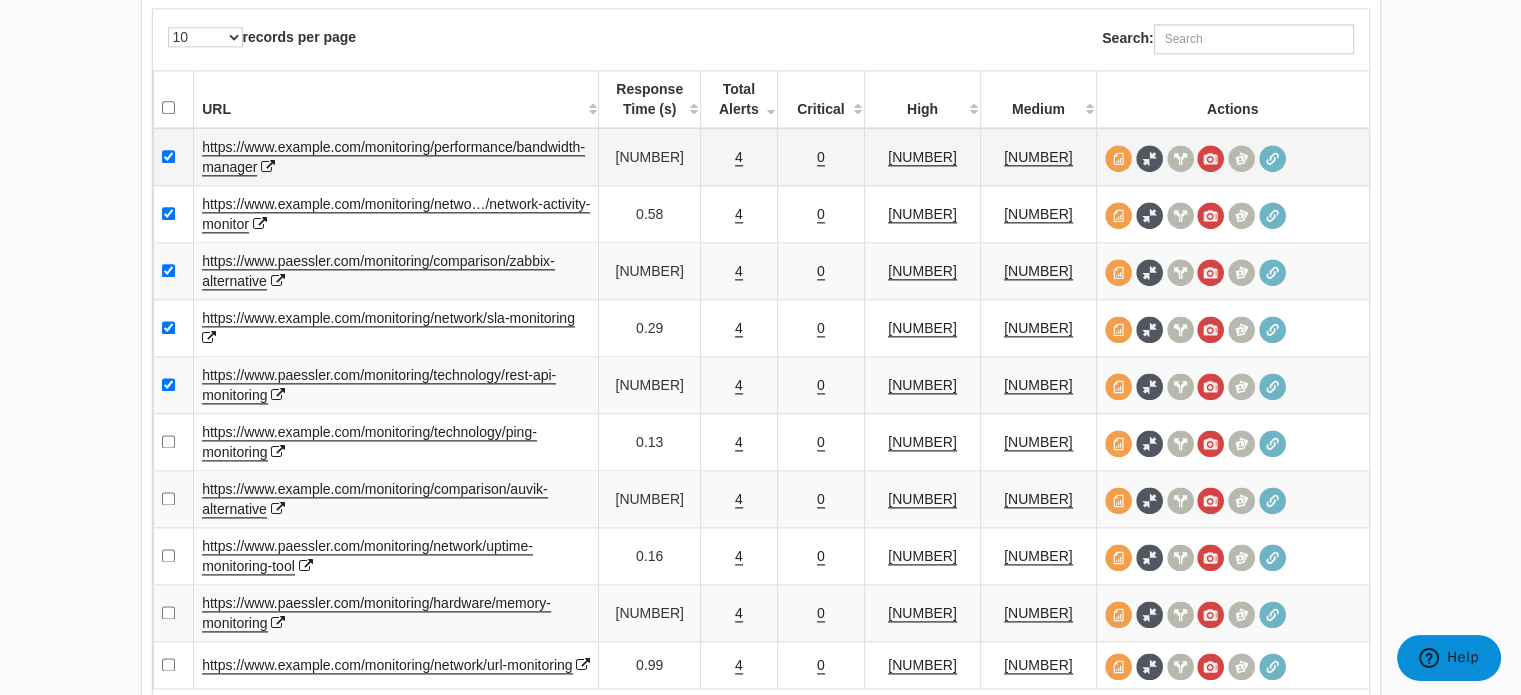 click on "4" at bounding box center (738, 157) 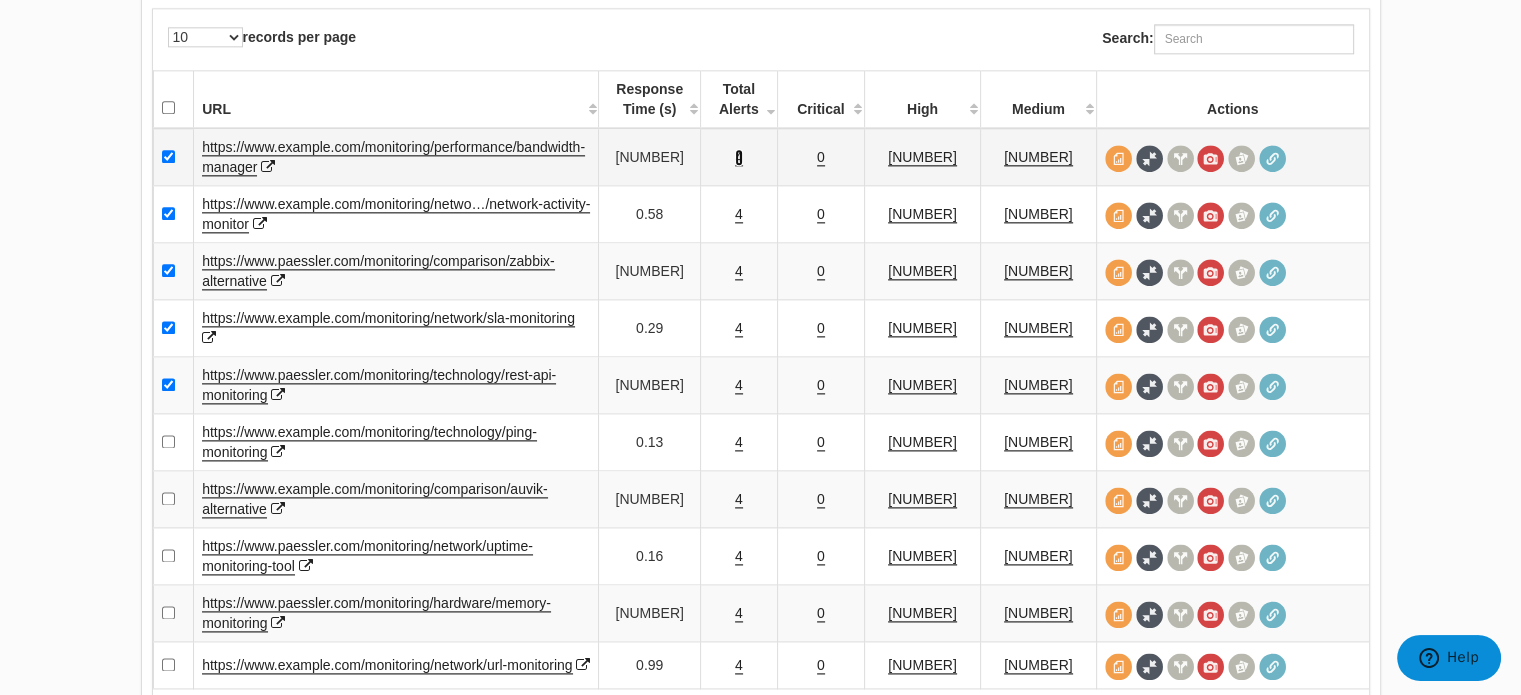 click on "4" at bounding box center [739, 157] 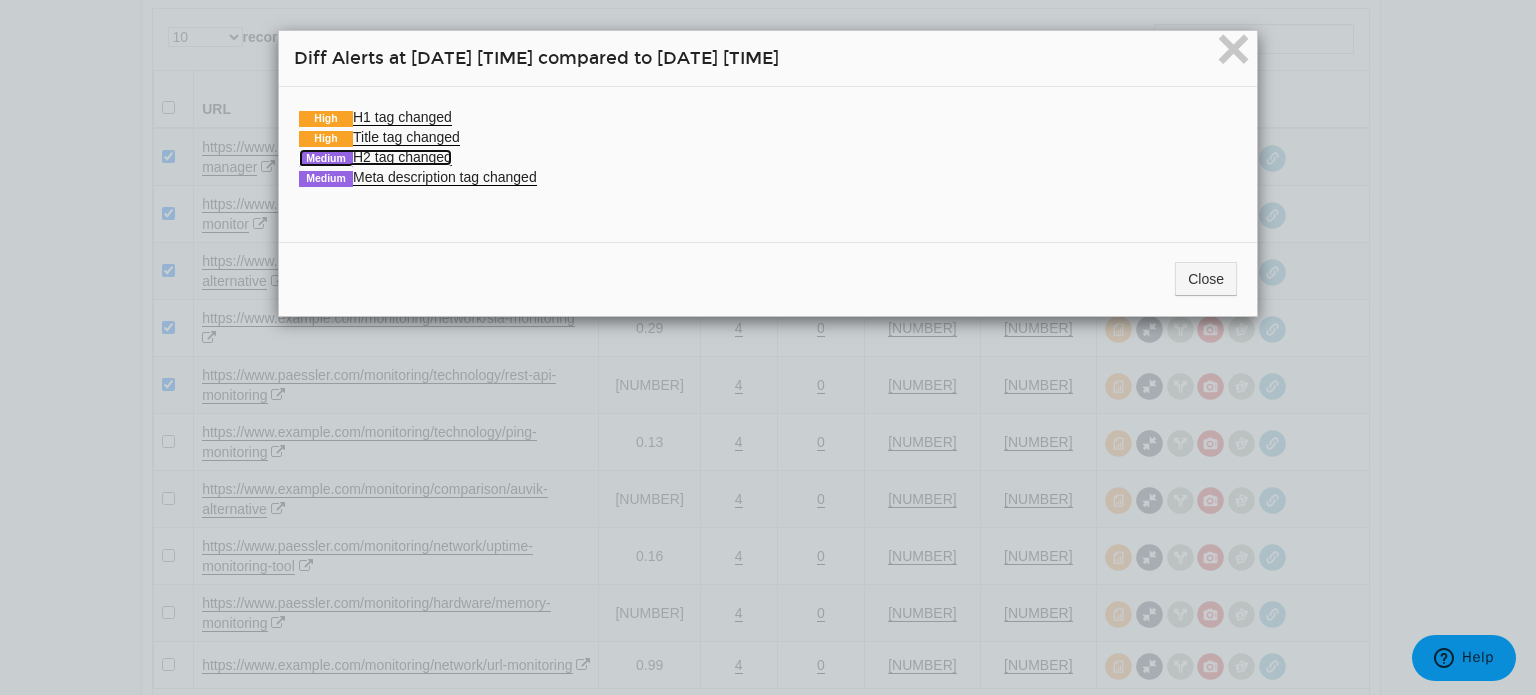 click on "Medium  H2 tag changed" at bounding box center [375, 157] 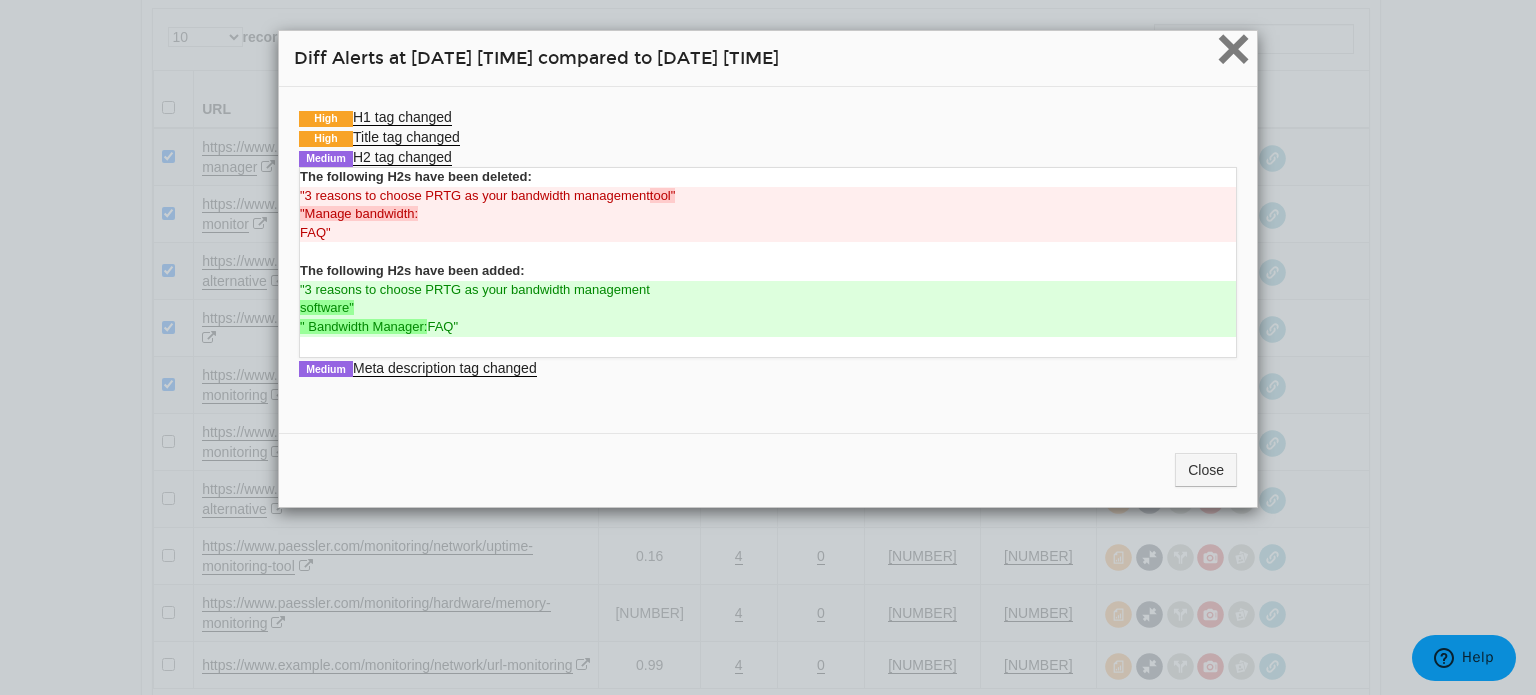 click on "×" at bounding box center [1233, 48] 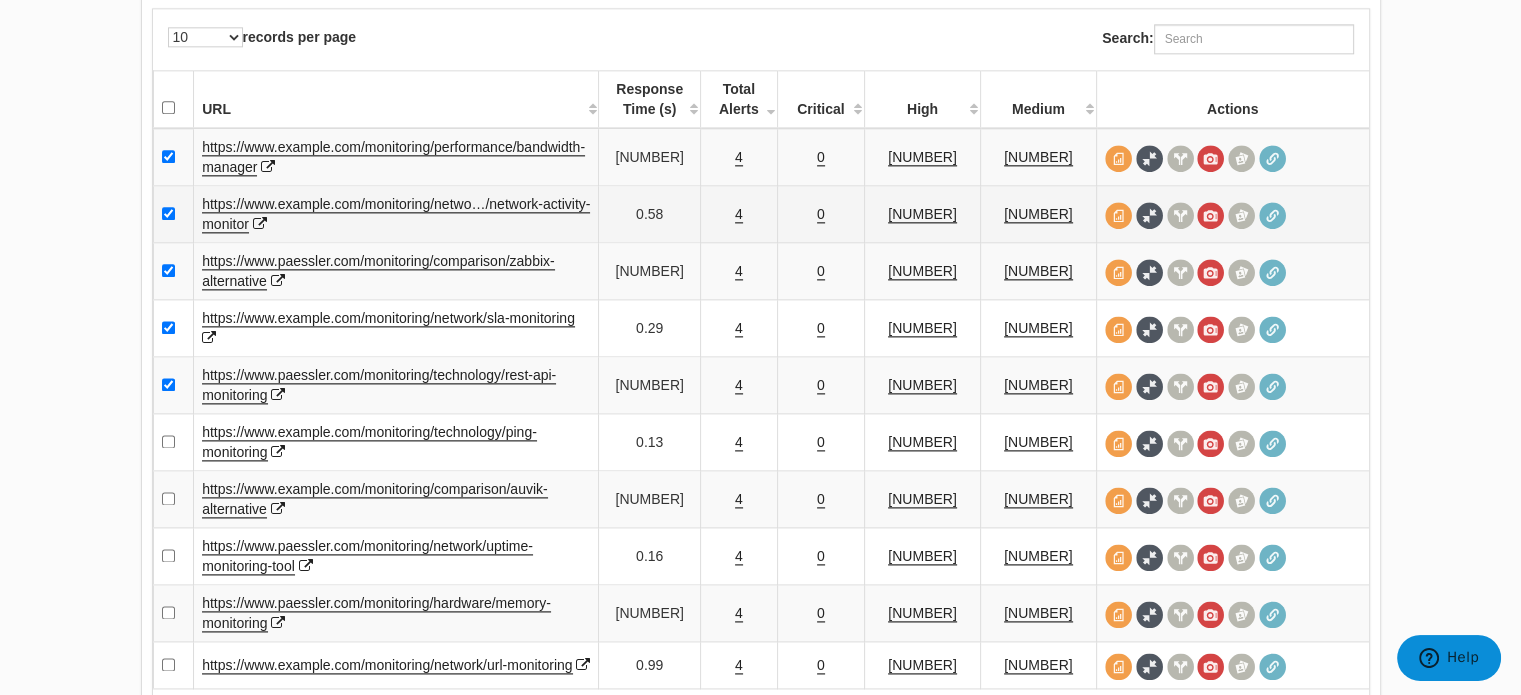 click on "4" at bounding box center (738, 214) 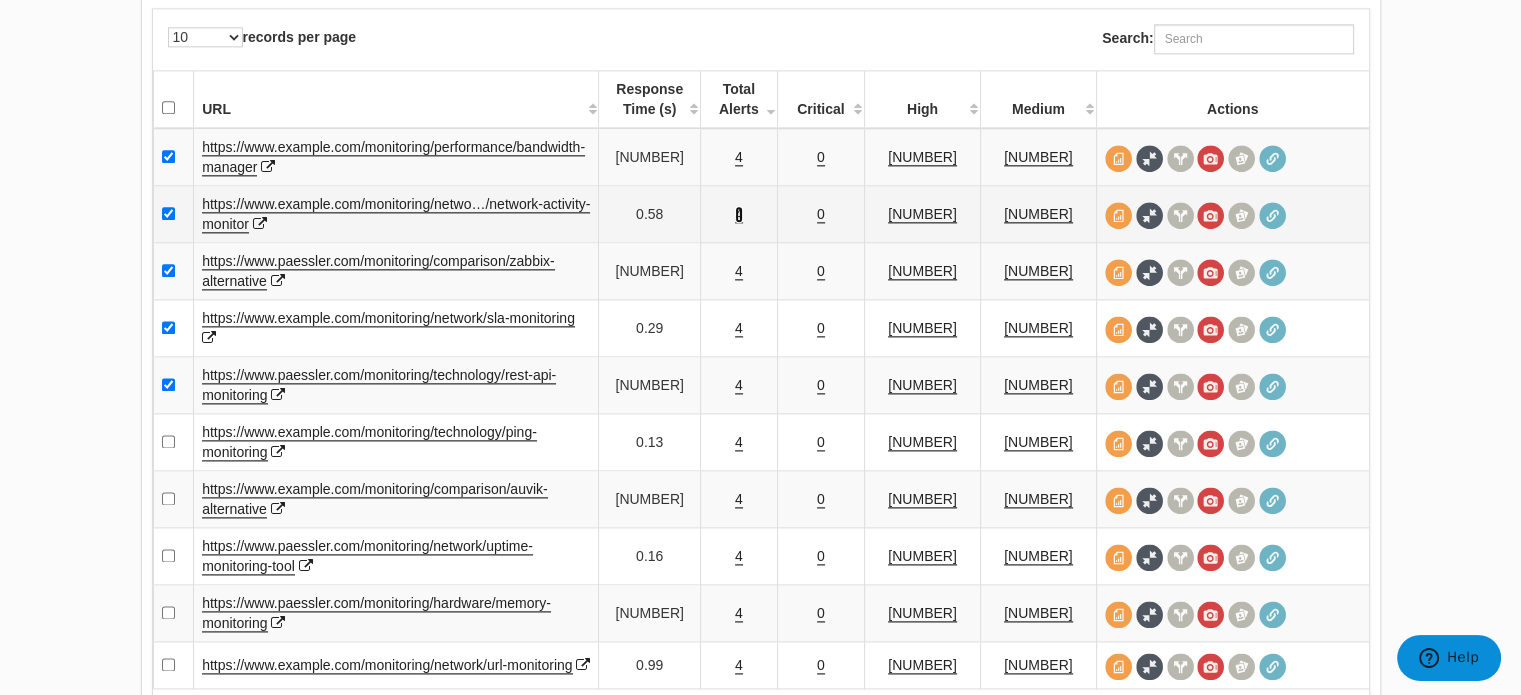 click on "4" at bounding box center (739, 214) 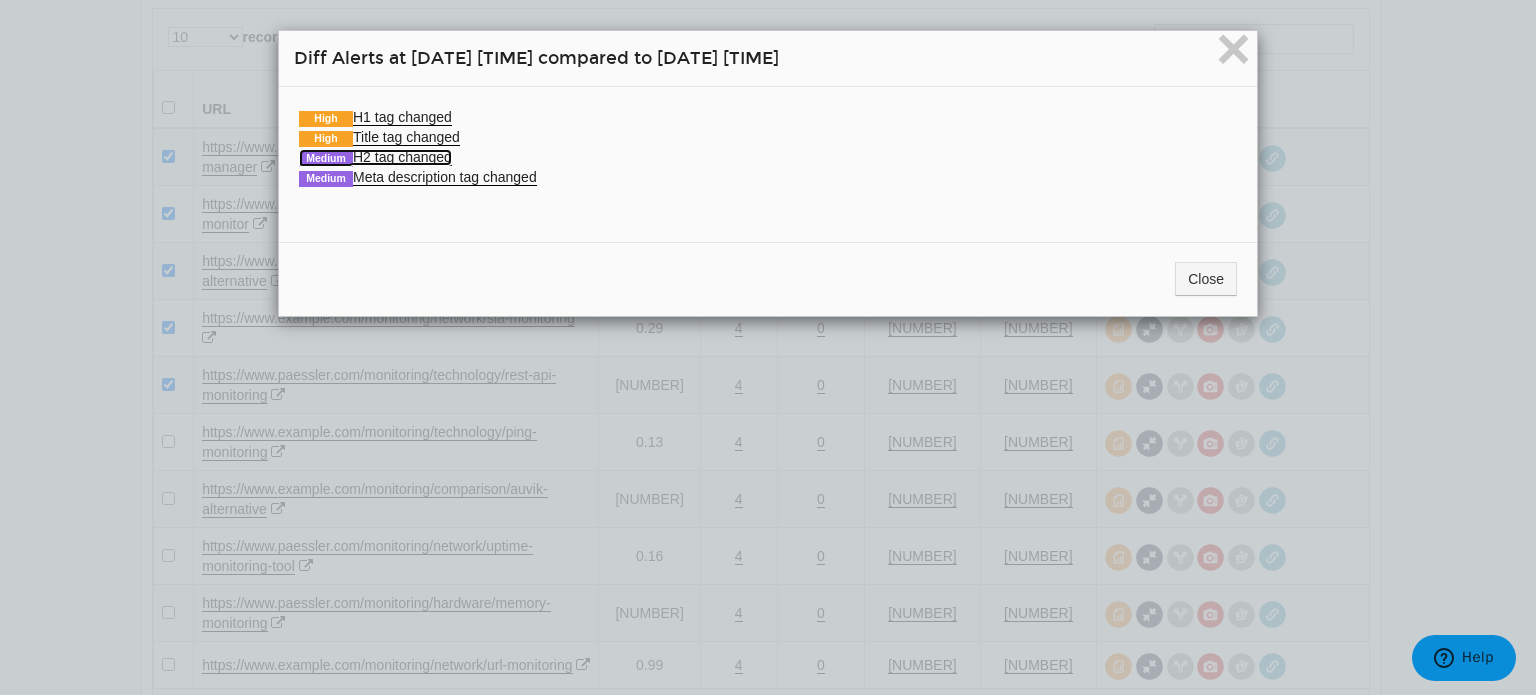 click on "Medium  H2 tag changed" at bounding box center (375, 157) 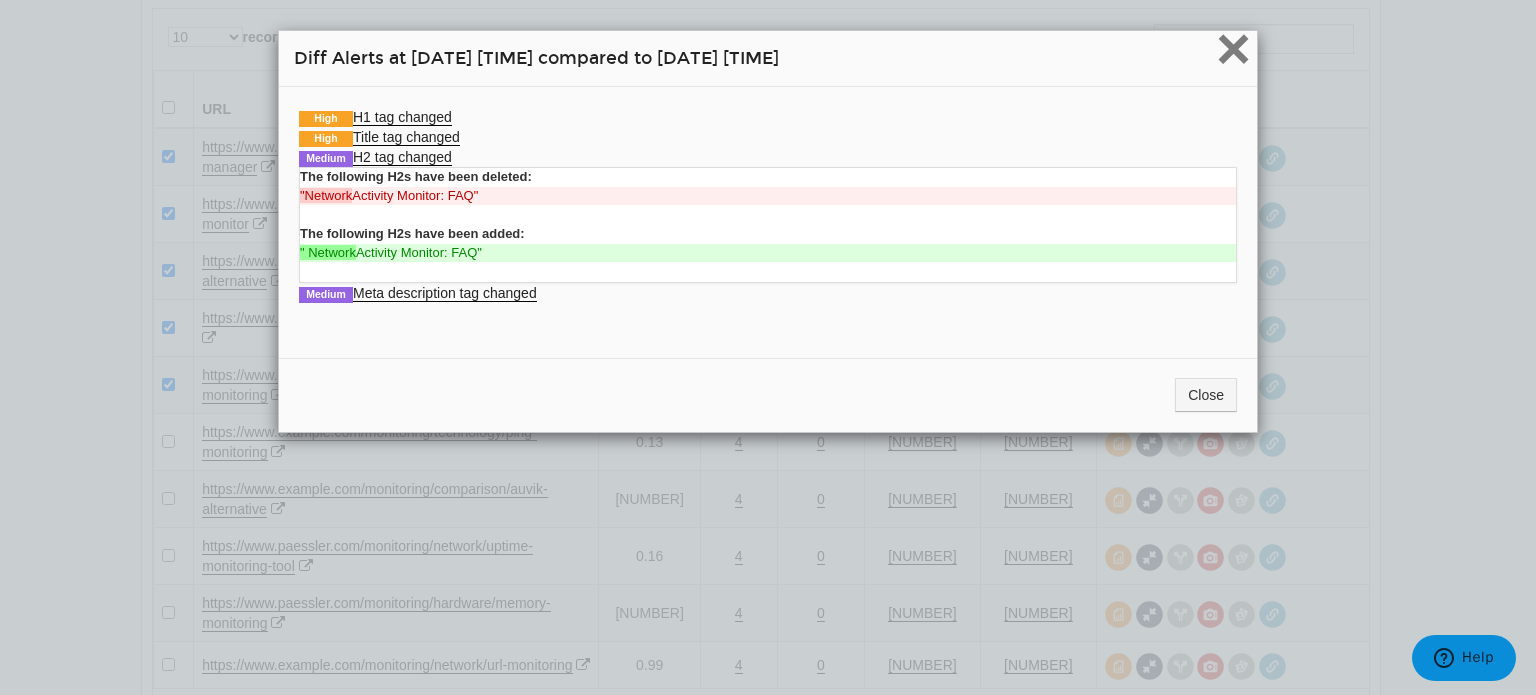 click on "×" at bounding box center (1233, 48) 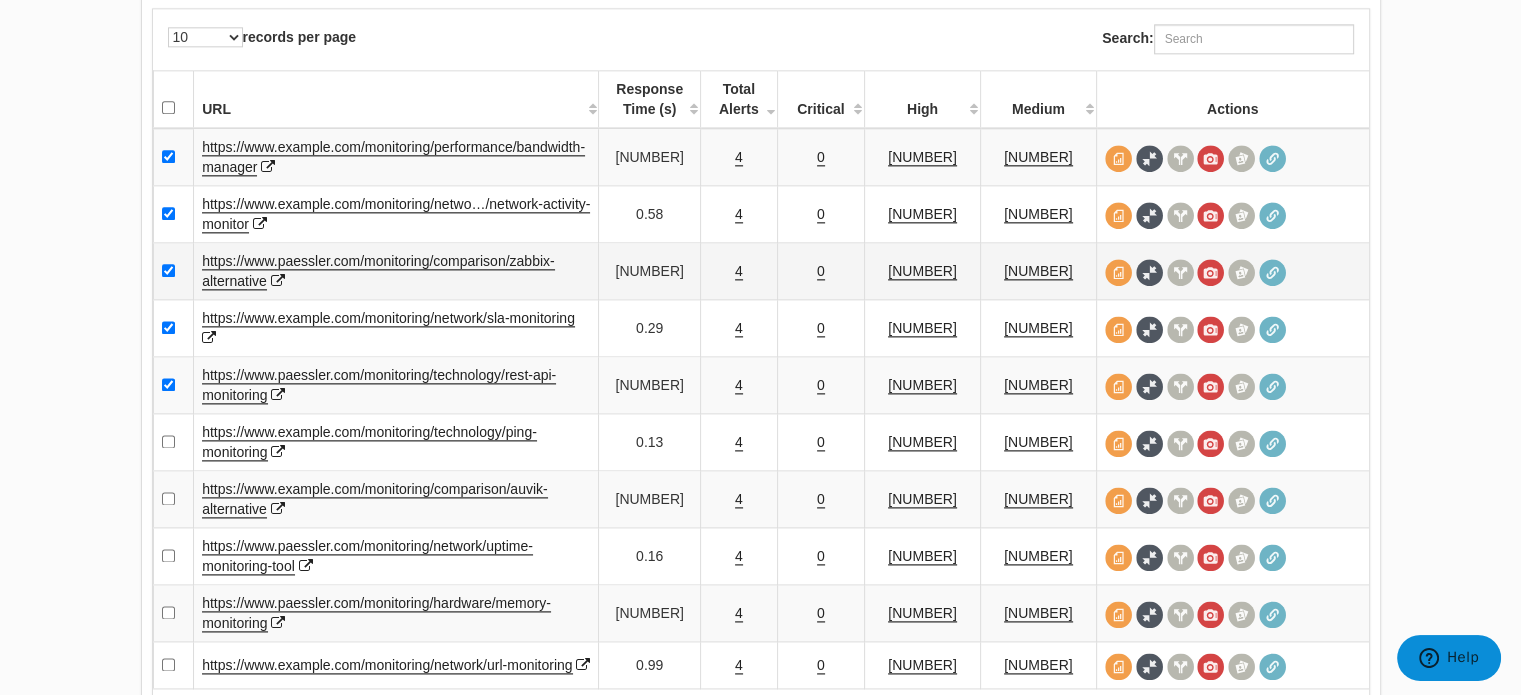 click on "4" at bounding box center [738, 271] 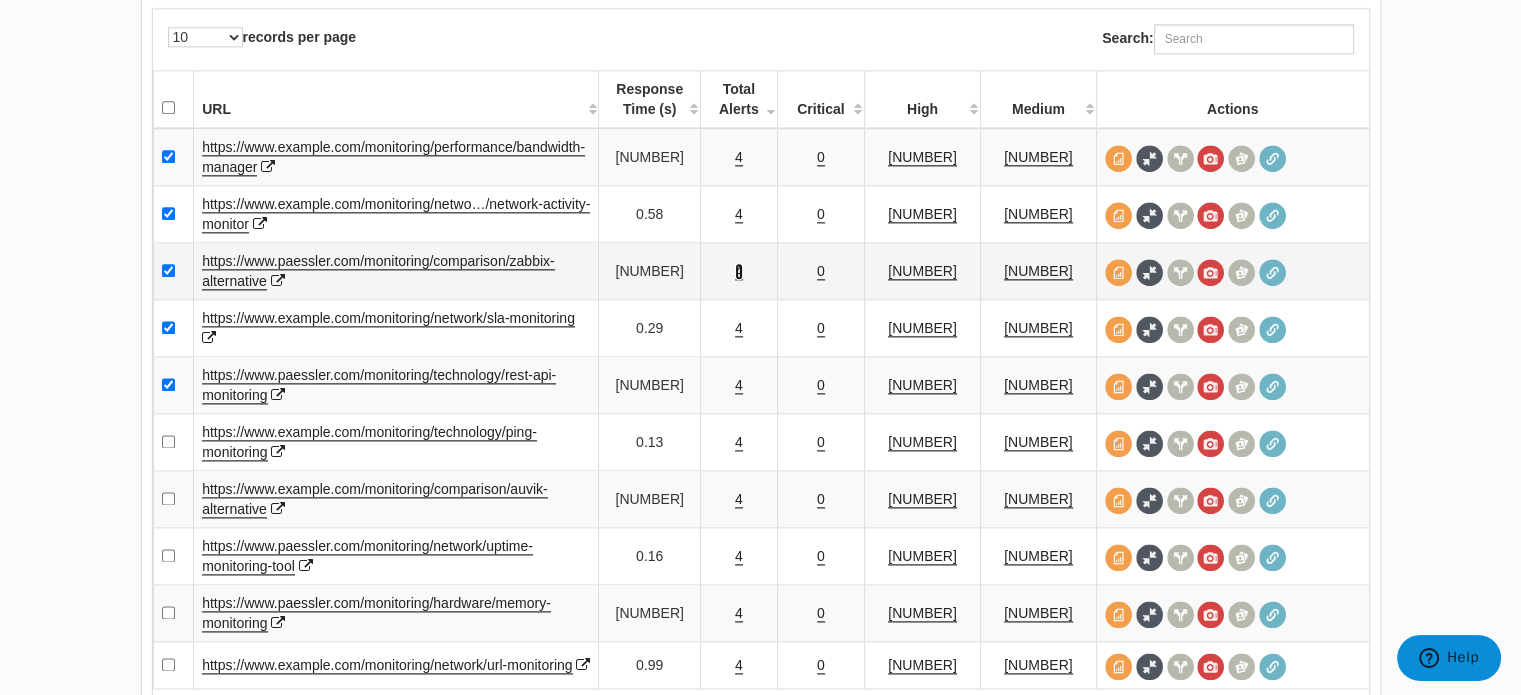click on "4" at bounding box center [739, 271] 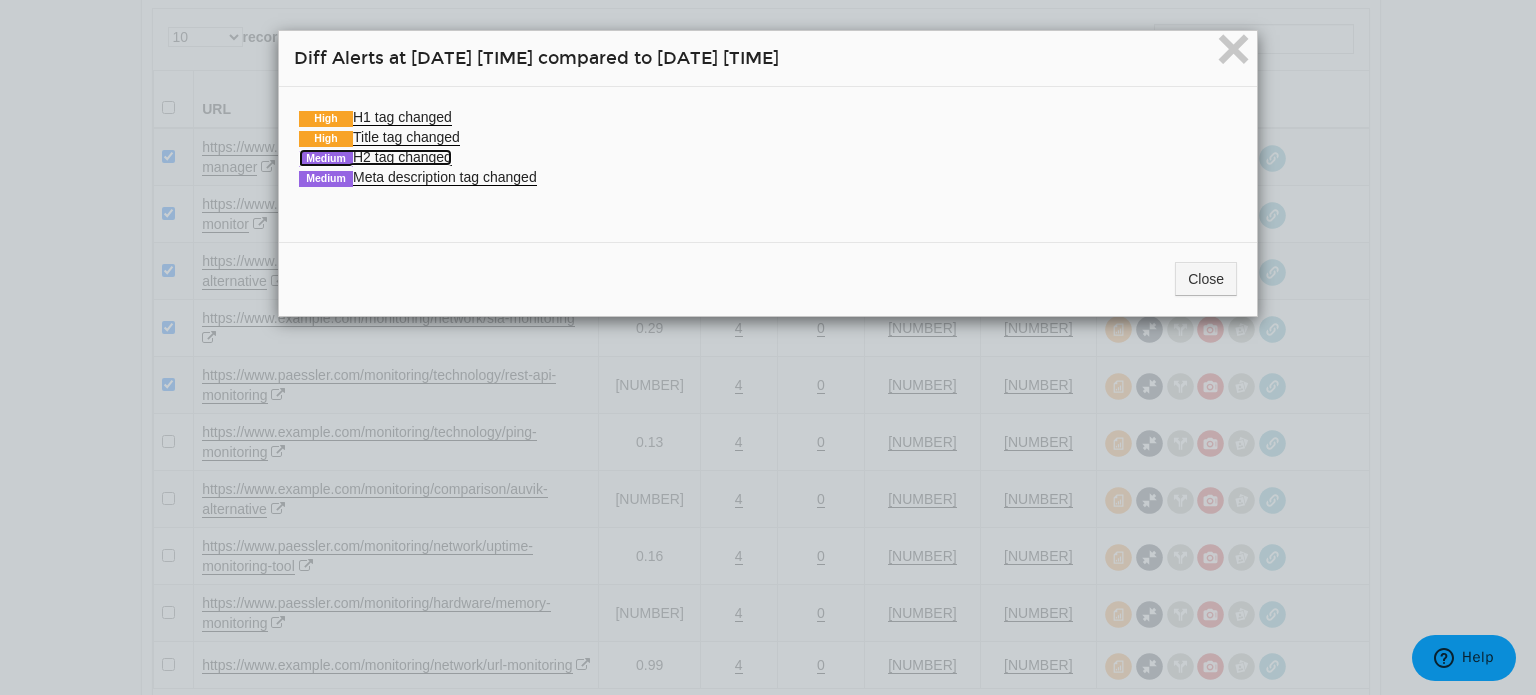 click on "Medium  H2 tag changed" at bounding box center (375, 157) 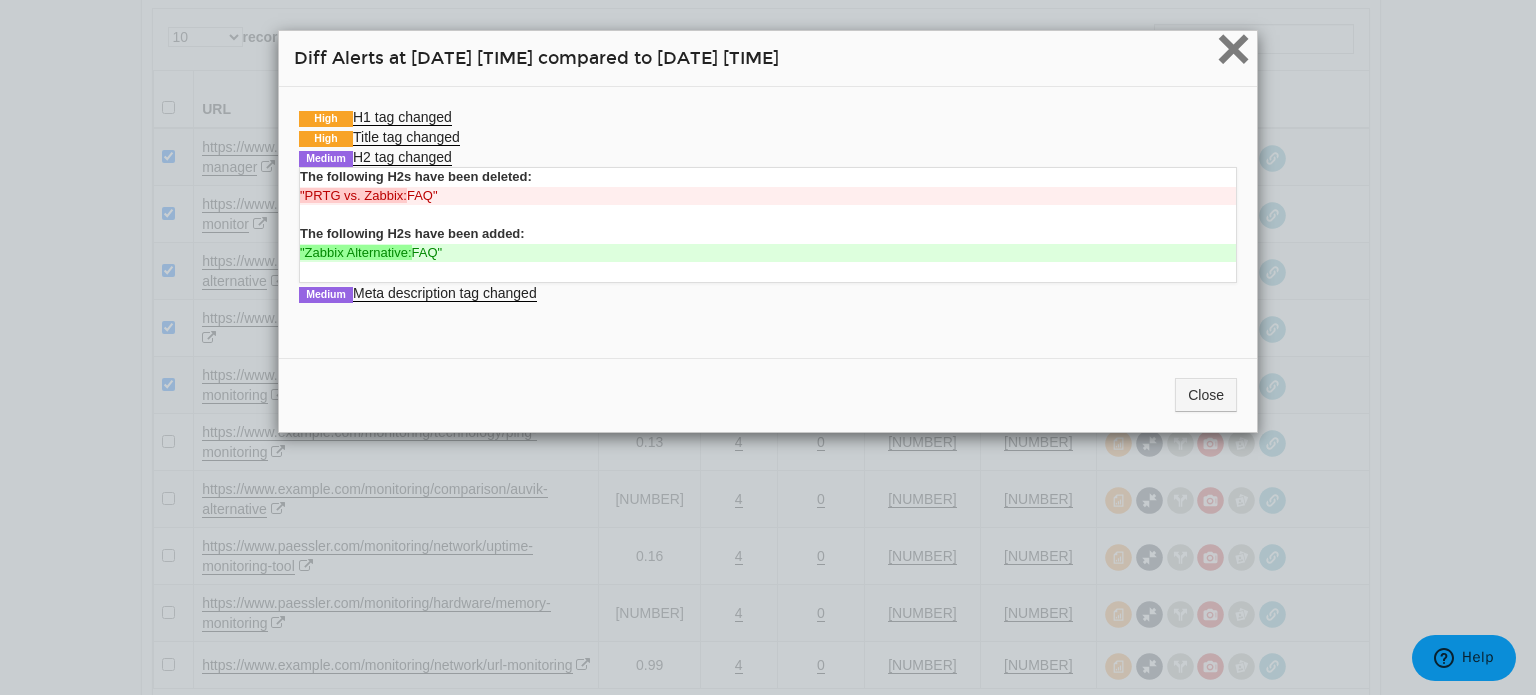 click on "×" at bounding box center [1233, 48] 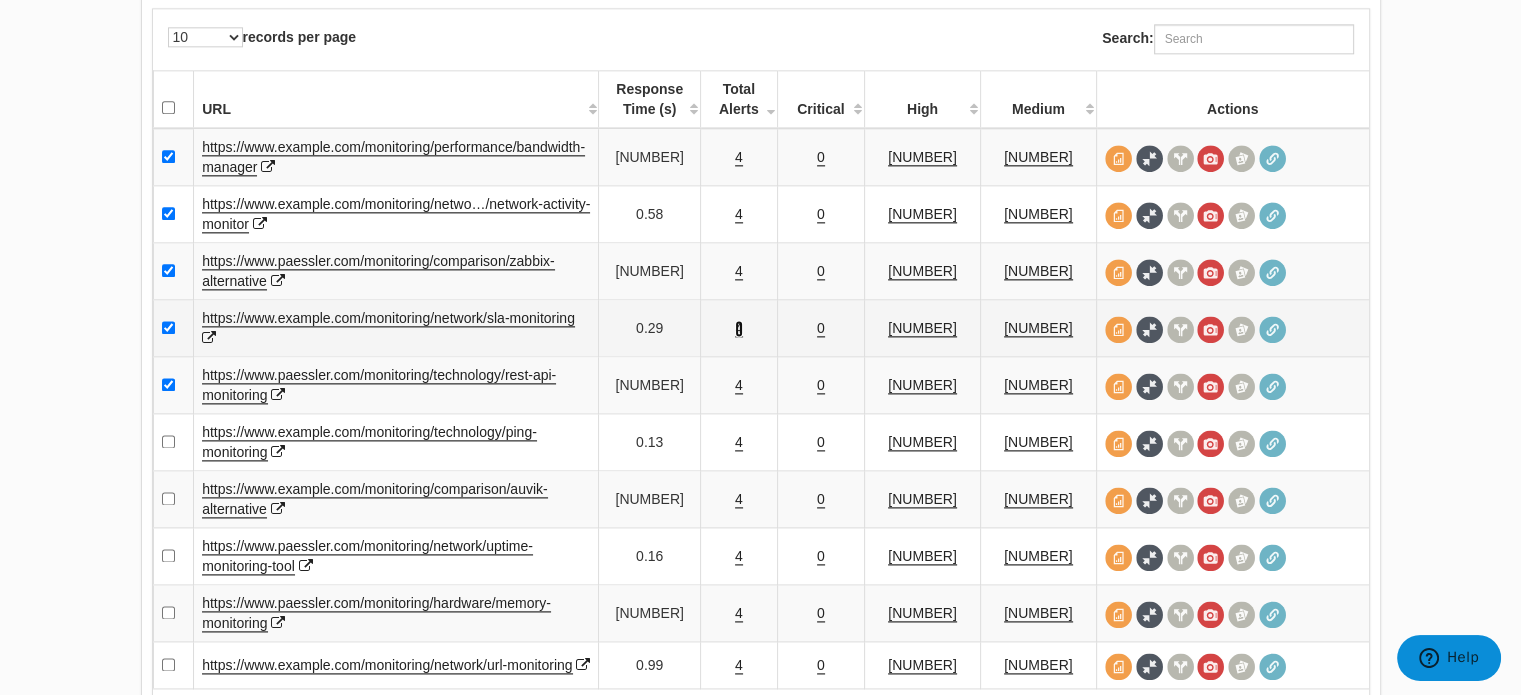 click on "4" at bounding box center [739, 328] 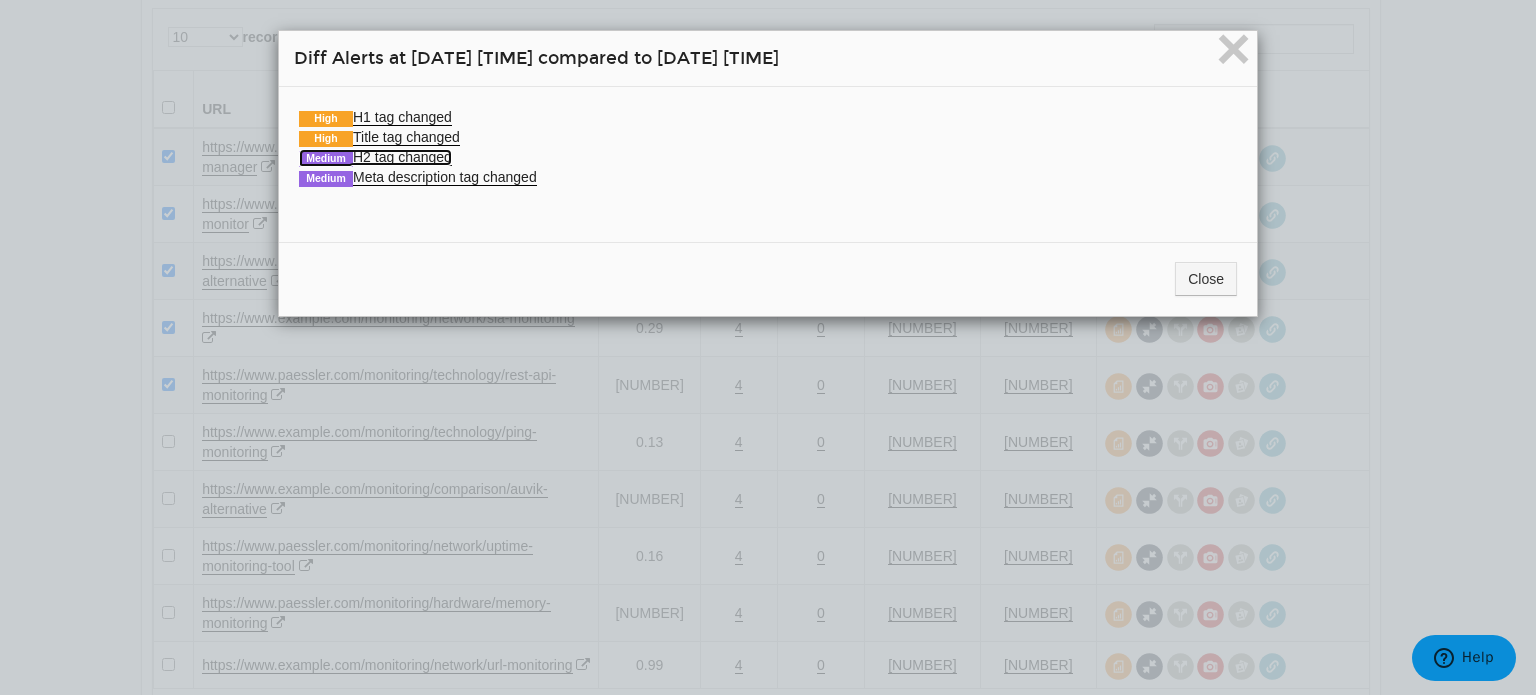 click on "Medium  H2 tag changed" at bounding box center [375, 157] 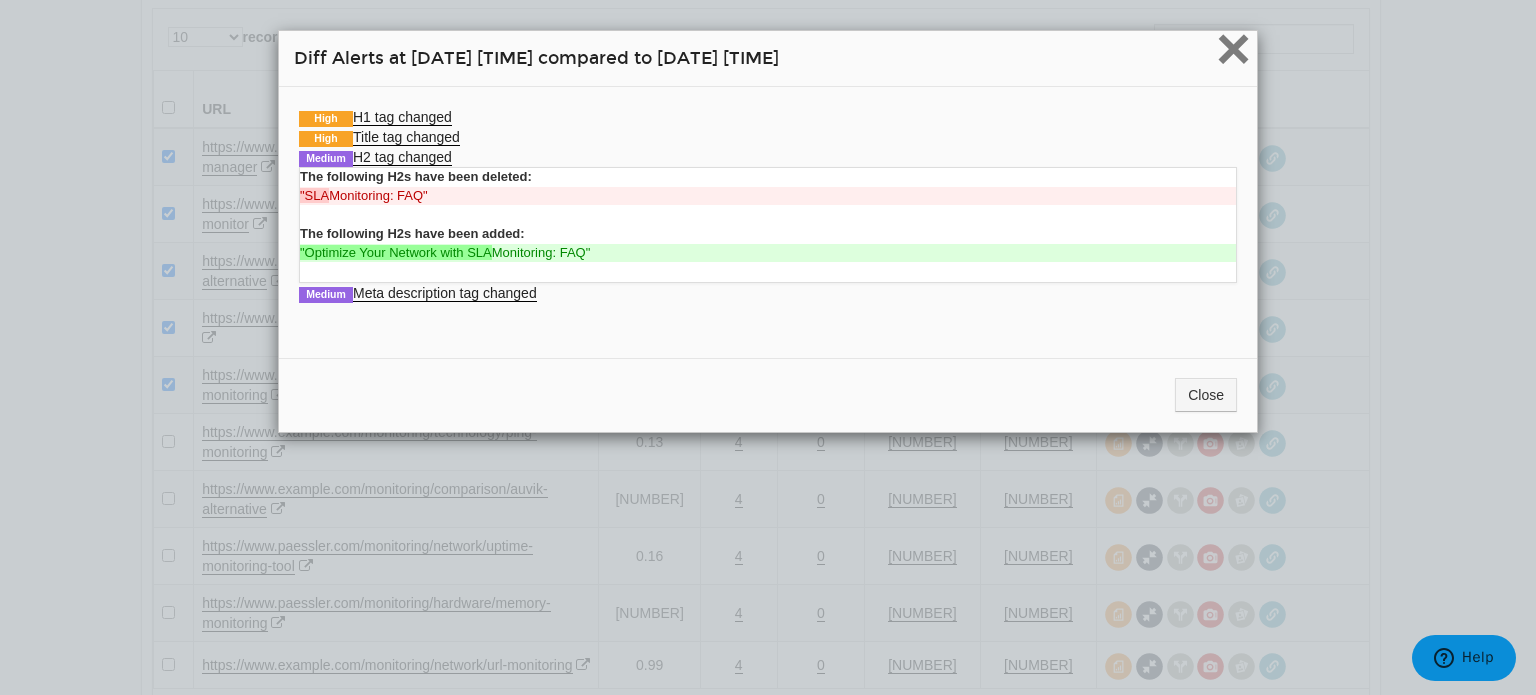 click on "×" at bounding box center [1233, 48] 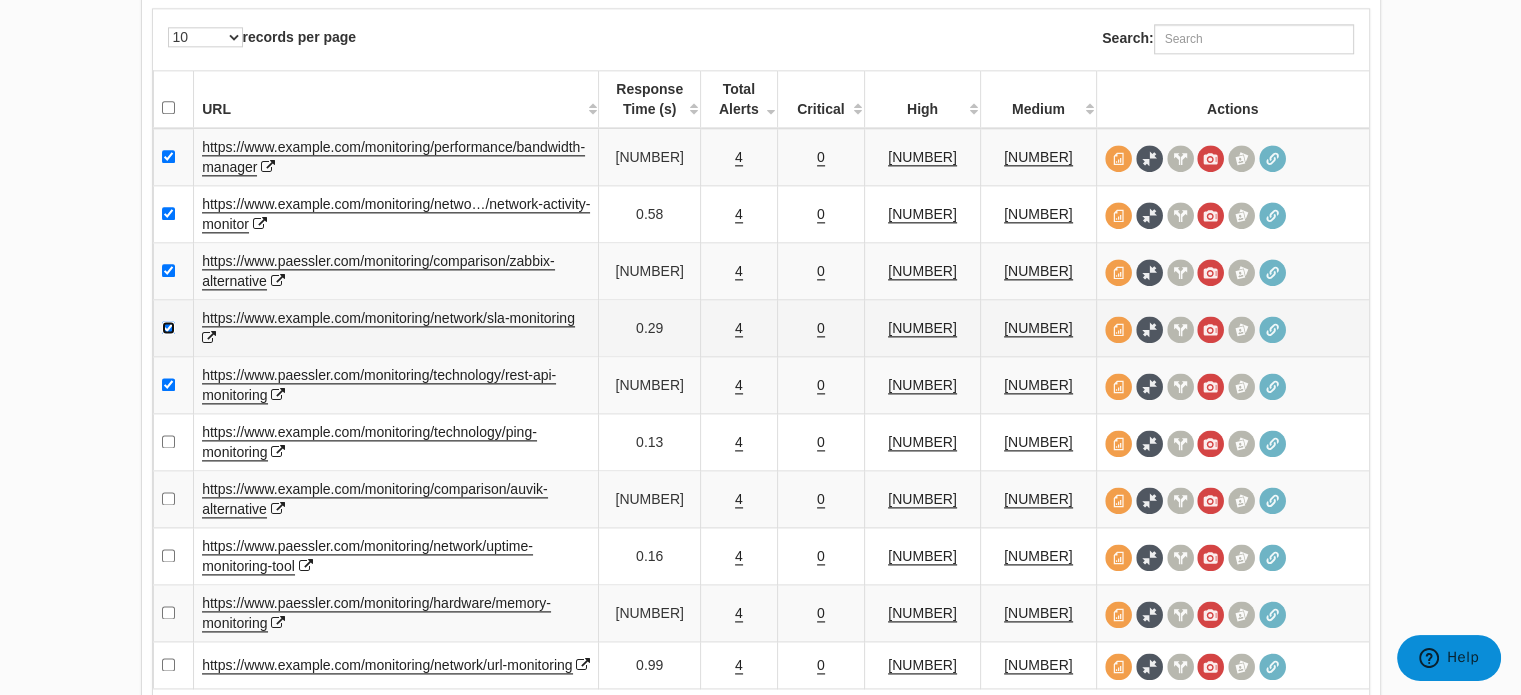 click at bounding box center (168, 327) 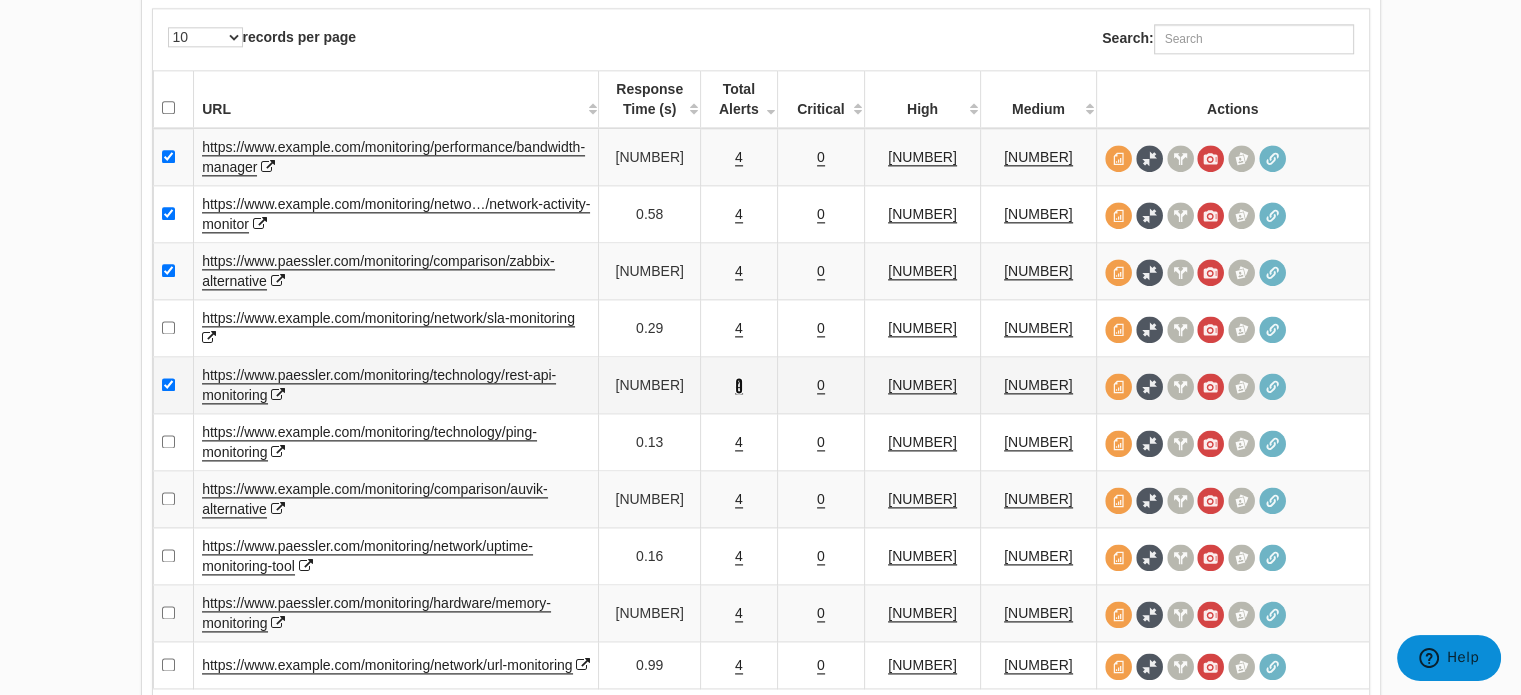 click on "4" at bounding box center [739, 385] 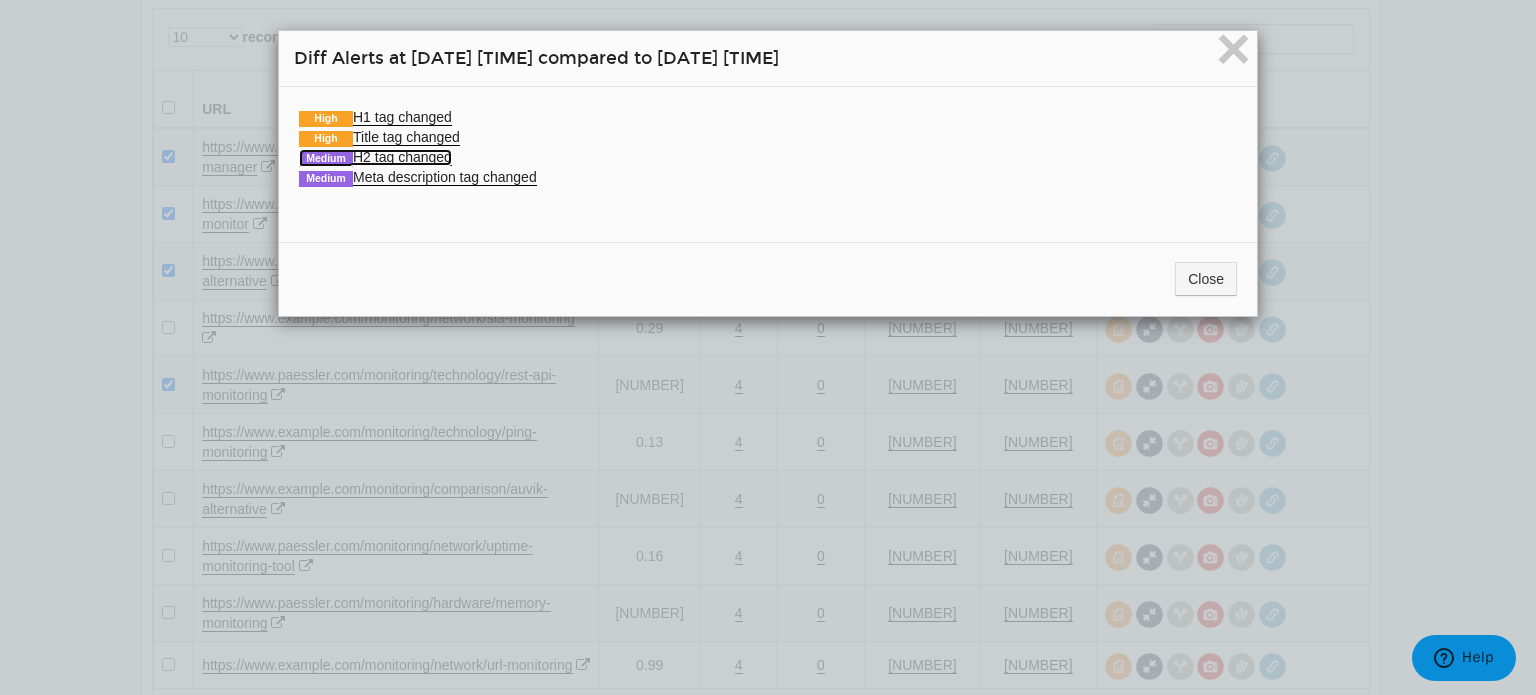 click on "Medium  H2 tag changed" at bounding box center (375, 157) 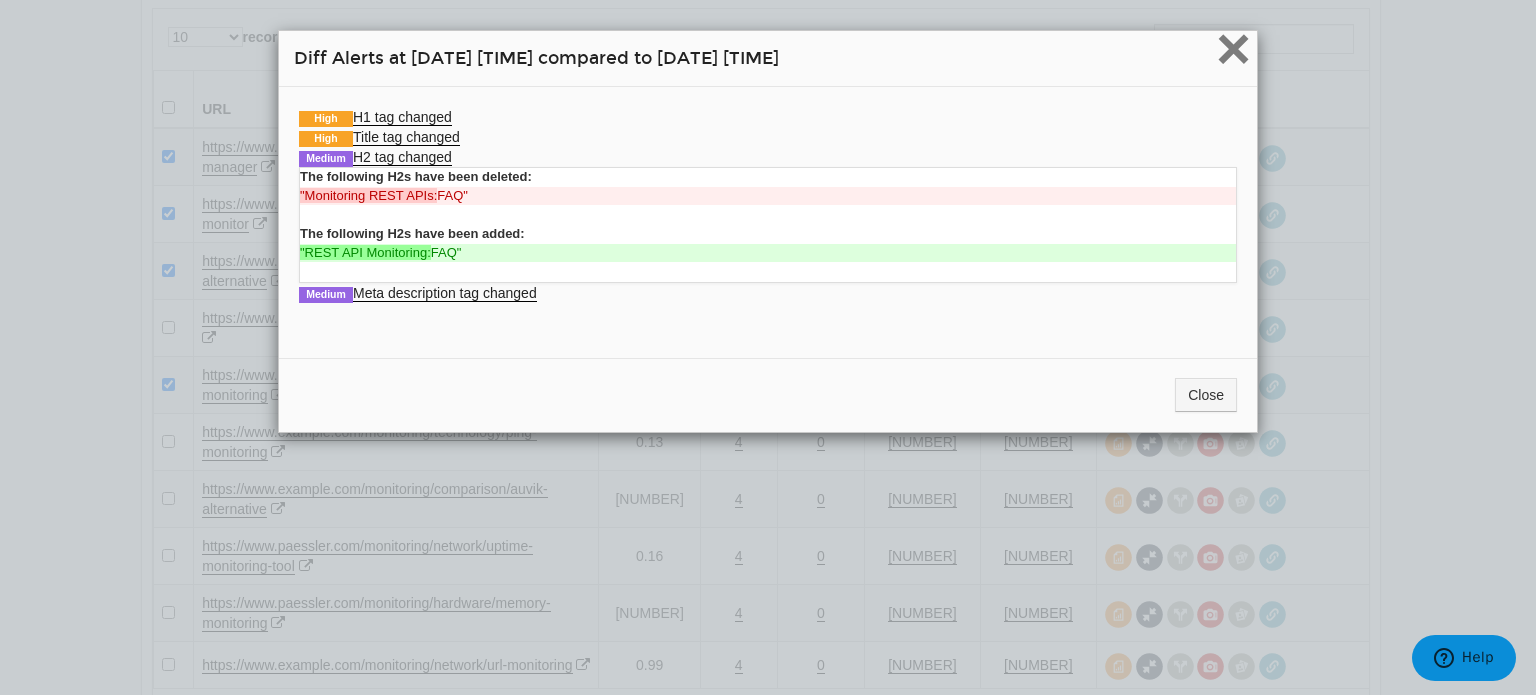 click on "×" at bounding box center (1233, 48) 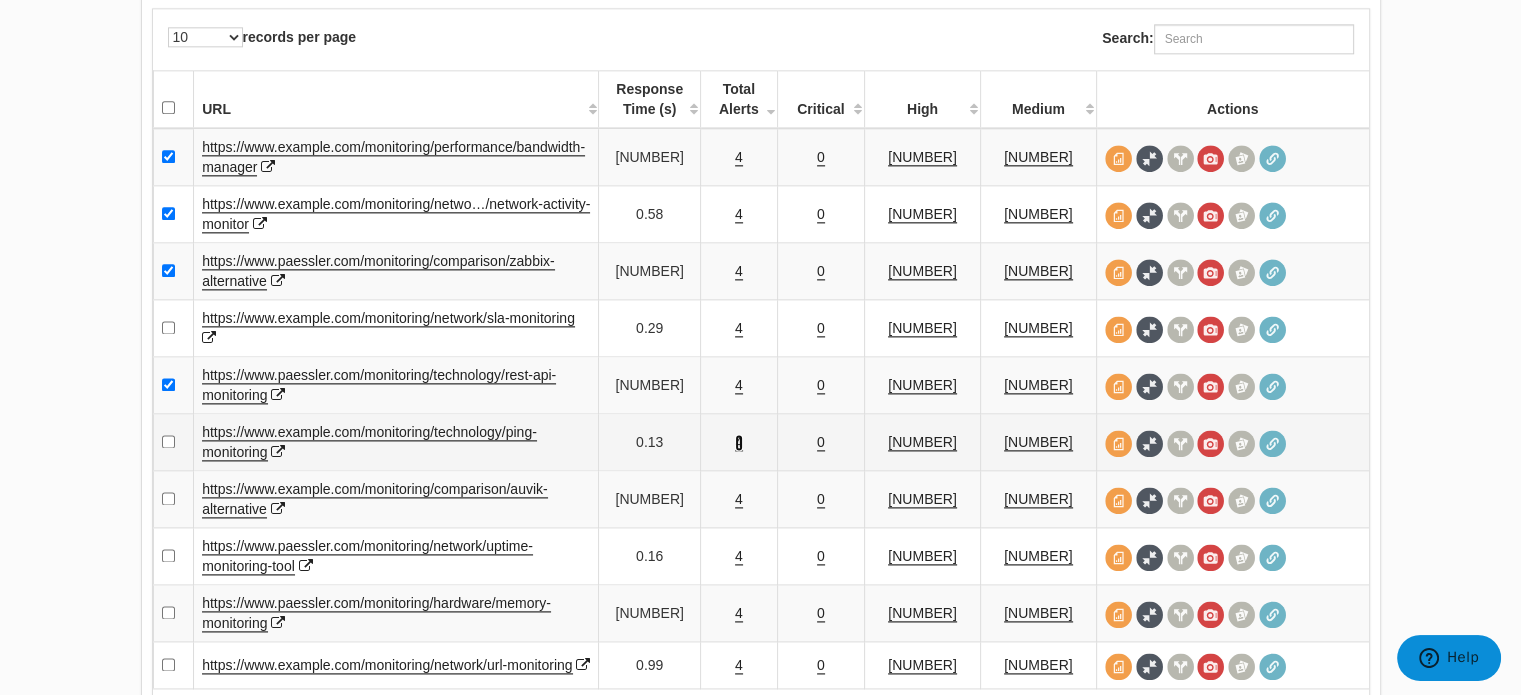 click on "4" at bounding box center (739, 442) 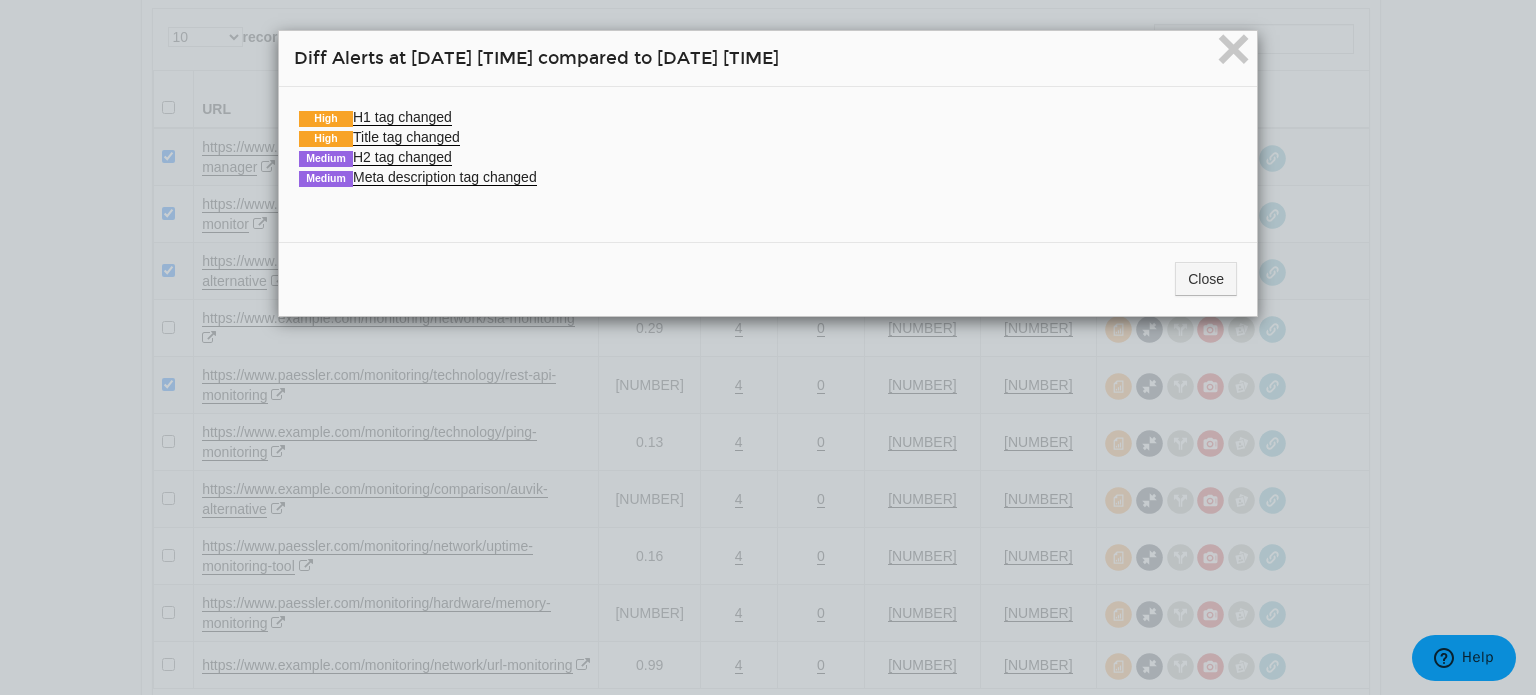 click on "Medium  H2 tag changed
The following H2s have been deleted:
"Ping Monitoring:  FAQ"
The following H2s have been added:
"Optimize Network Performance with Ping Monitoring :  FAQ"" at bounding box center [768, 157] 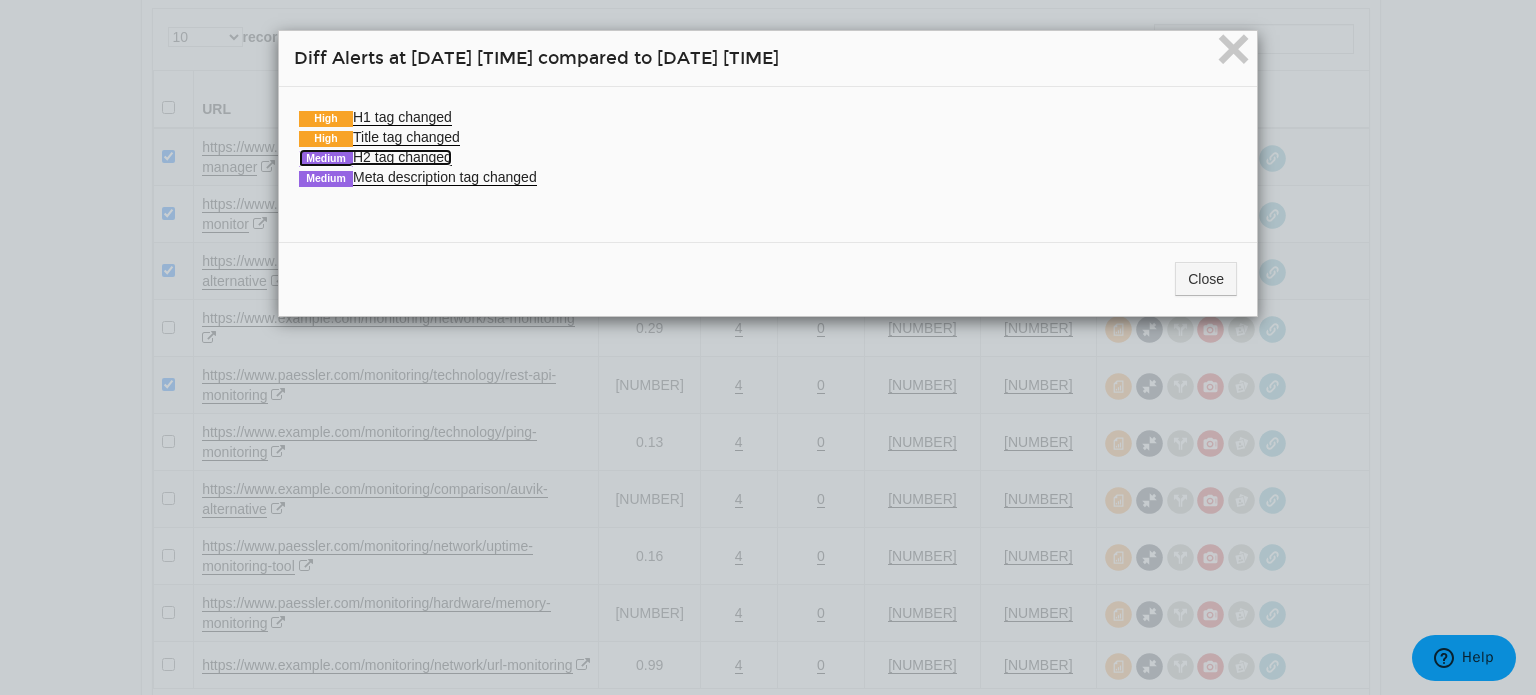 click on "Medium  H2 tag changed" at bounding box center [375, 157] 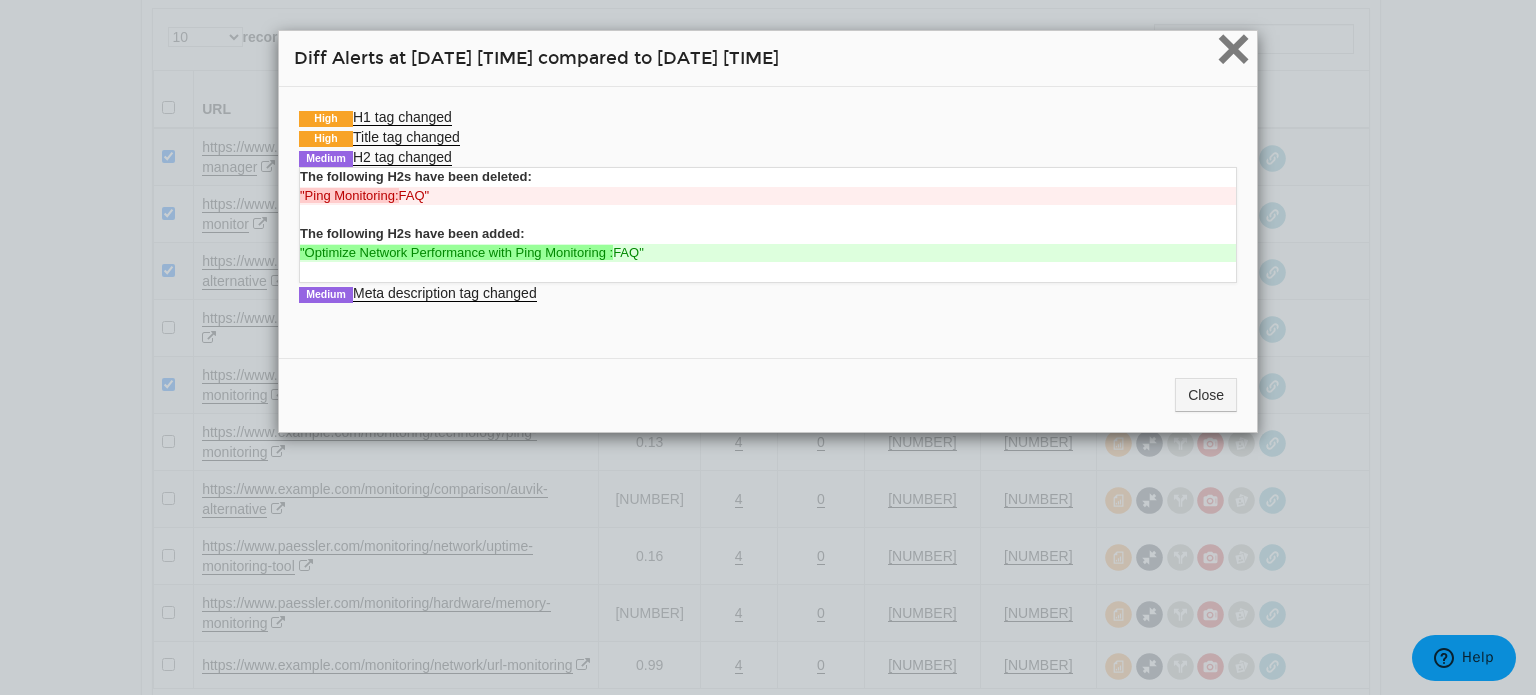click on "×" at bounding box center (1233, 48) 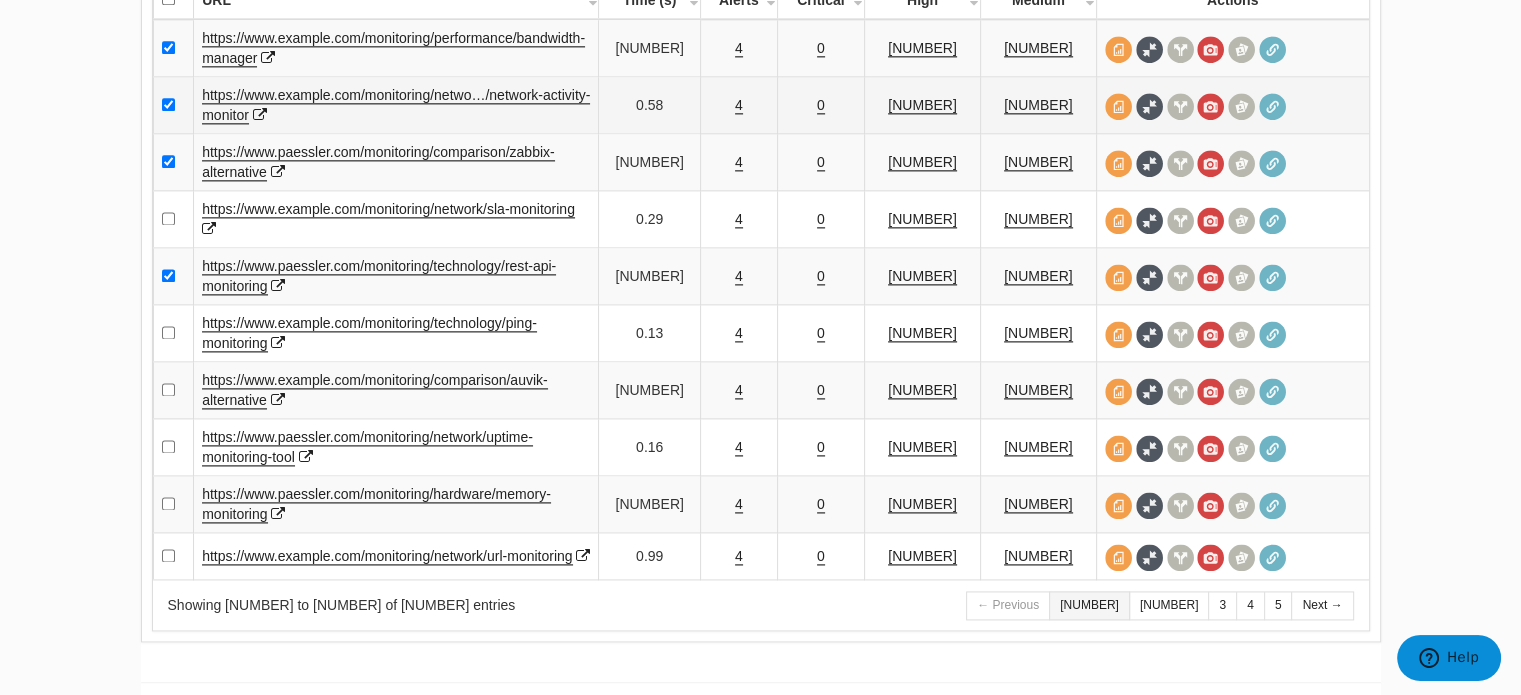scroll, scrollTop: 2674, scrollLeft: 0, axis: vertical 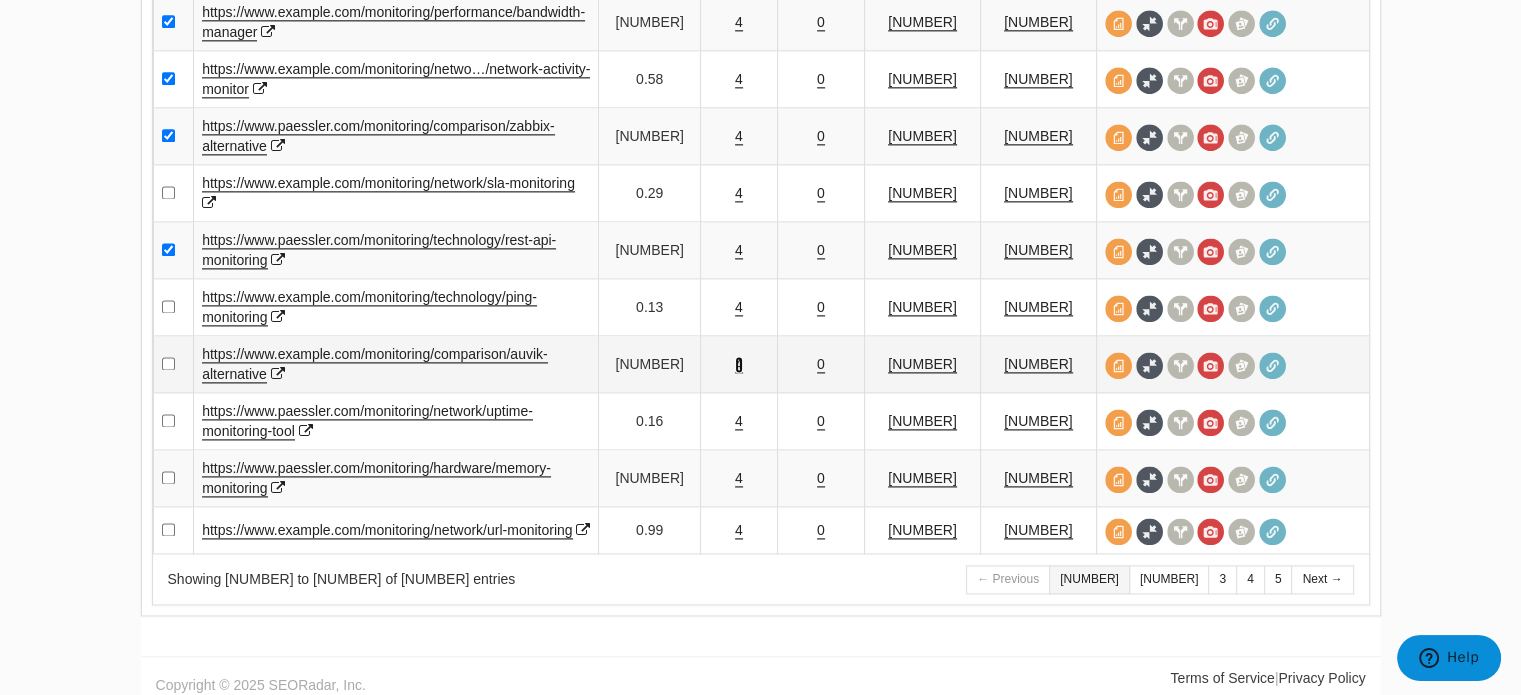 click on "4" at bounding box center (739, 364) 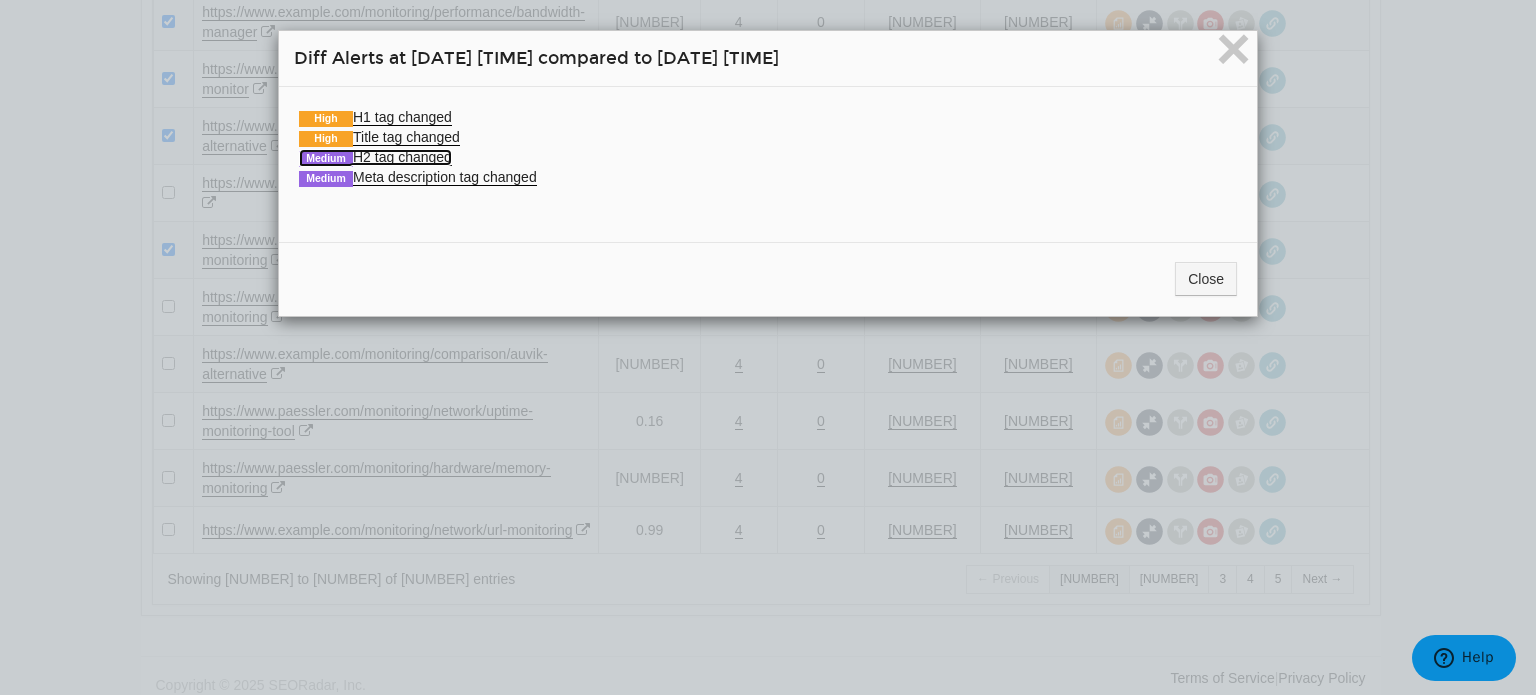 click on "Medium  H2 tag changed" at bounding box center (375, 157) 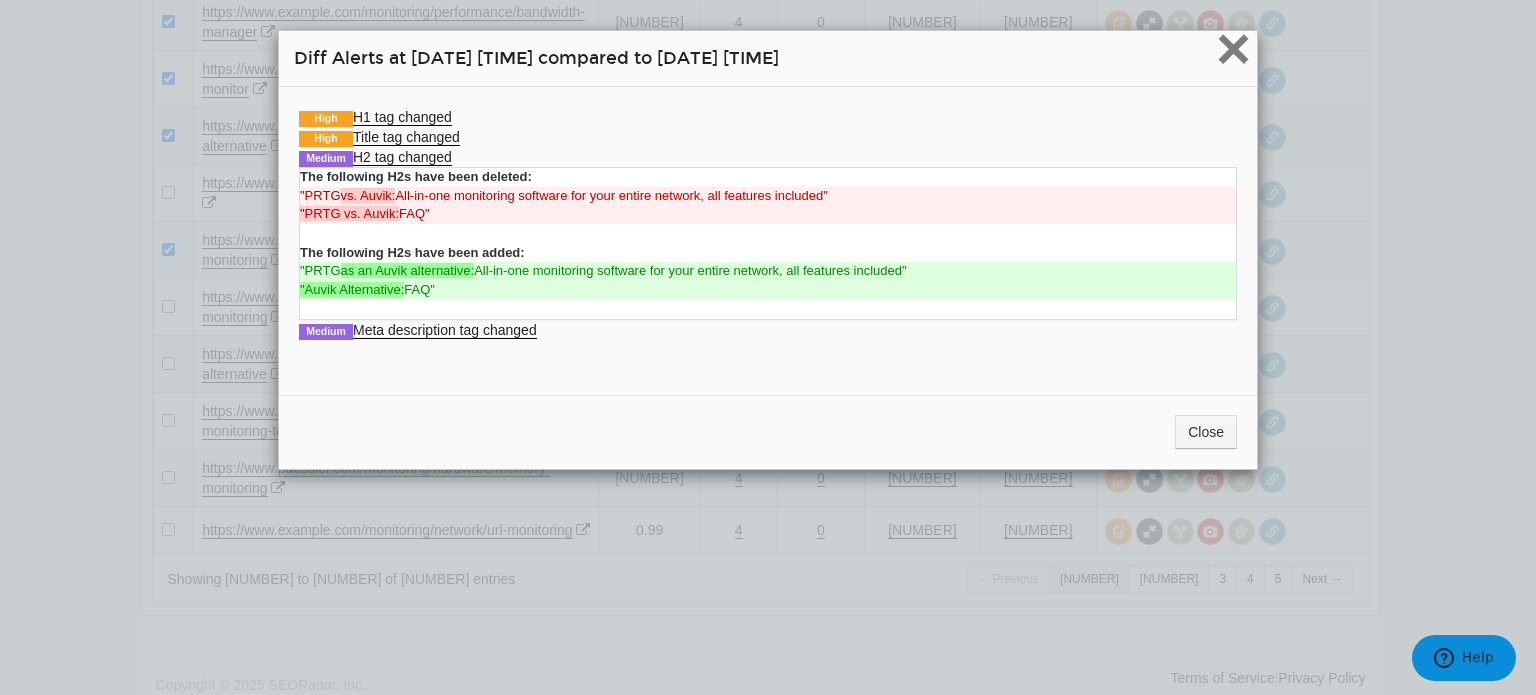 click on "×" at bounding box center [1233, 48] 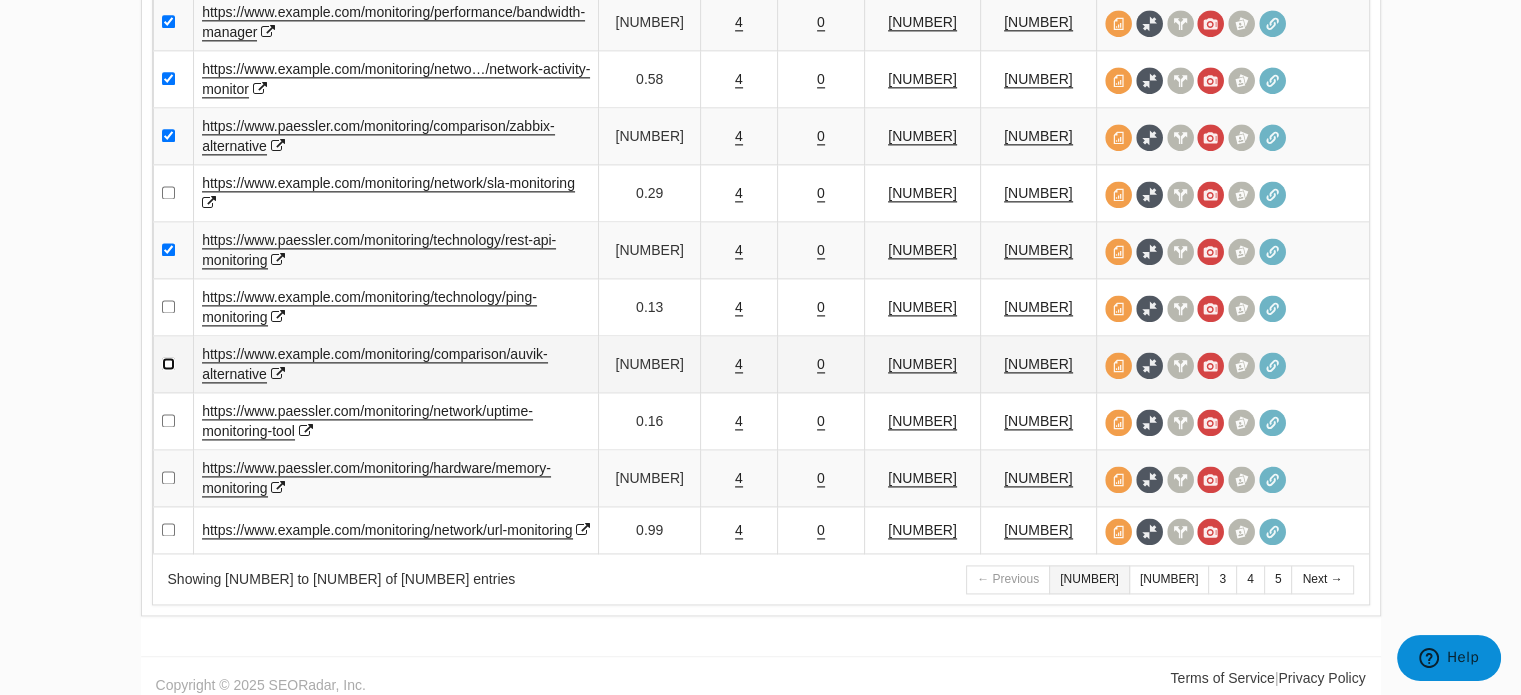 click at bounding box center [168, 363] 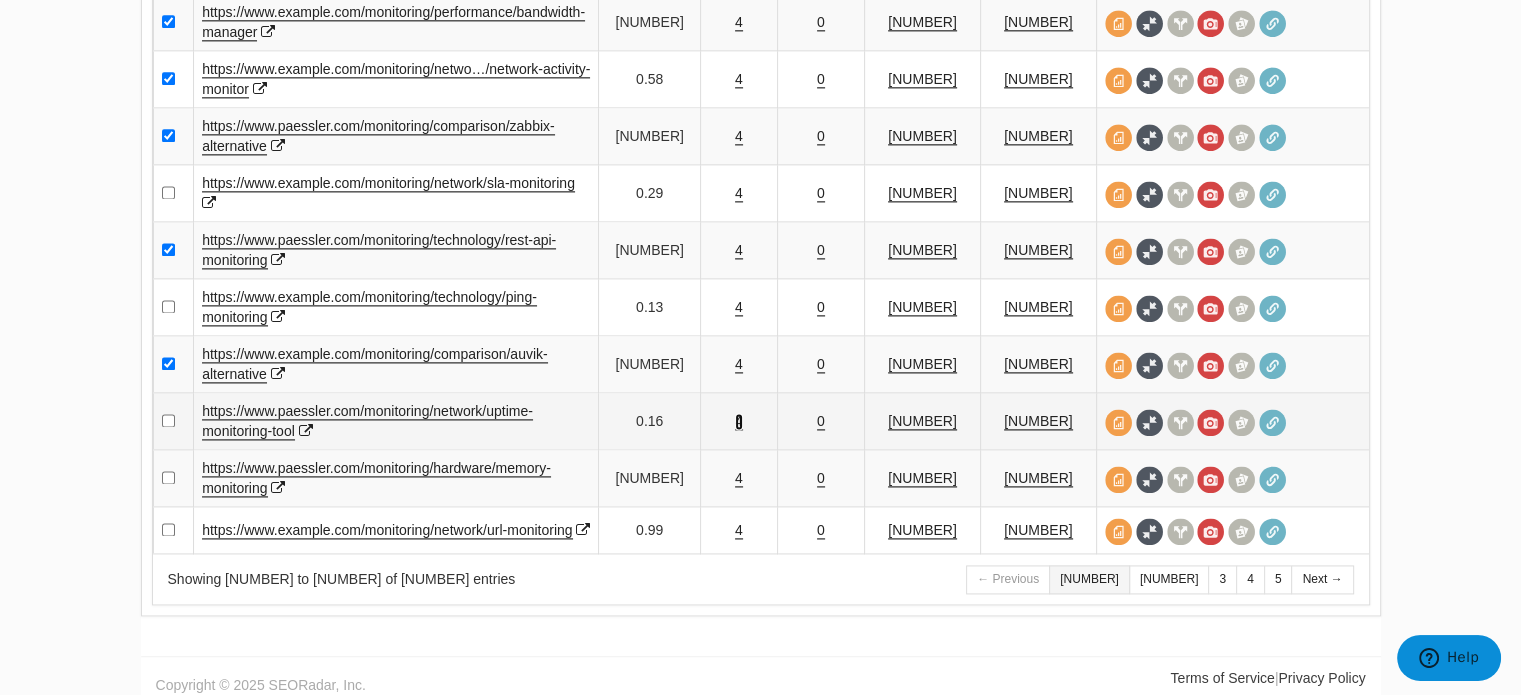 click on "4" at bounding box center [739, 421] 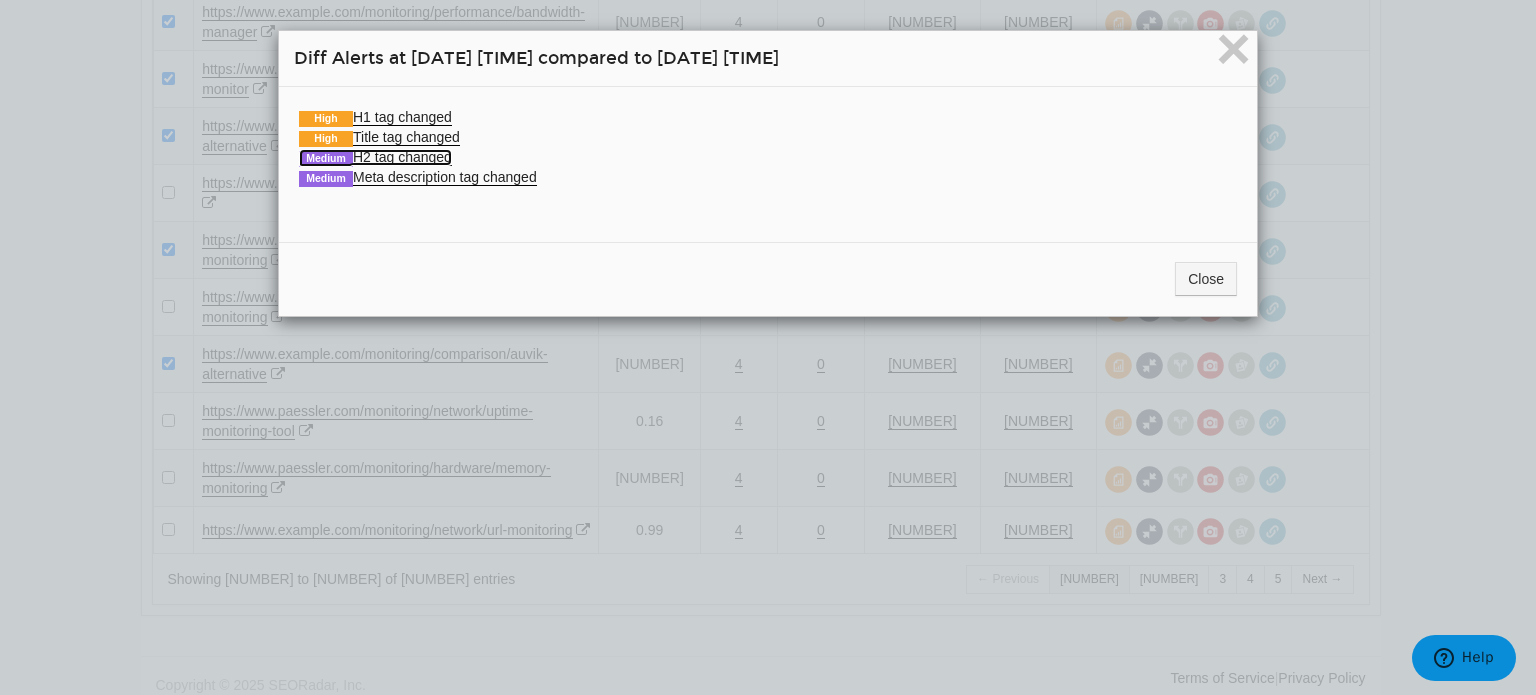click on "Medium  H2 tag changed" at bounding box center (375, 157) 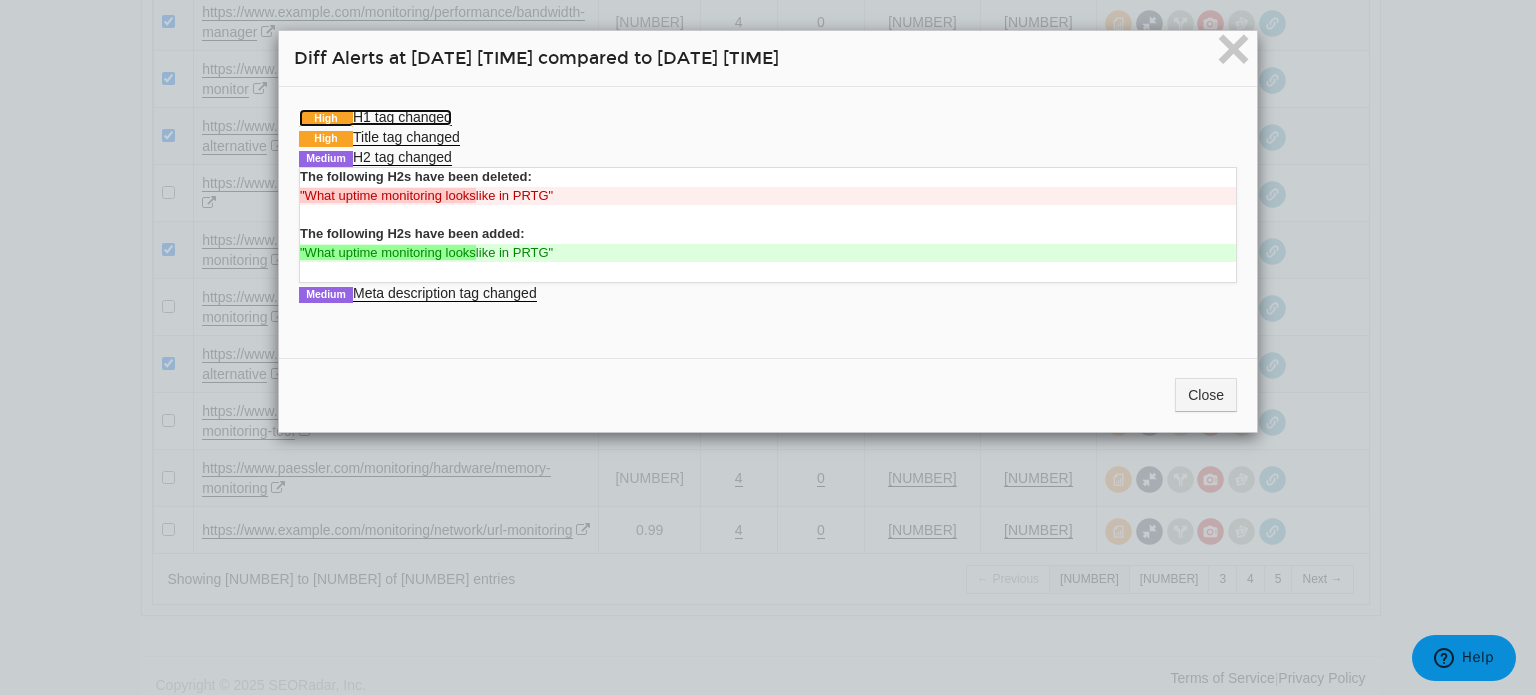 click on "High  H1 tag changed" at bounding box center (375, 117) 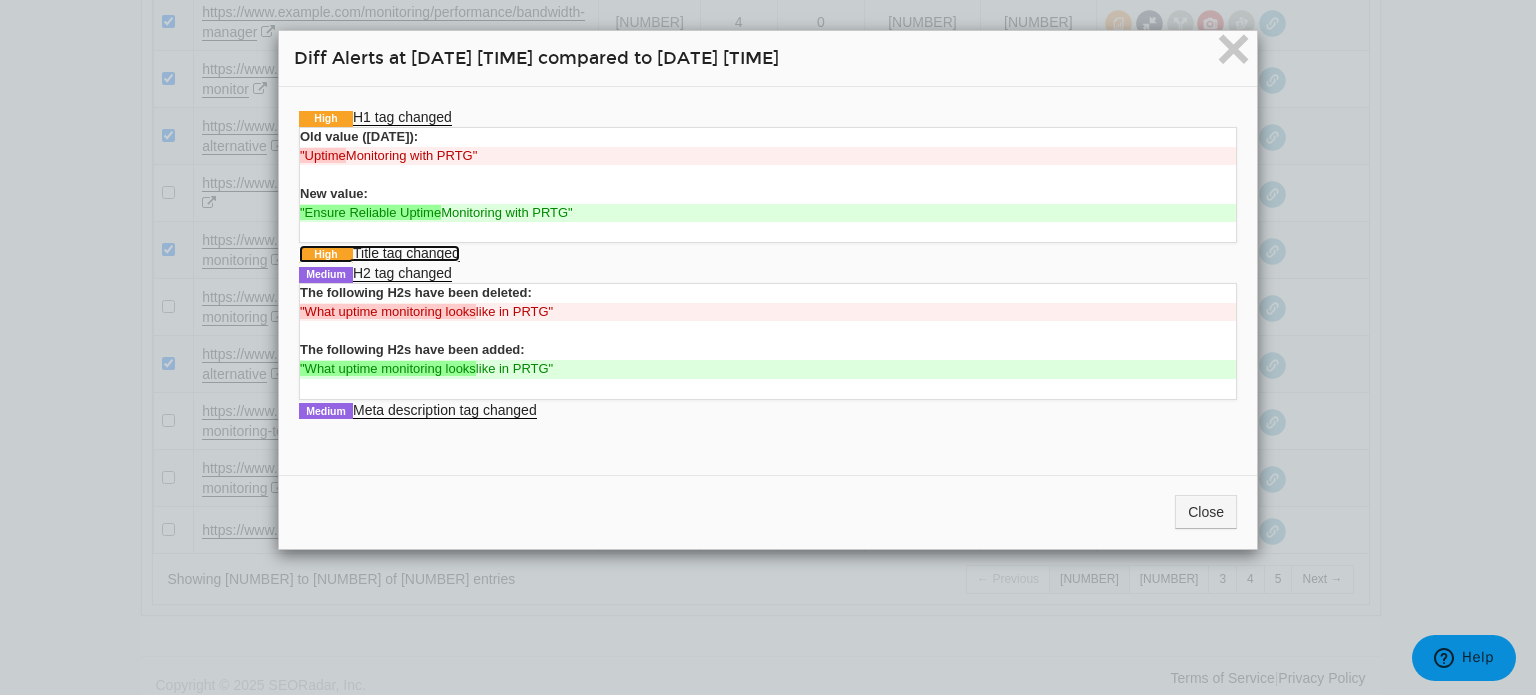 click on "High  Title tag changed" at bounding box center [379, 253] 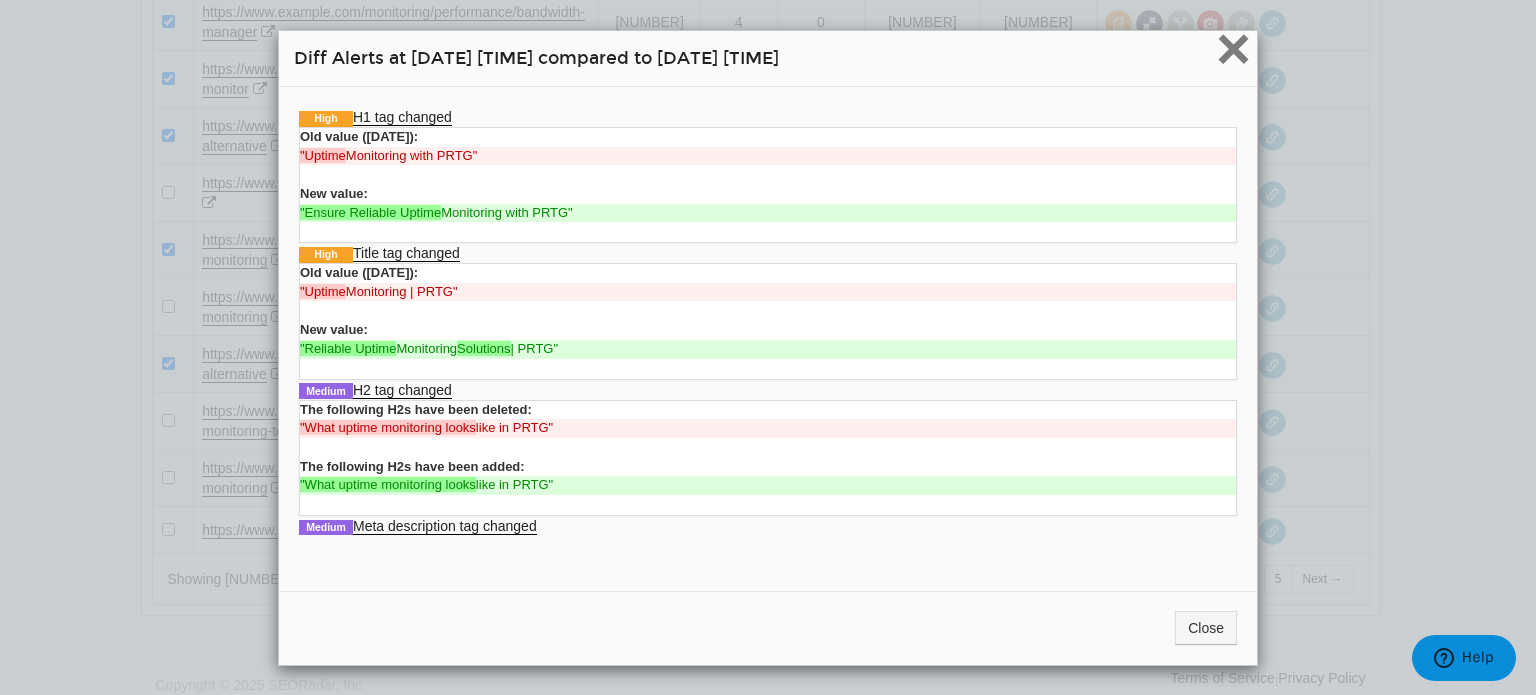 click on "×" at bounding box center (1233, 48) 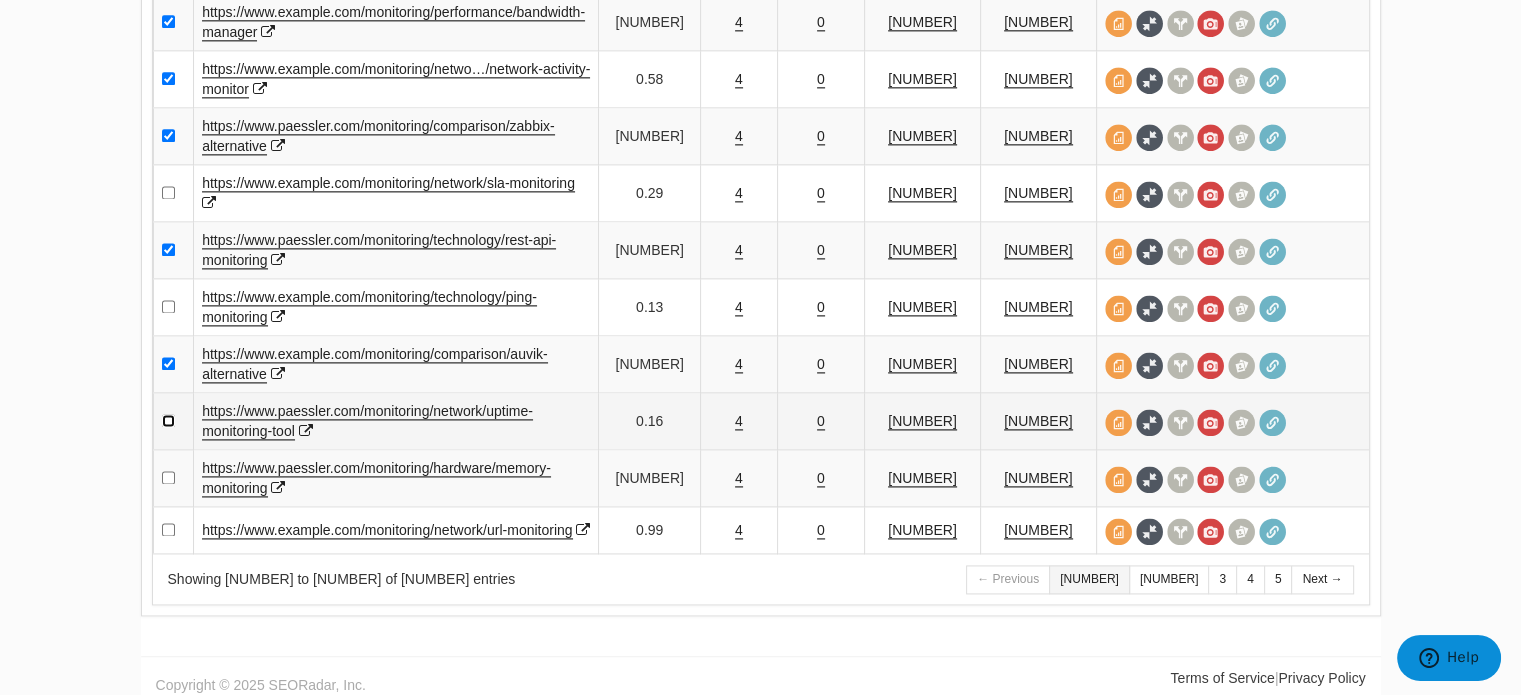 click at bounding box center (168, 420) 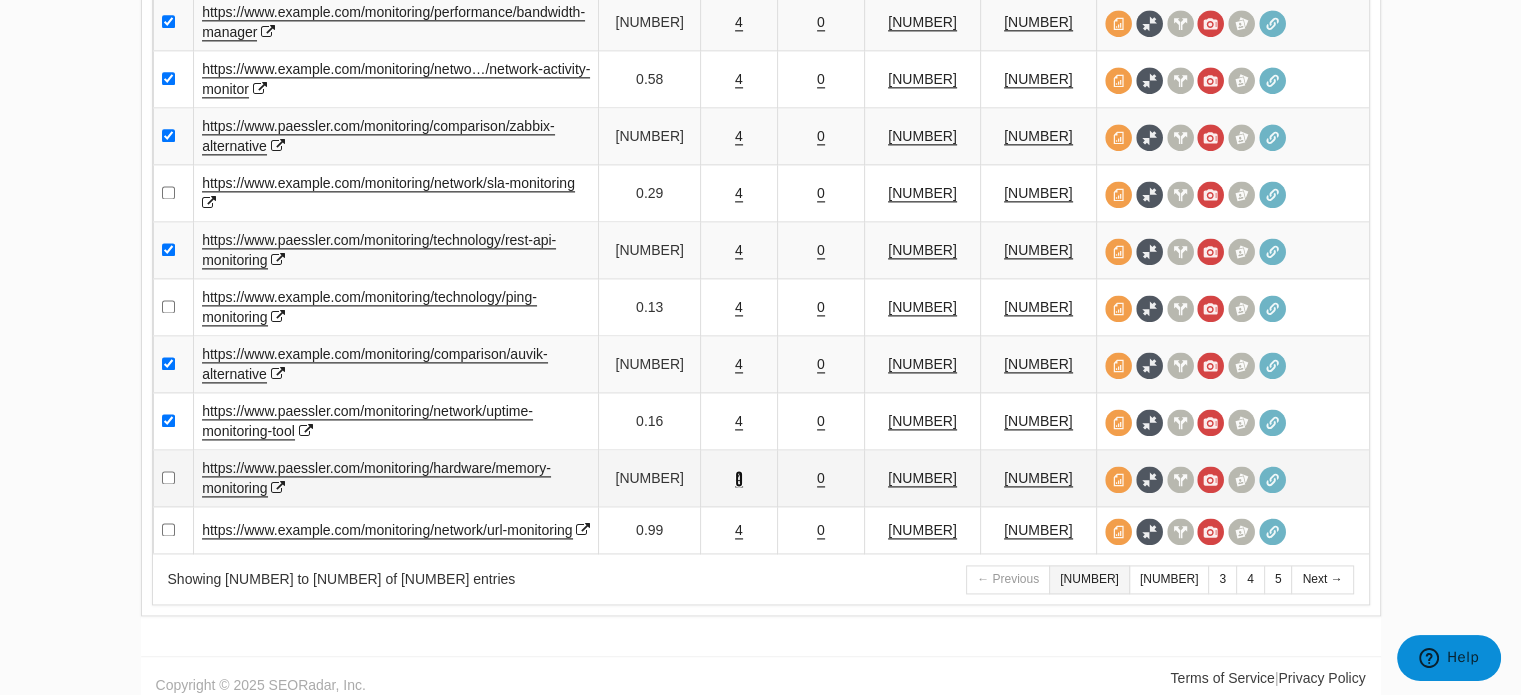 click on "4" at bounding box center [739, 478] 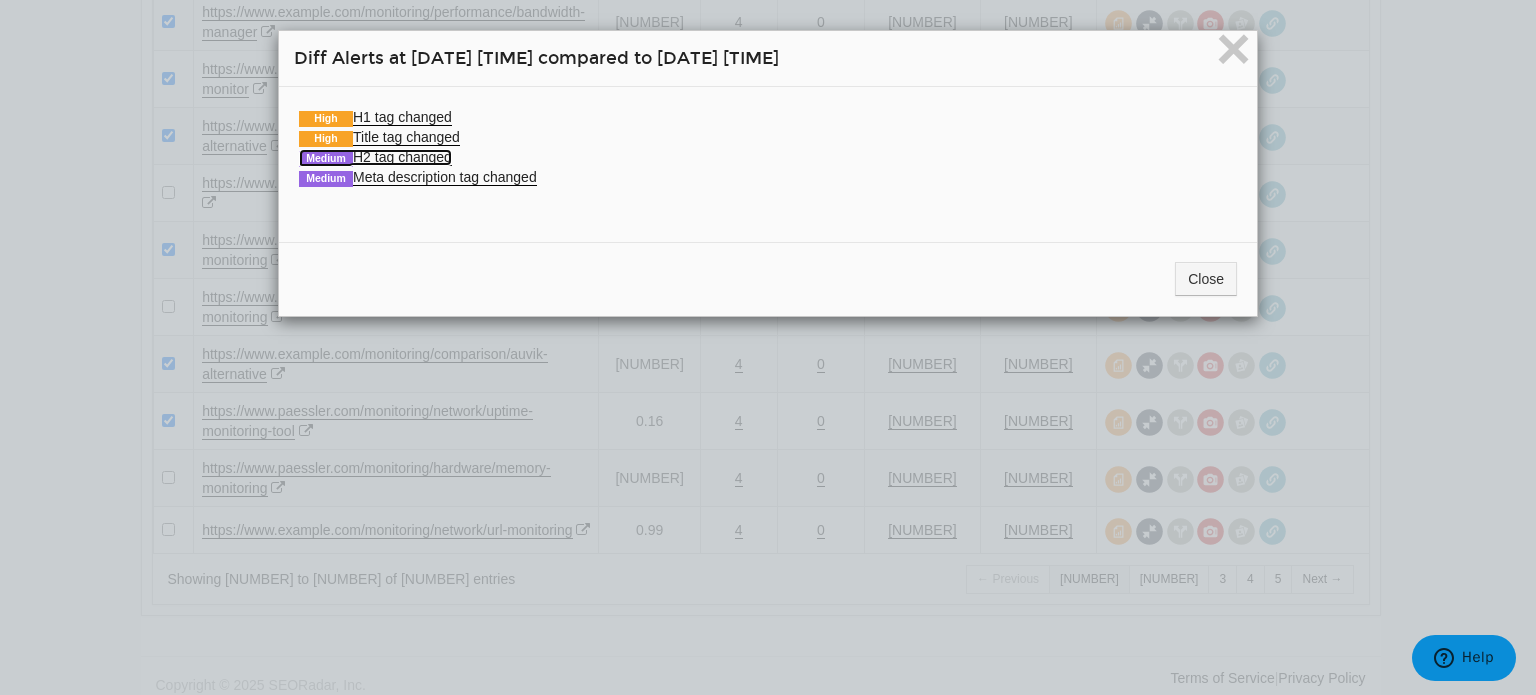 click on "Medium  H2 tag changed" at bounding box center [375, 157] 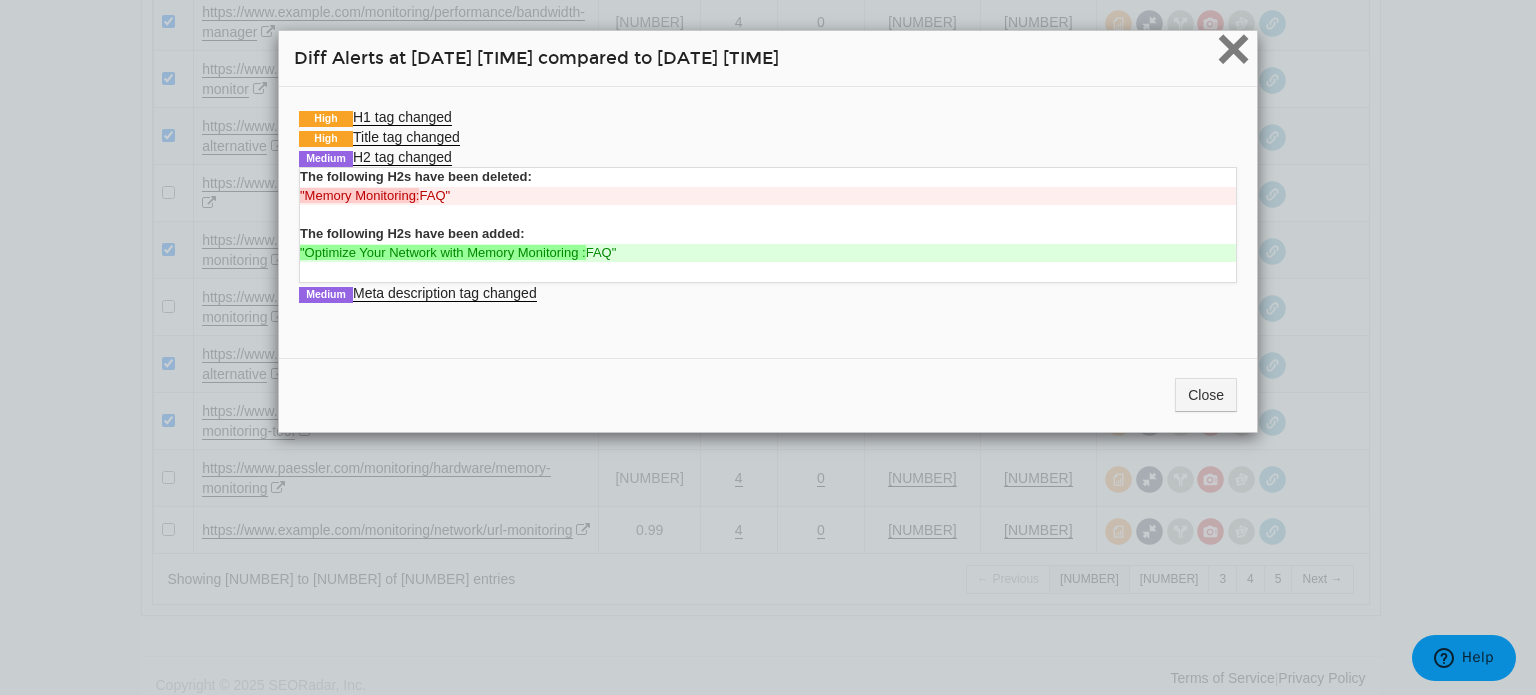 click on "×" at bounding box center [1233, 48] 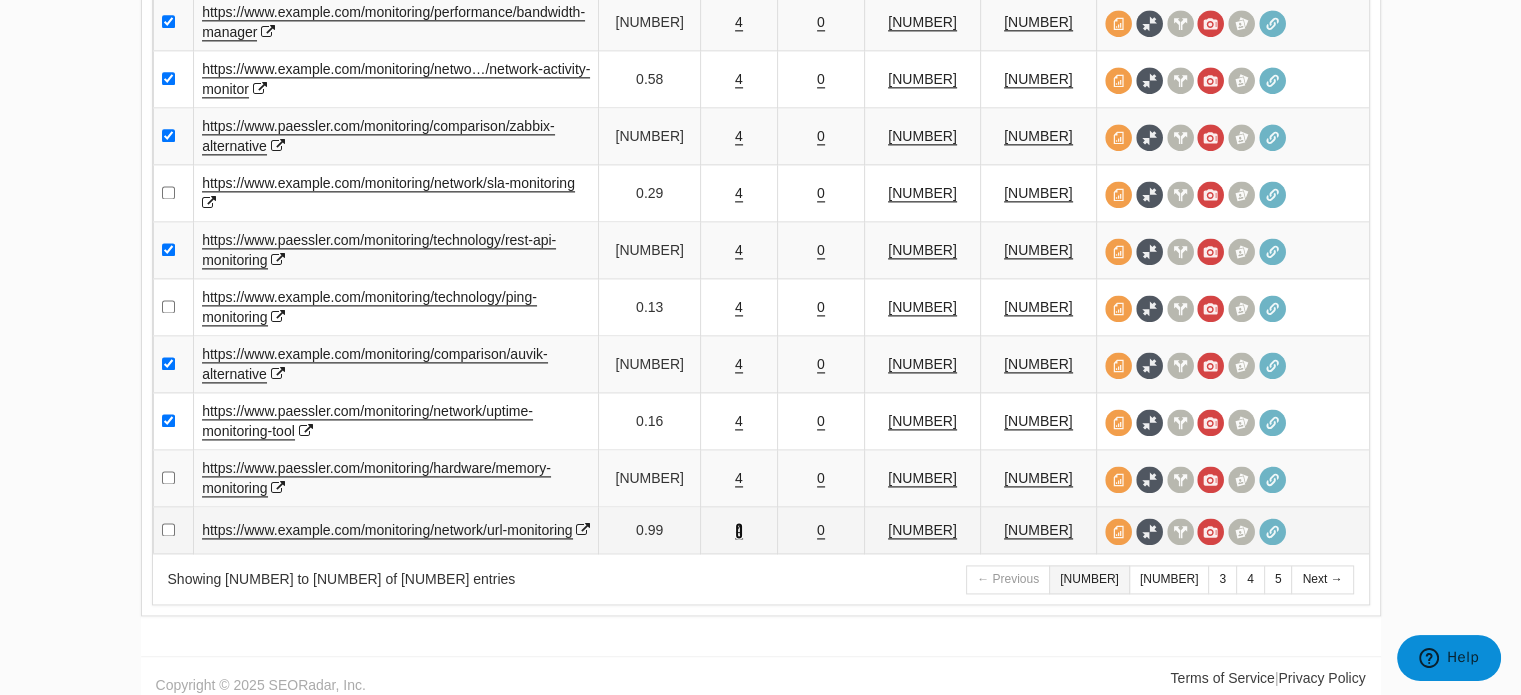 click on "4" at bounding box center [739, 530] 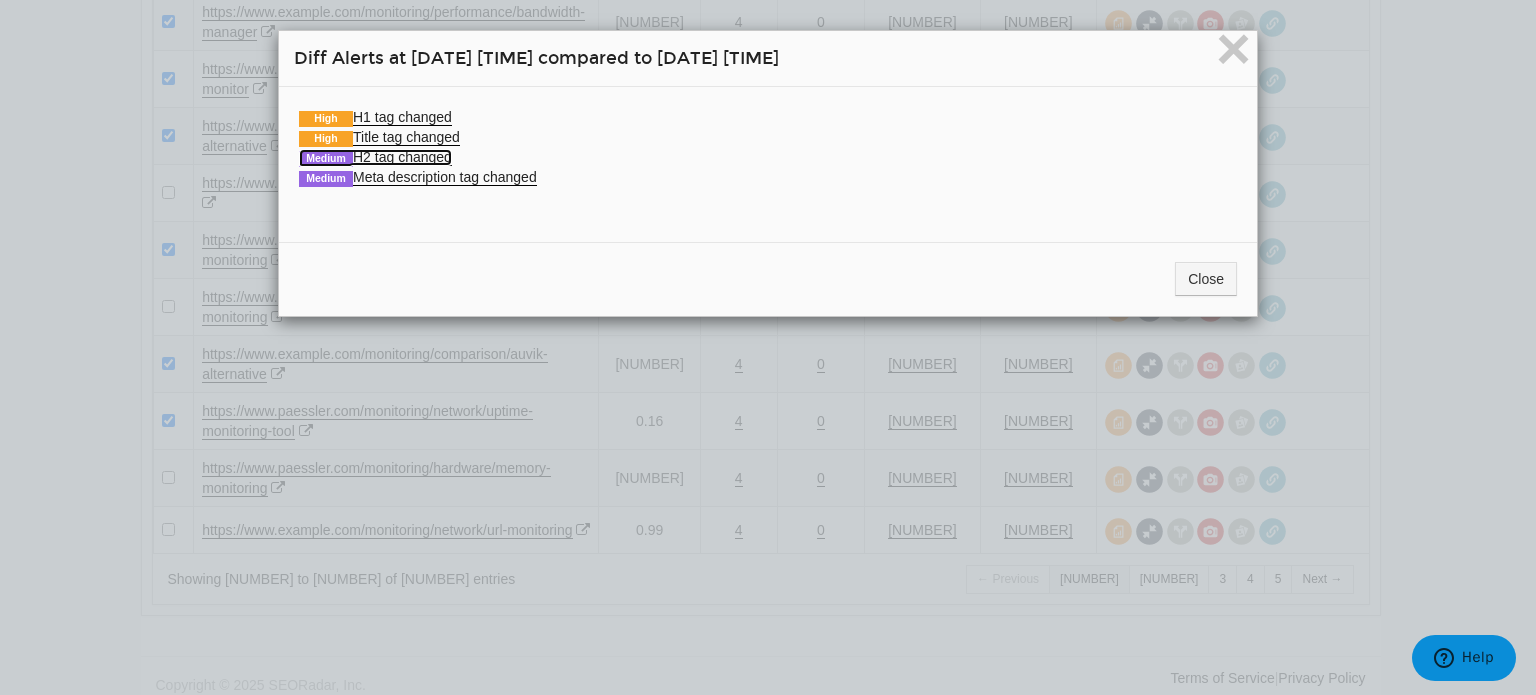 click on "Medium  H2 tag changed" at bounding box center (375, 157) 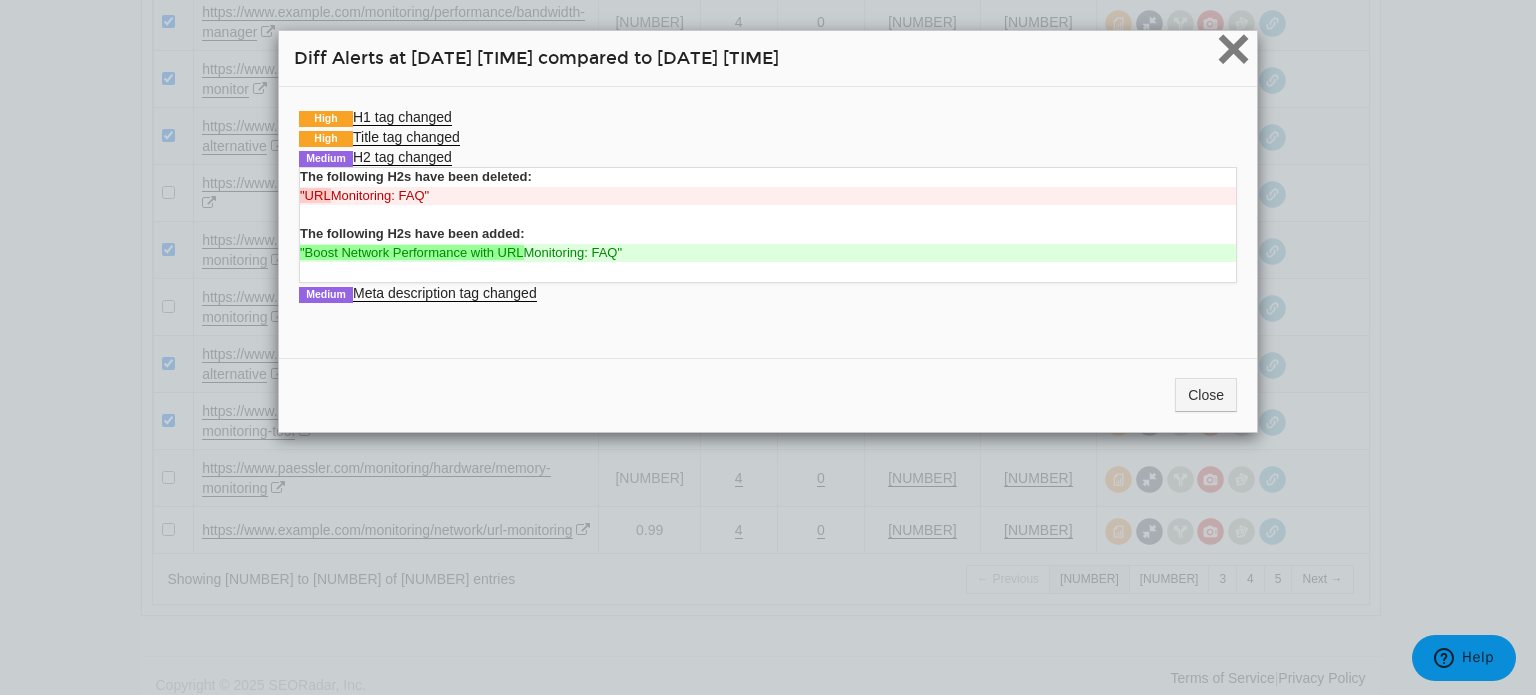 click on "×" at bounding box center (1233, 48) 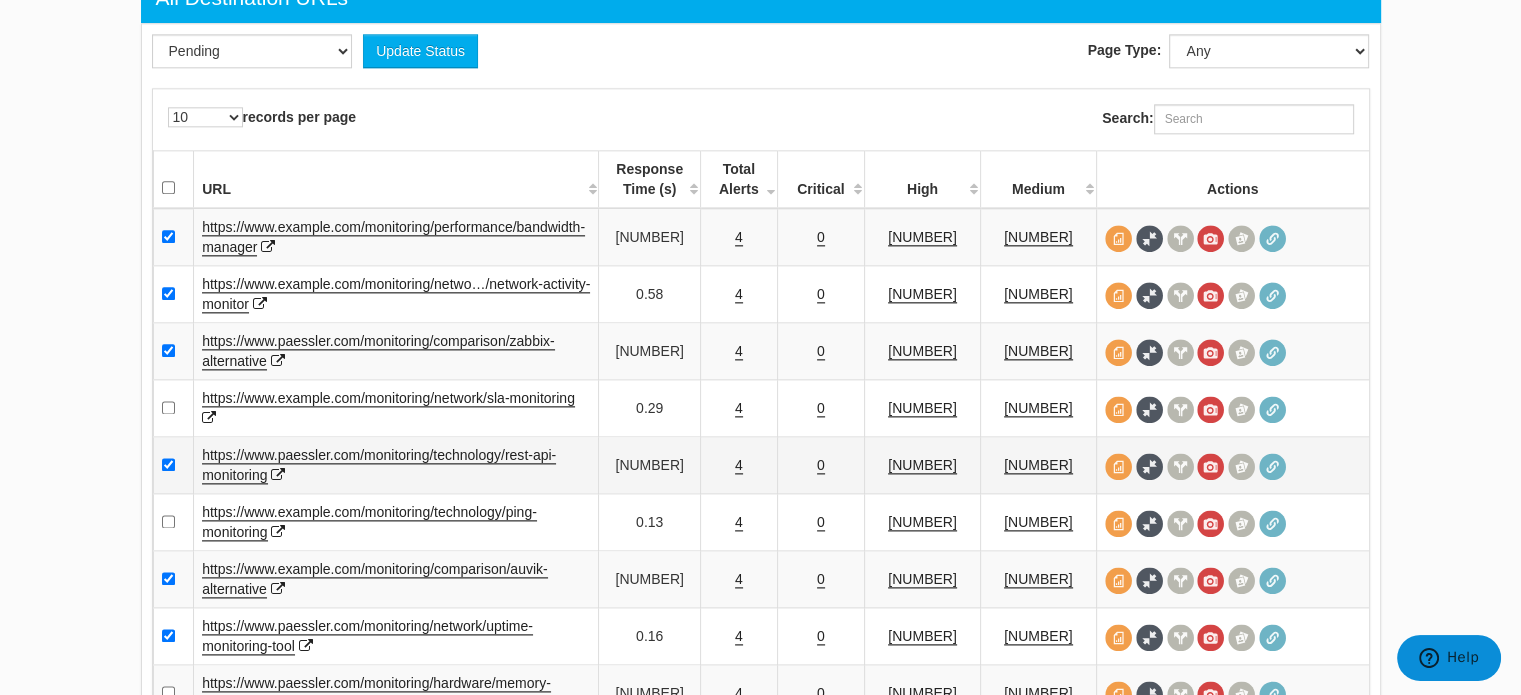 scroll, scrollTop: 2458, scrollLeft: 0, axis: vertical 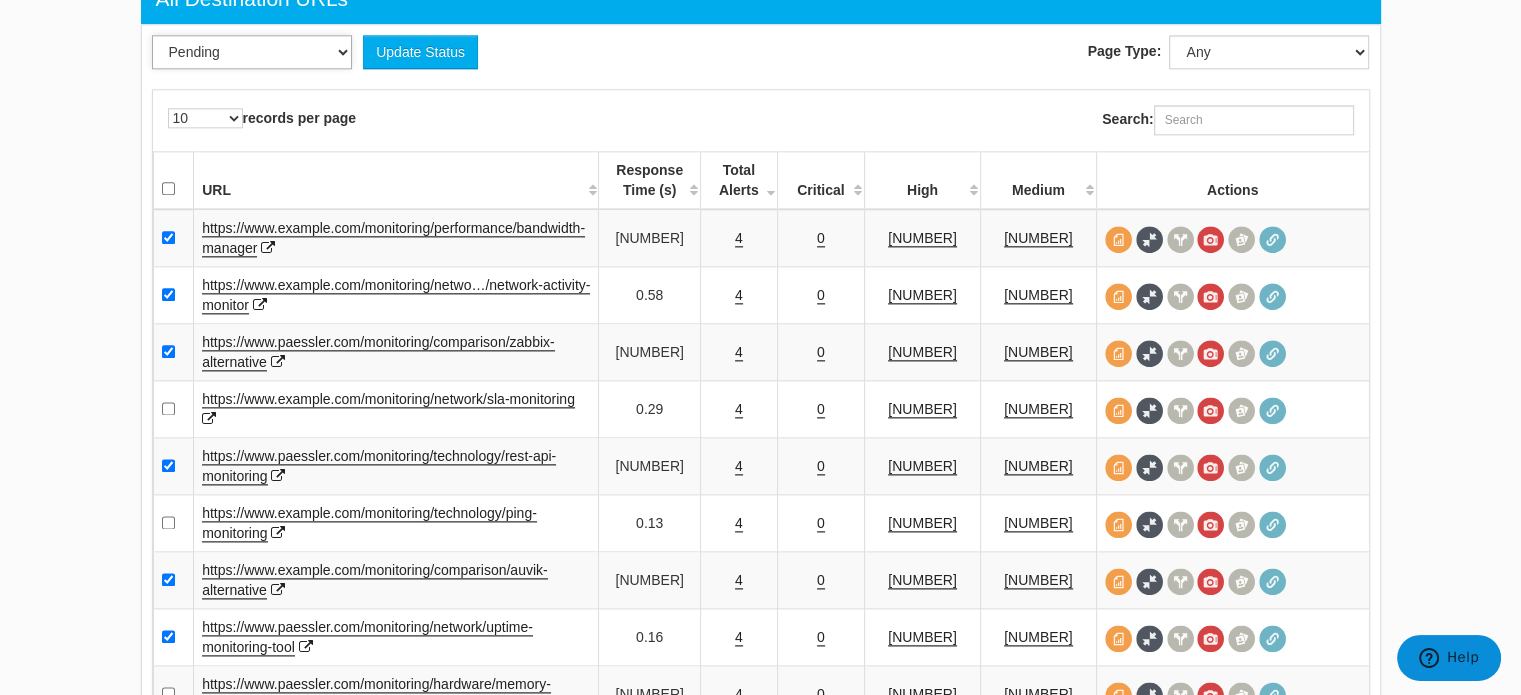 click on "Pending
Viewed
Resolved" at bounding box center (252, 52) 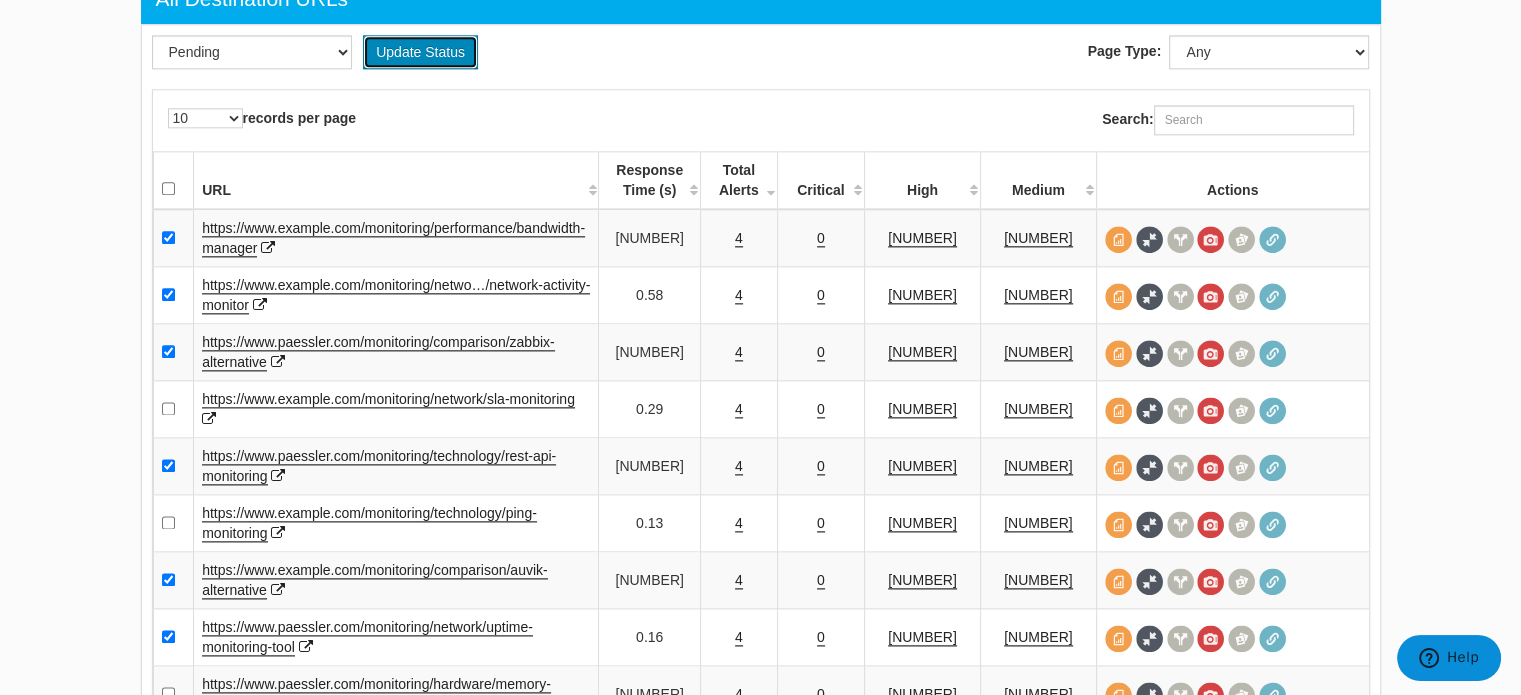 click on "Update Status" at bounding box center [420, 52] 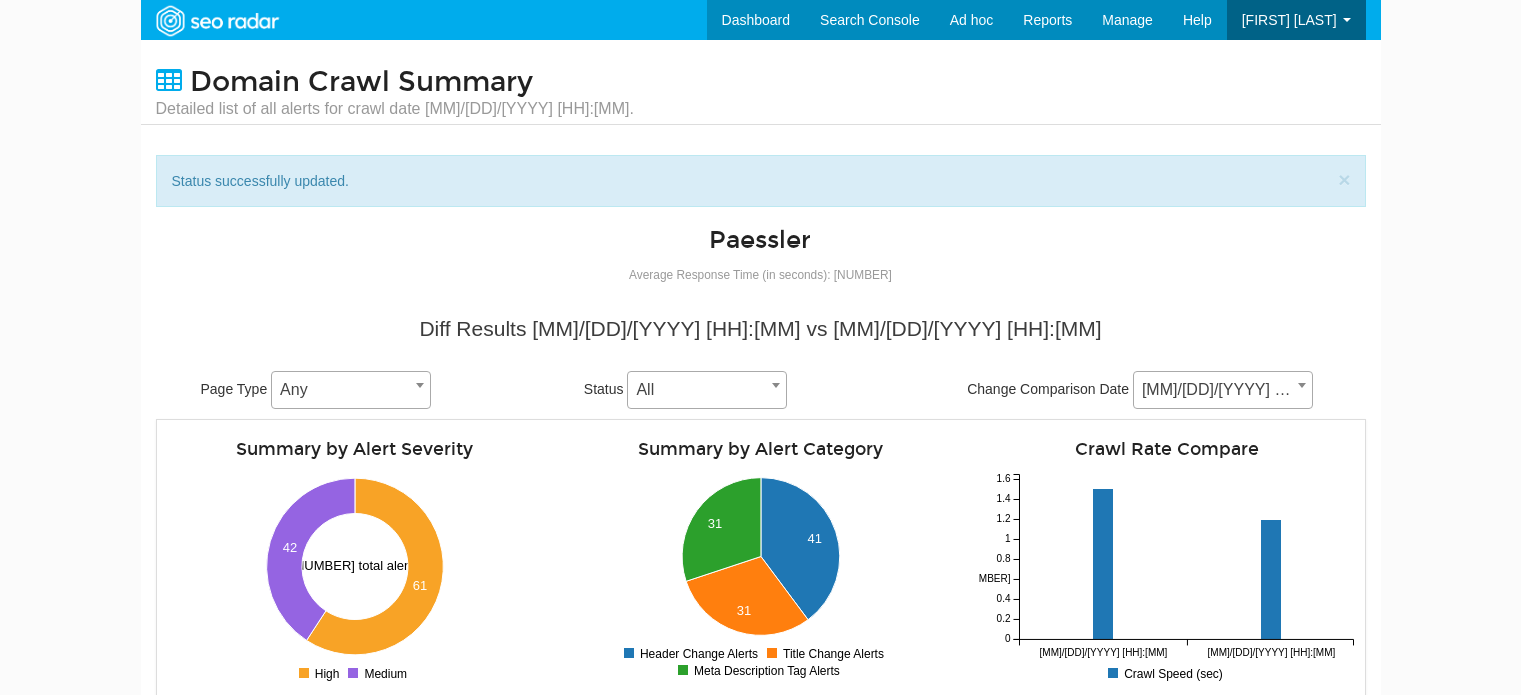 scroll, scrollTop: 1619, scrollLeft: 0, axis: vertical 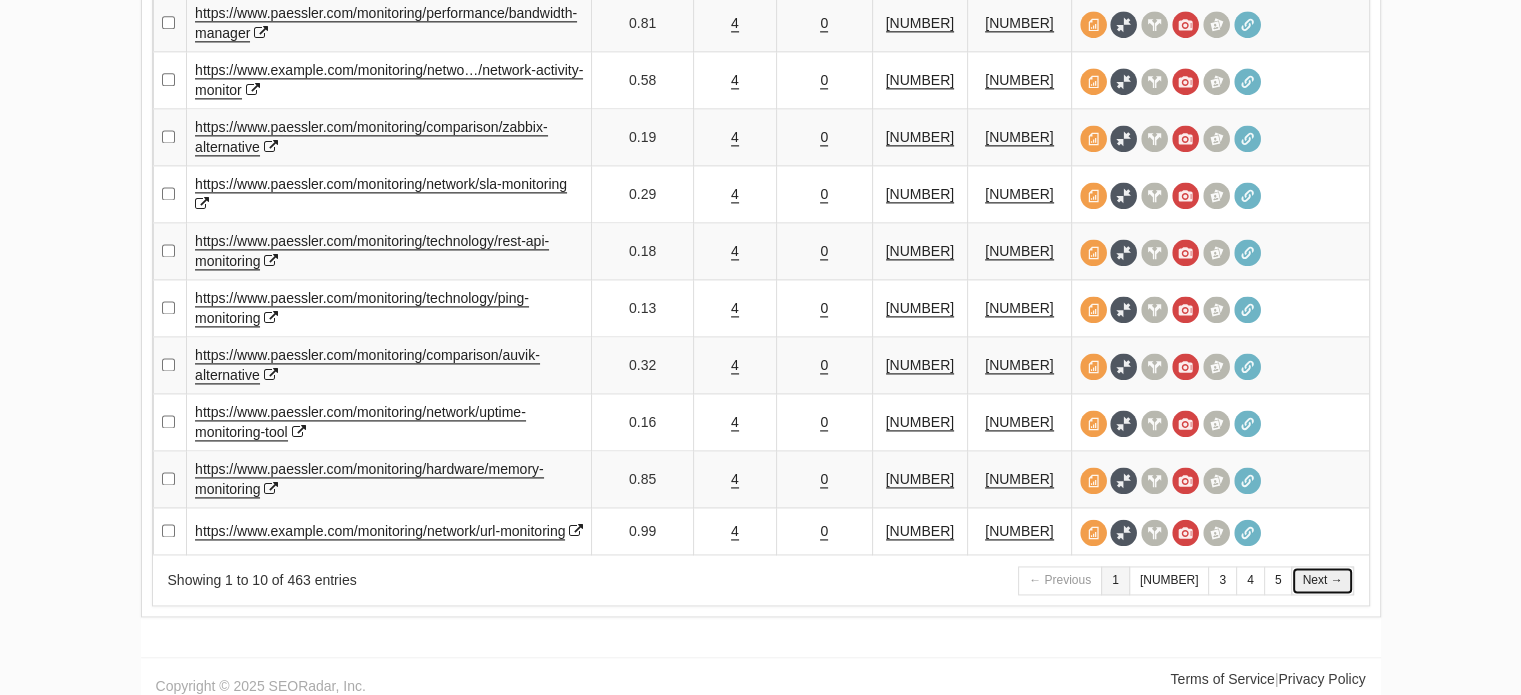 click on "Next →" at bounding box center (1322, 580) 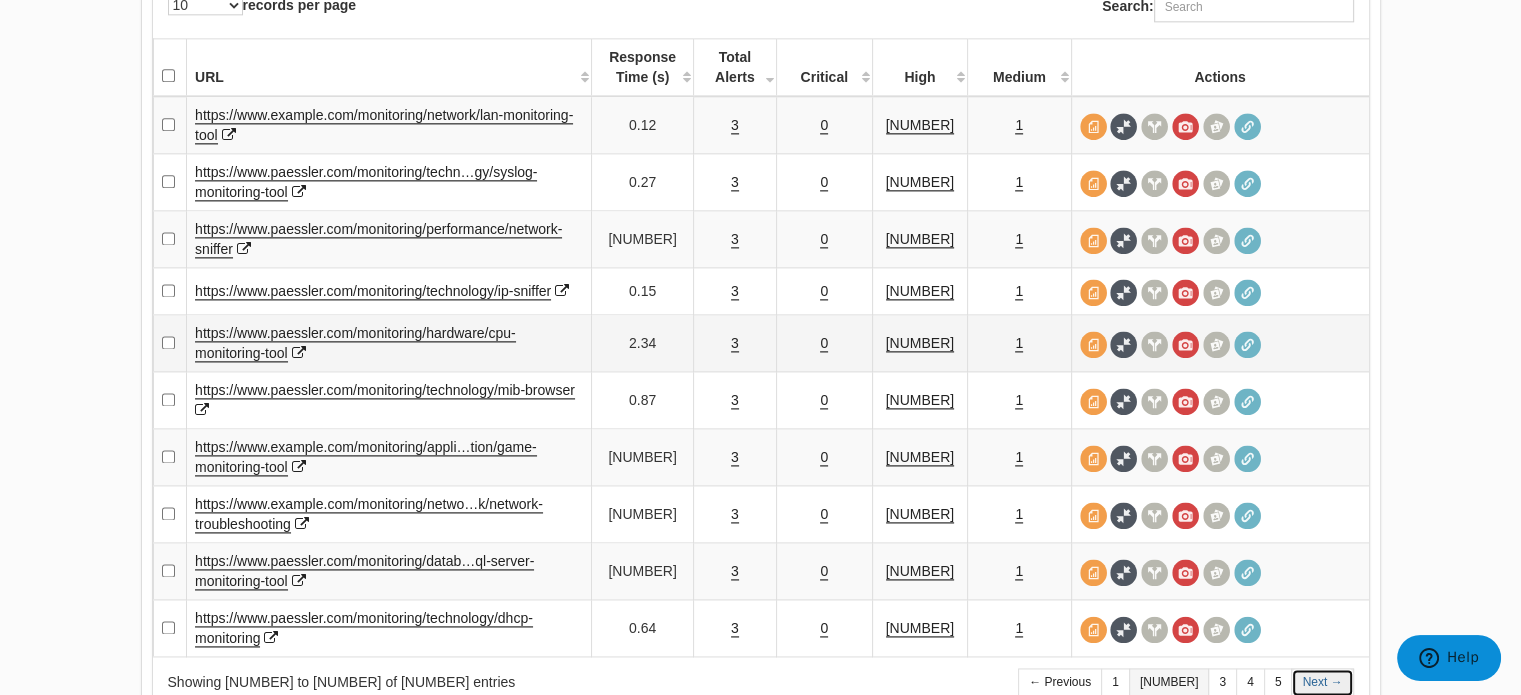 scroll, scrollTop: 2643, scrollLeft: 0, axis: vertical 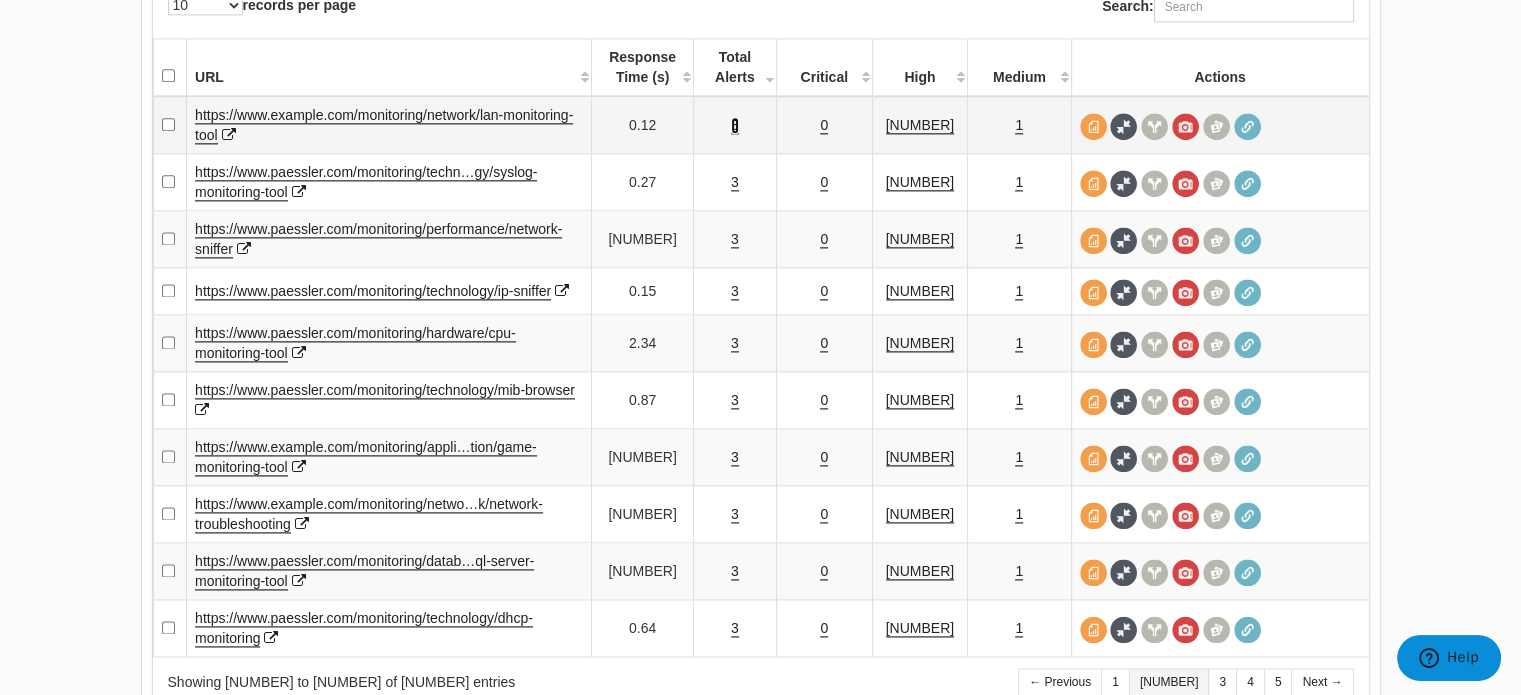 click on "3" at bounding box center (735, 125) 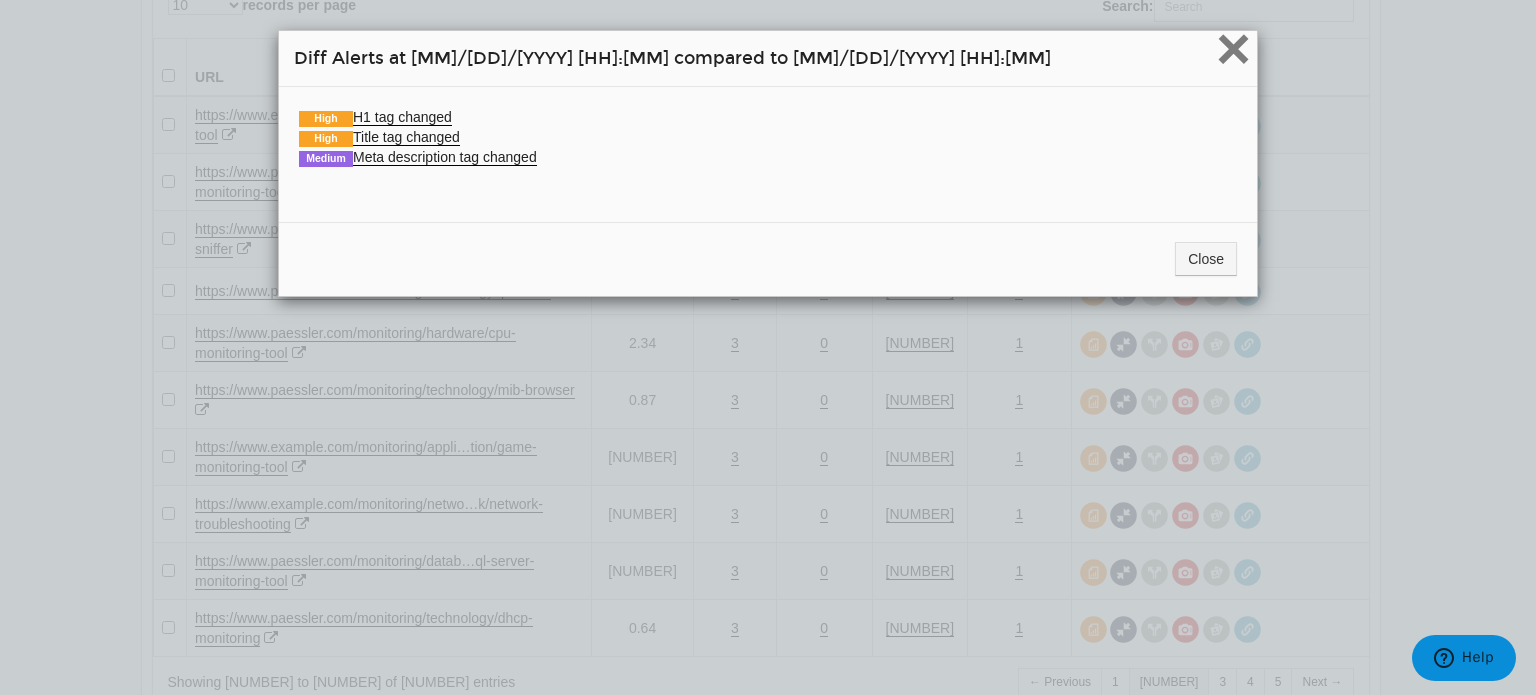 click on "×" at bounding box center (1233, 48) 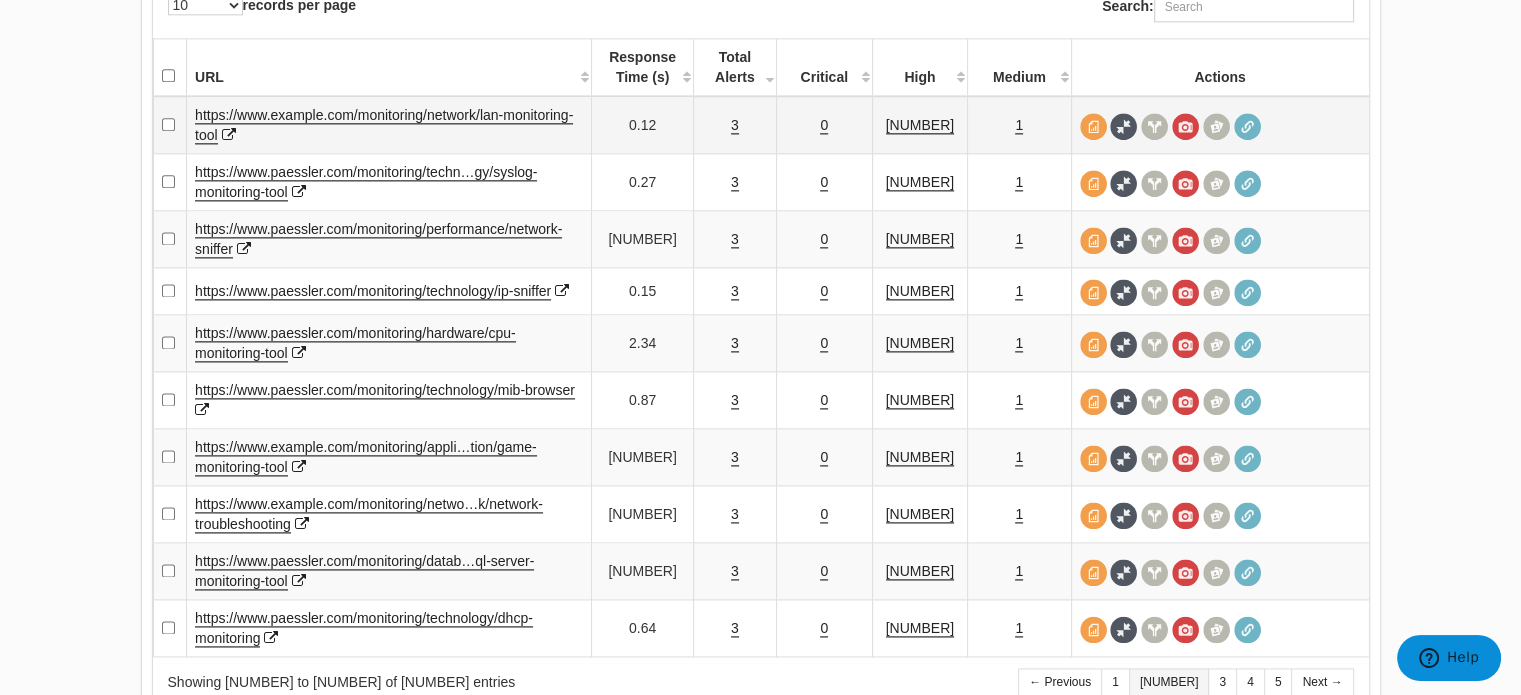 click at bounding box center [170, 125] 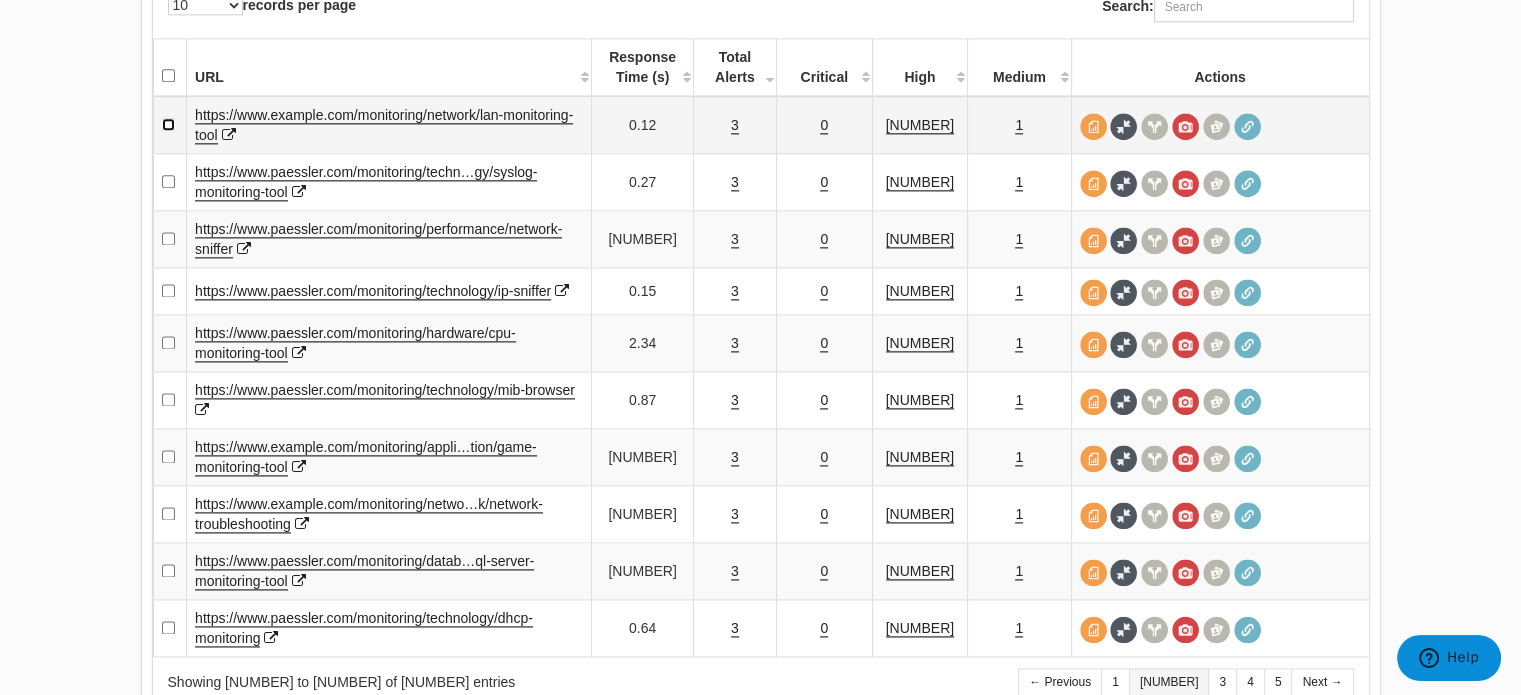 click at bounding box center [168, 124] 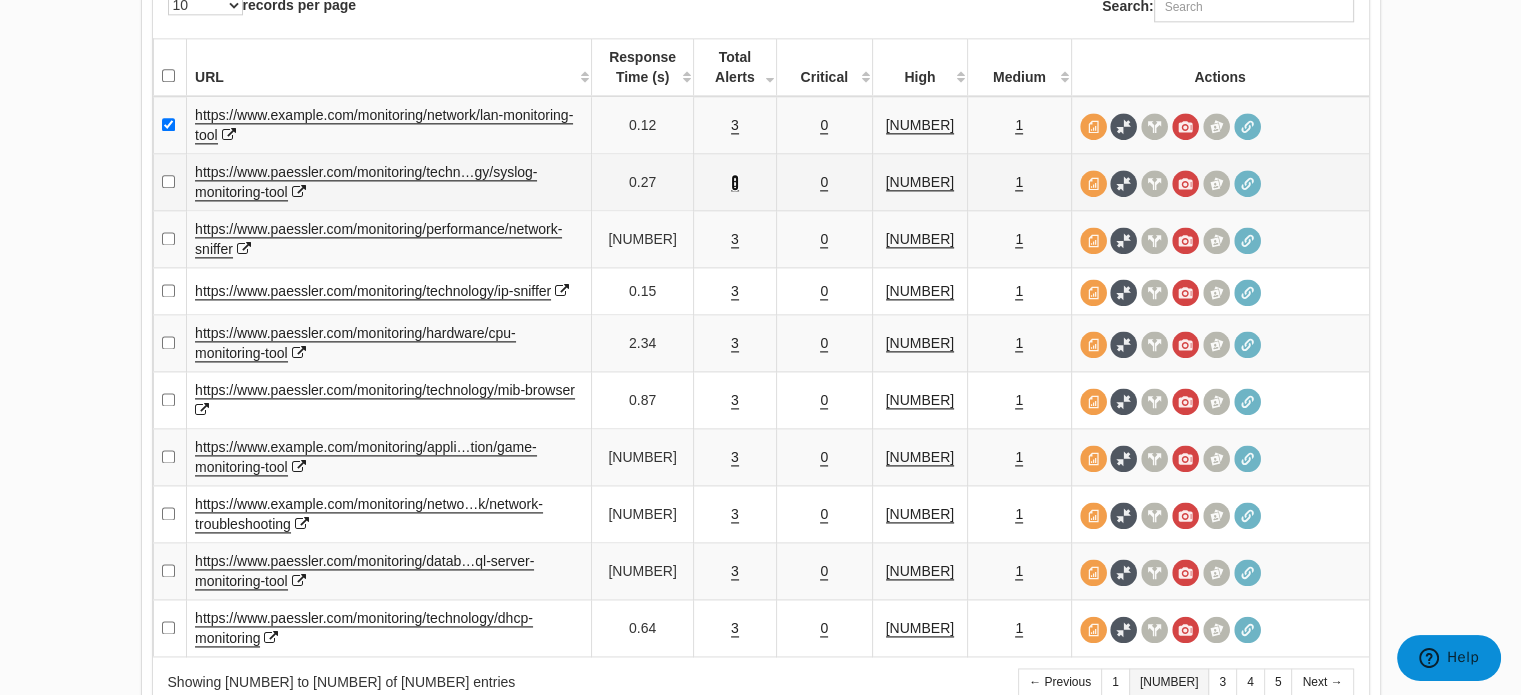 click on "3" at bounding box center (735, 182) 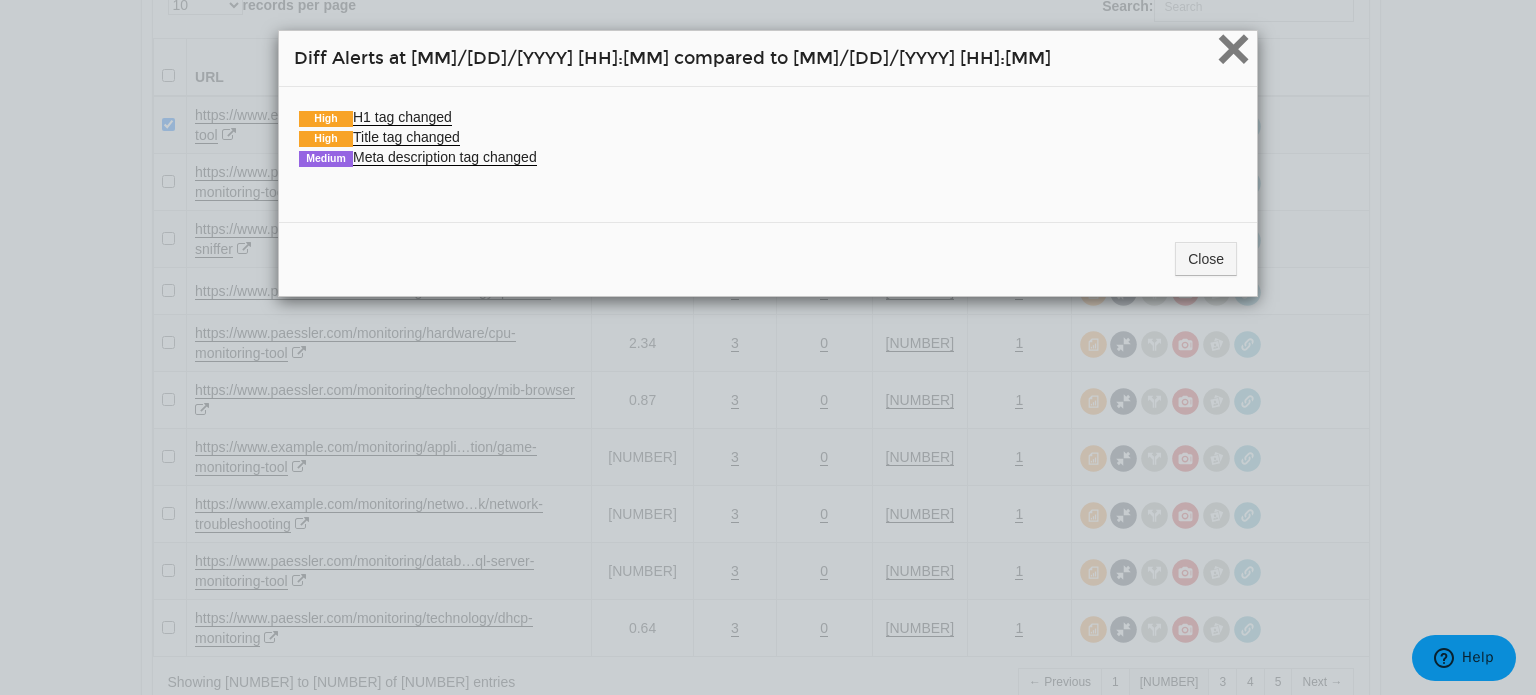 click on "×" at bounding box center (1233, 48) 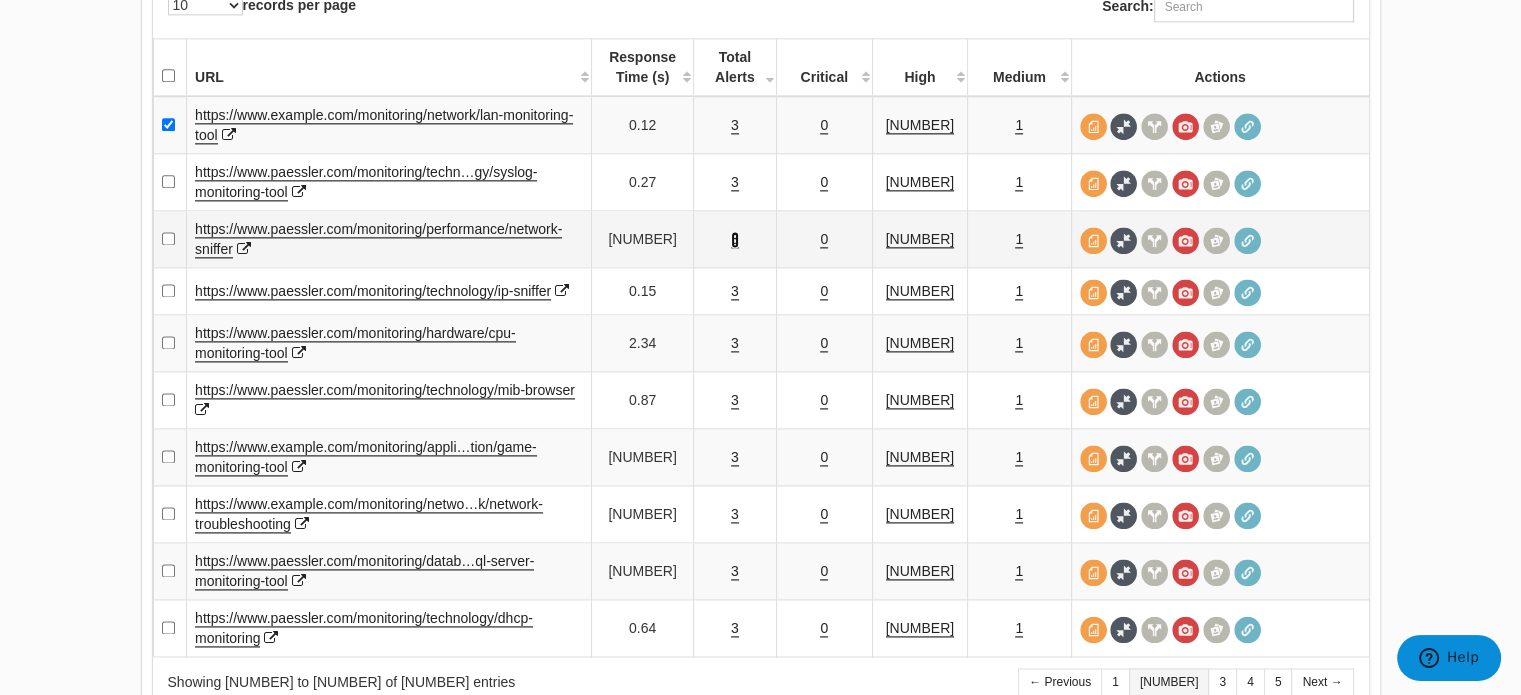 click on "3" at bounding box center (735, 239) 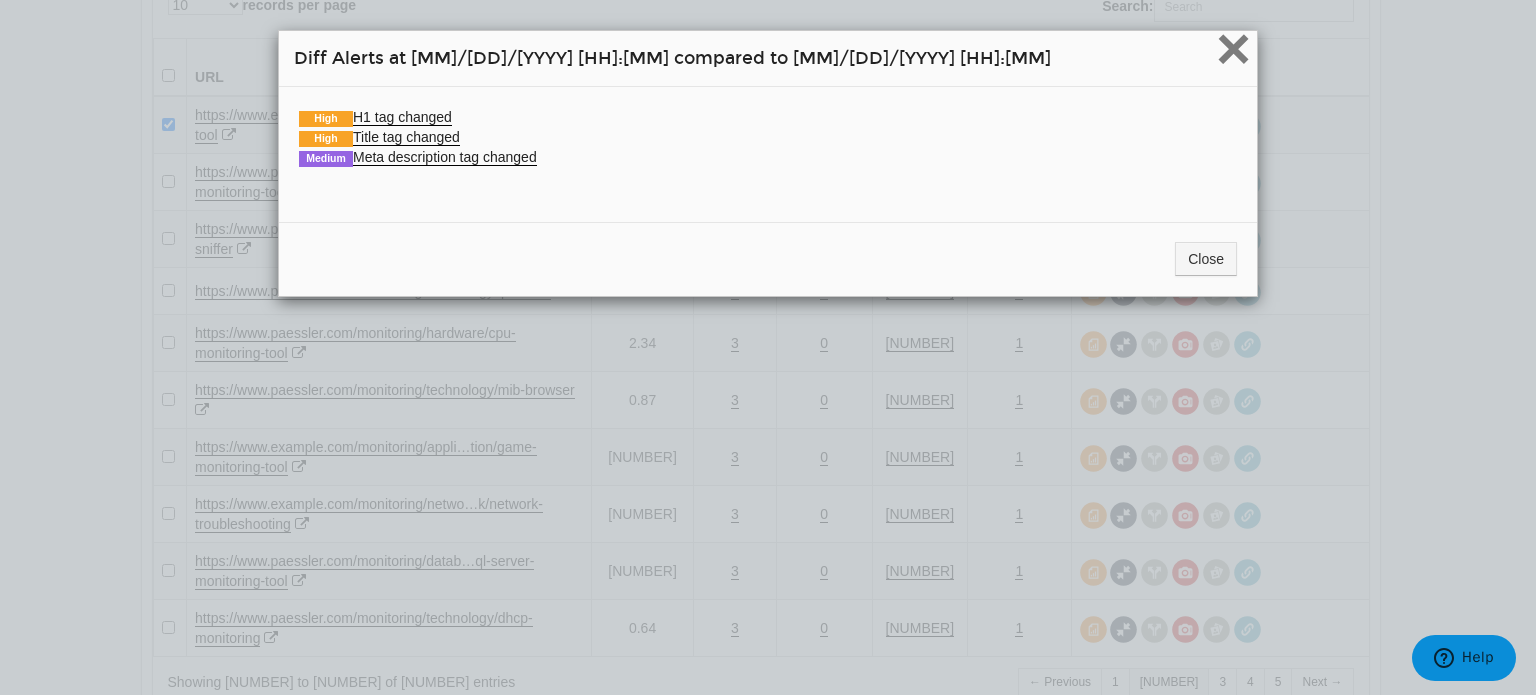 click on "×" at bounding box center (1233, 48) 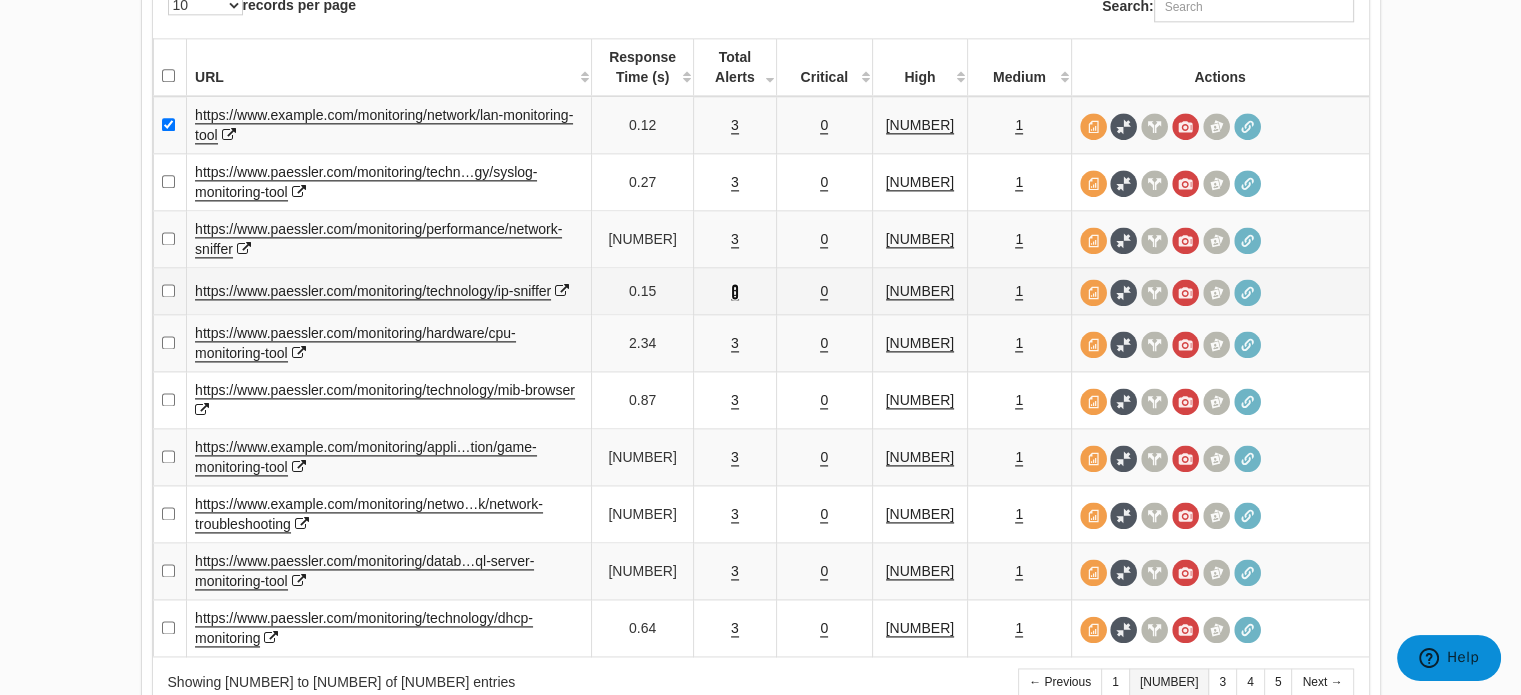 click on "3" at bounding box center (735, 291) 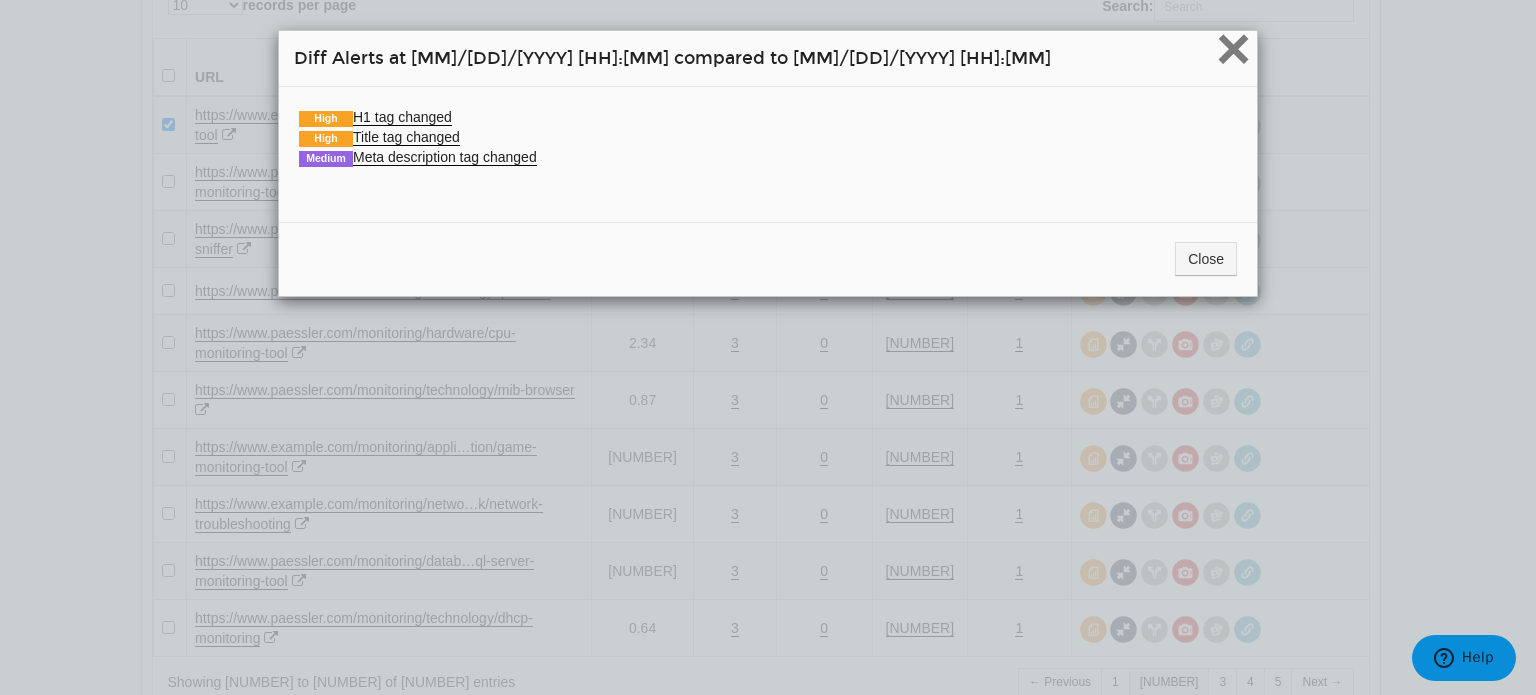 click on "×" at bounding box center (1233, 48) 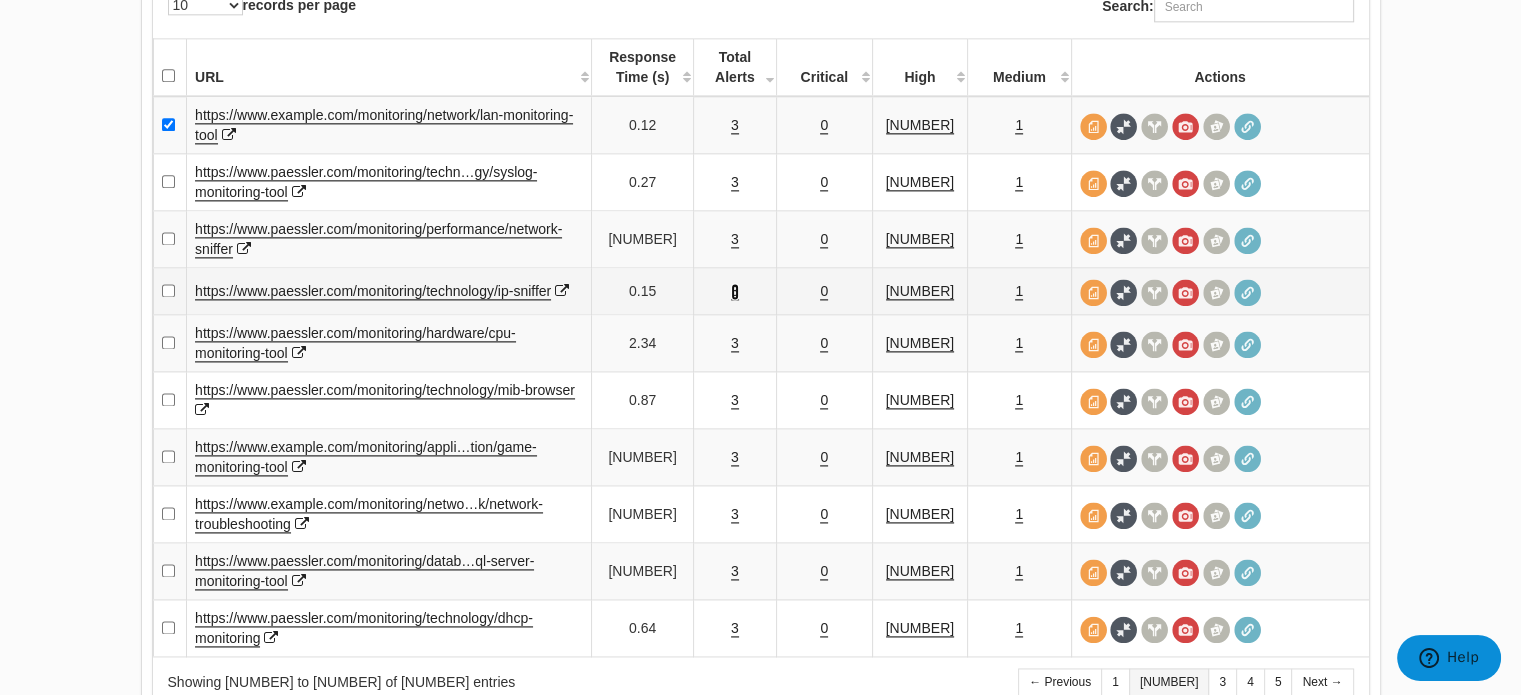 click on "3" at bounding box center (735, 291) 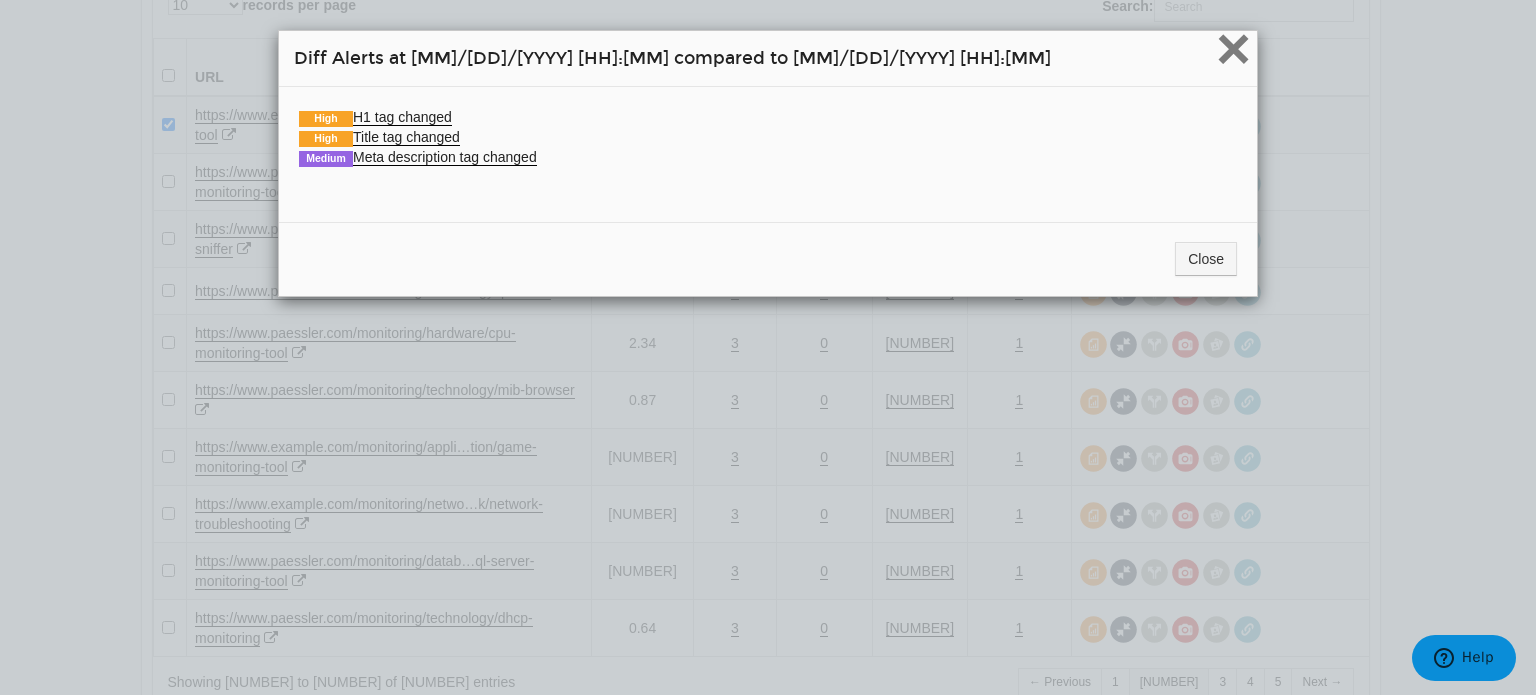 click on "×" at bounding box center (1233, 48) 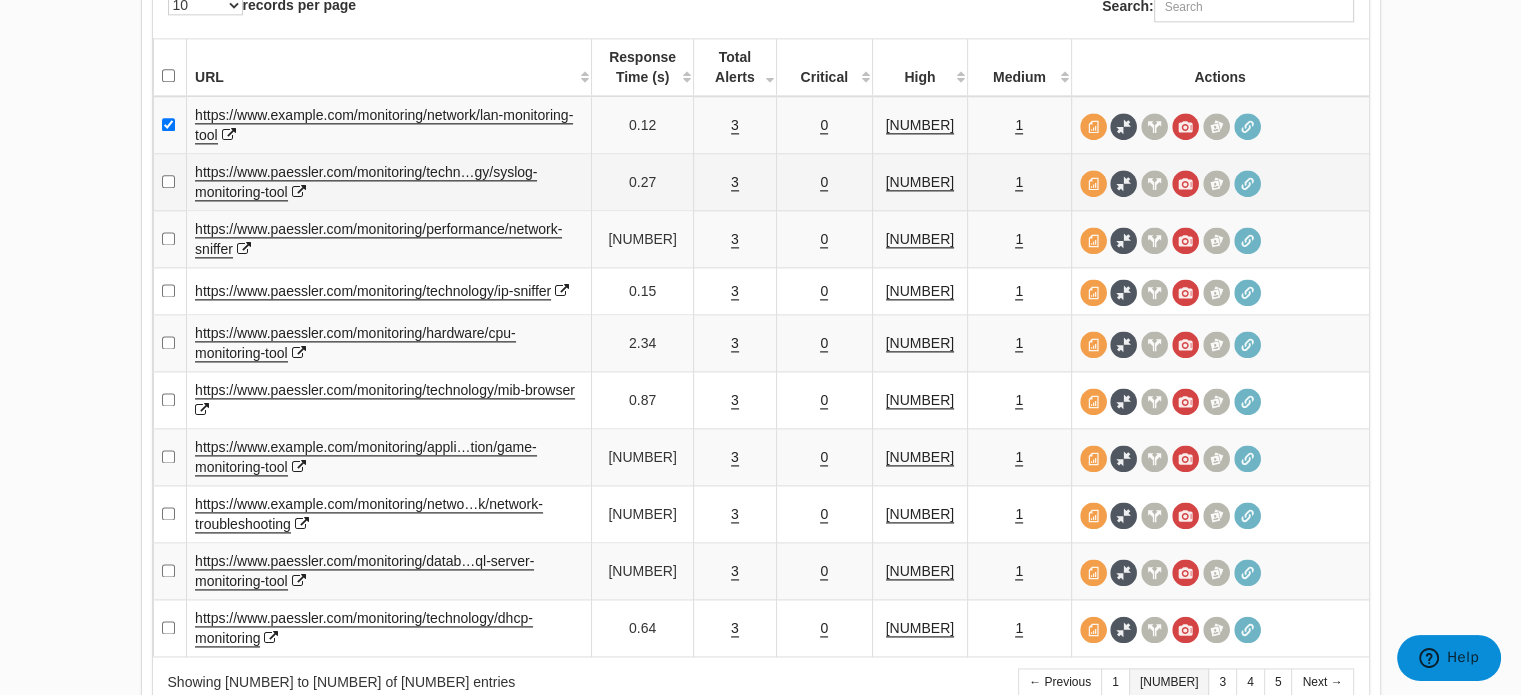 click at bounding box center [170, 182] 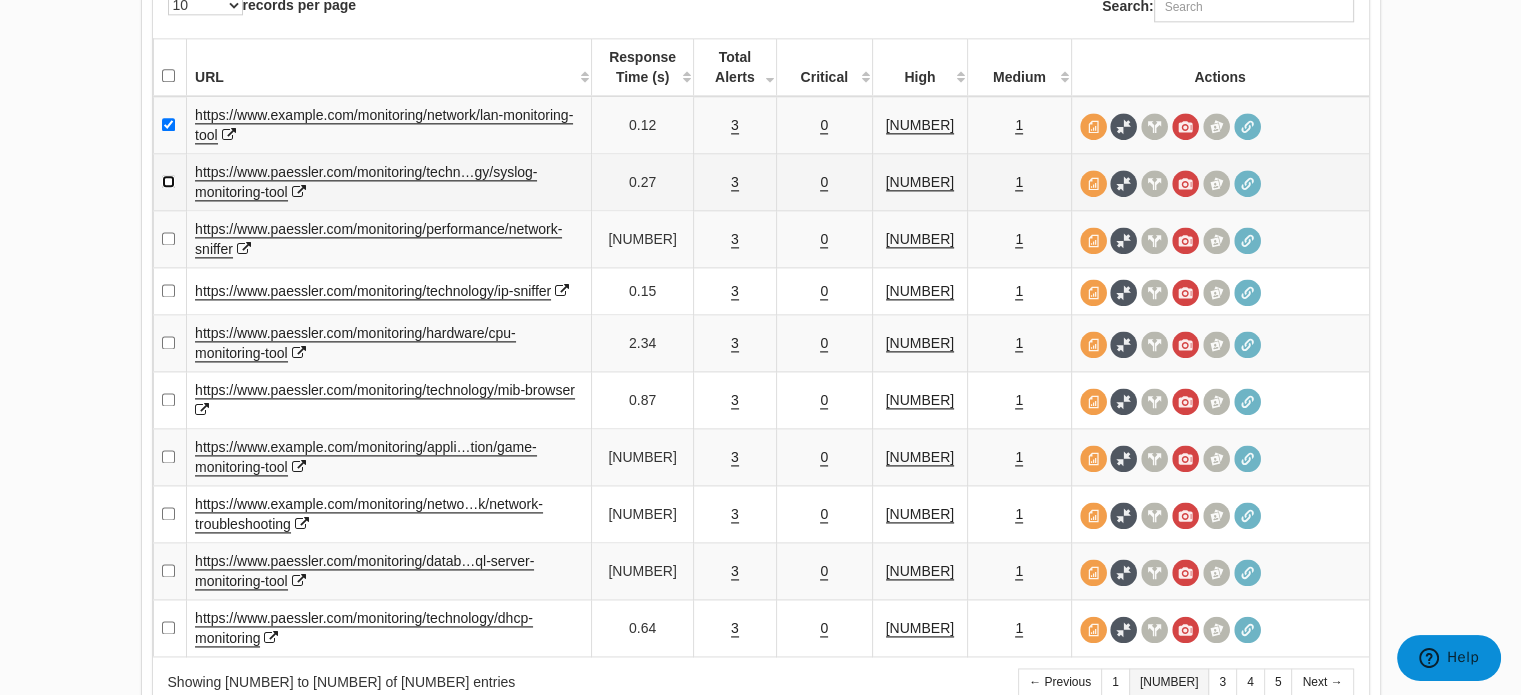 click at bounding box center [168, 181] 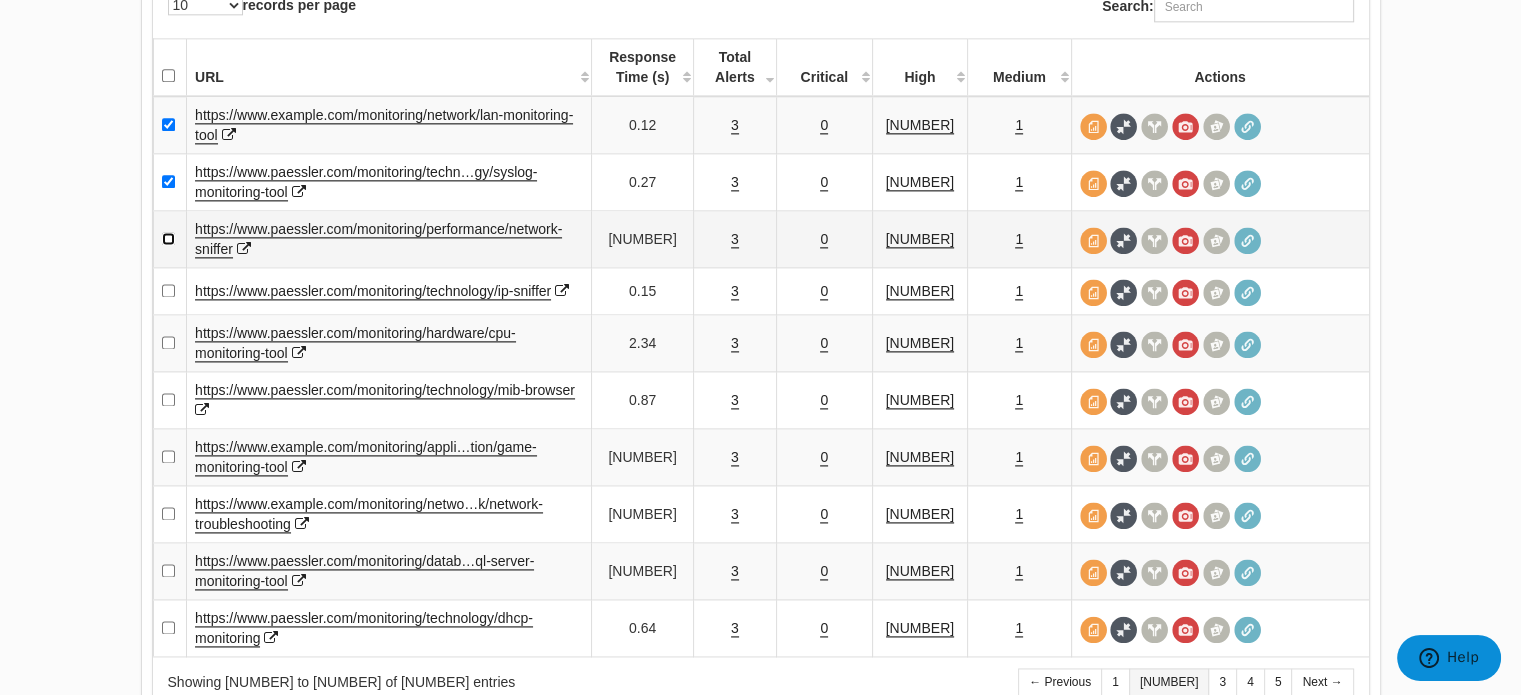 click at bounding box center (168, 238) 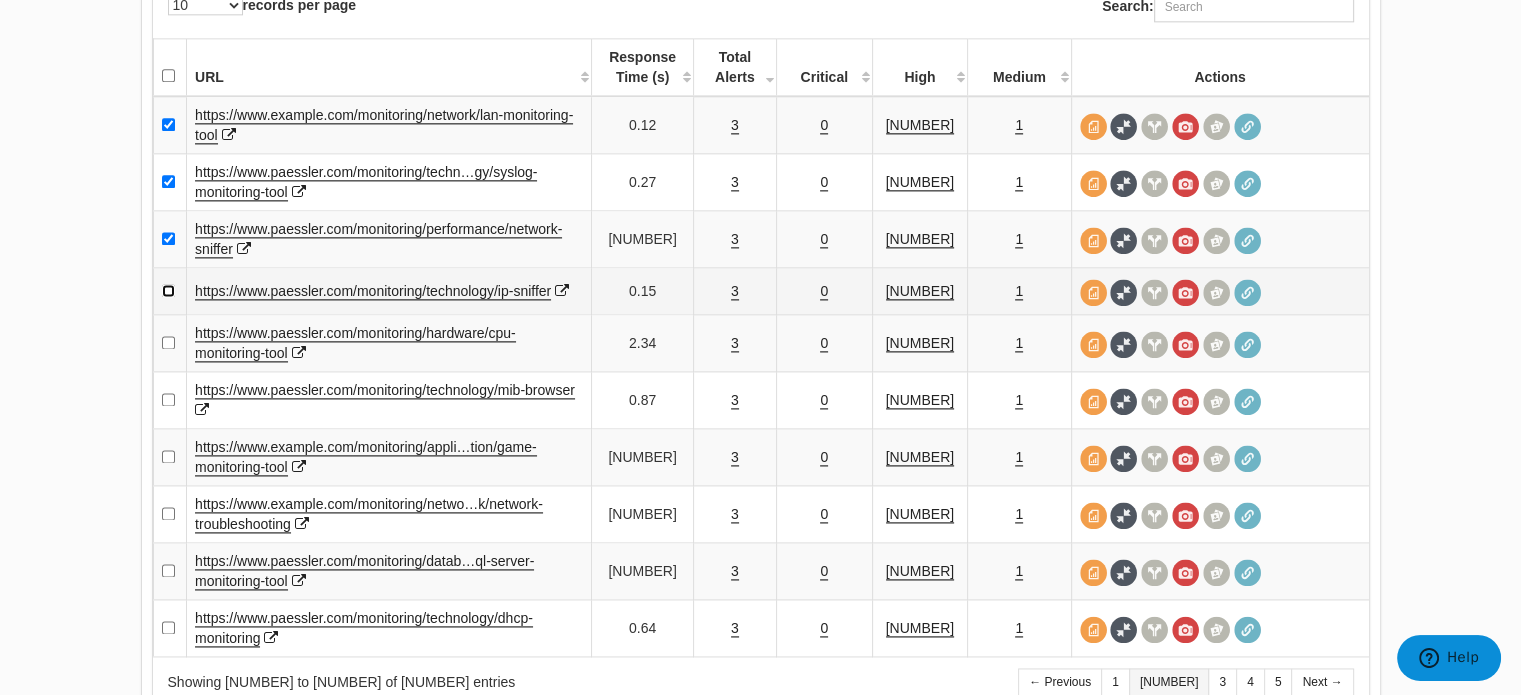click at bounding box center (168, 290) 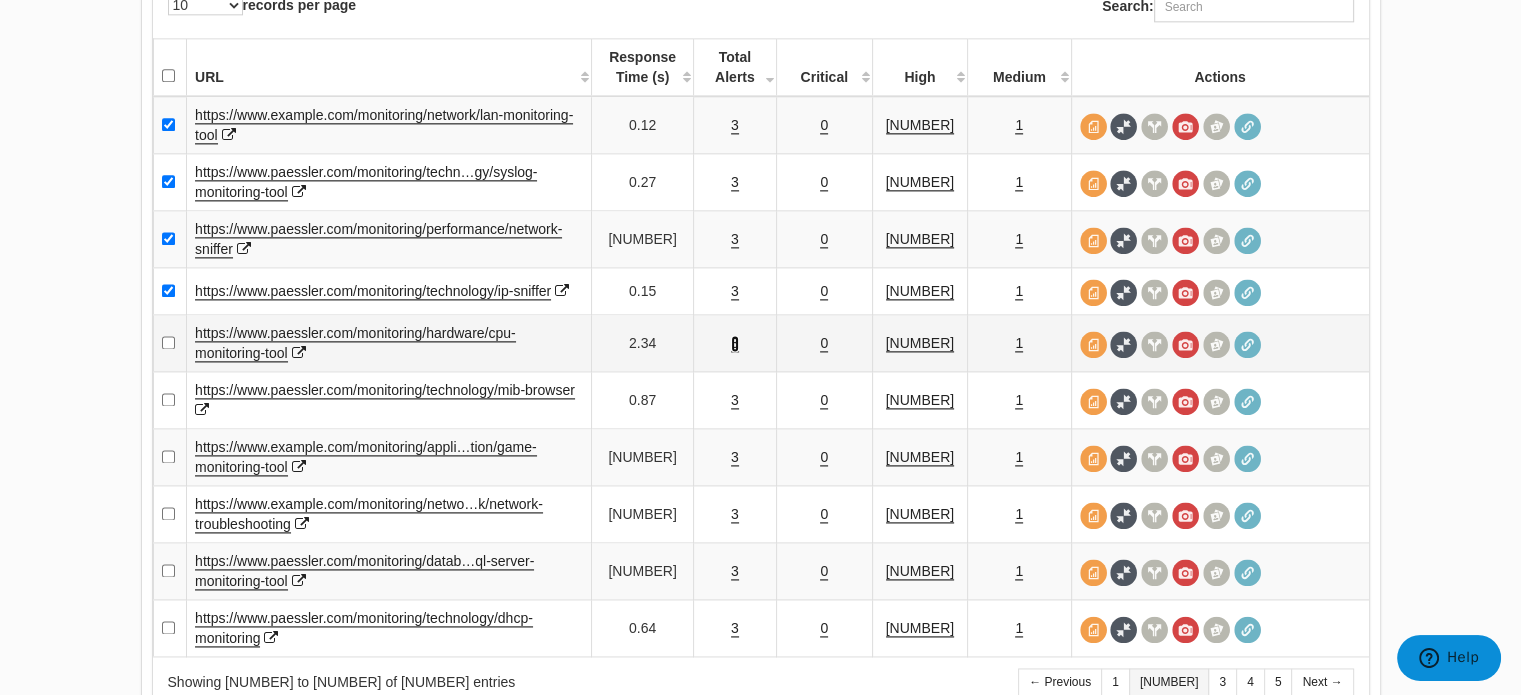 click on "3" at bounding box center (735, 343) 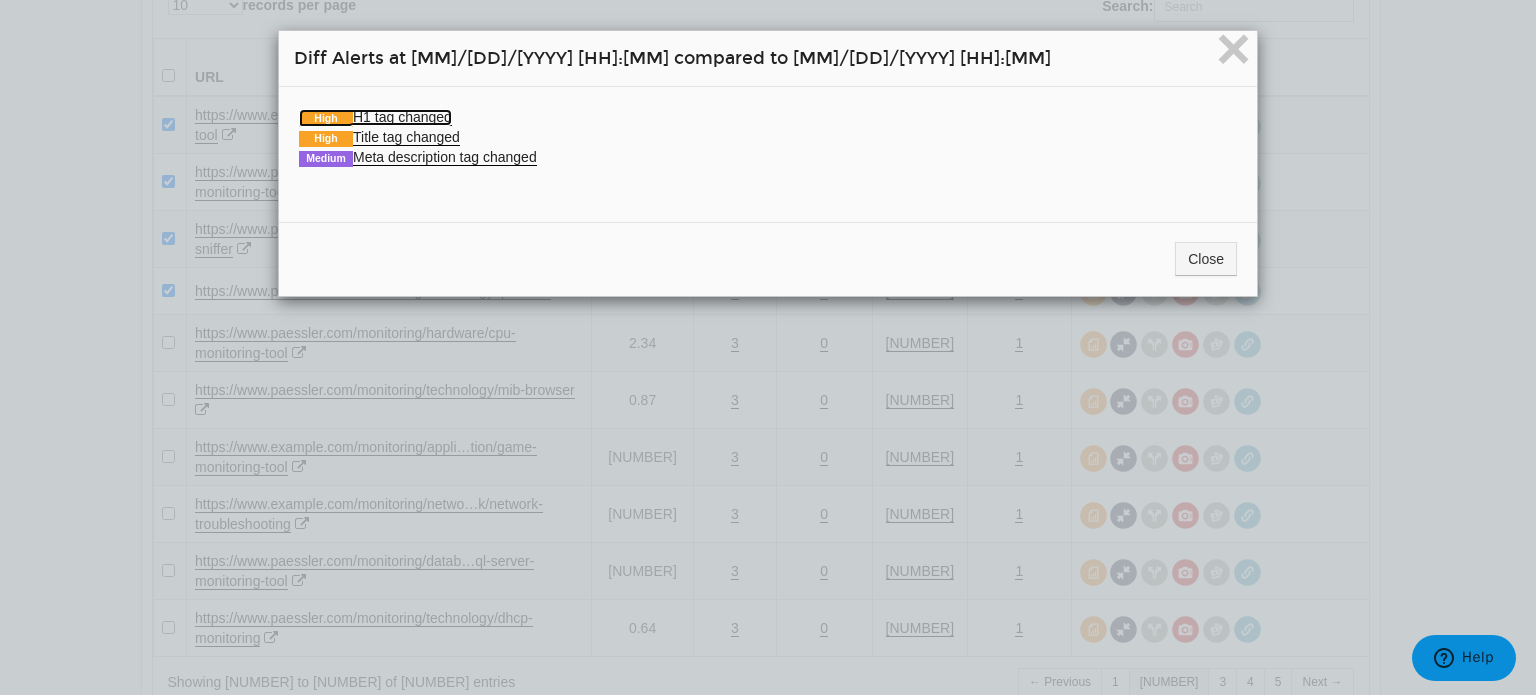 click on "High  H1 tag changed" at bounding box center [375, 117] 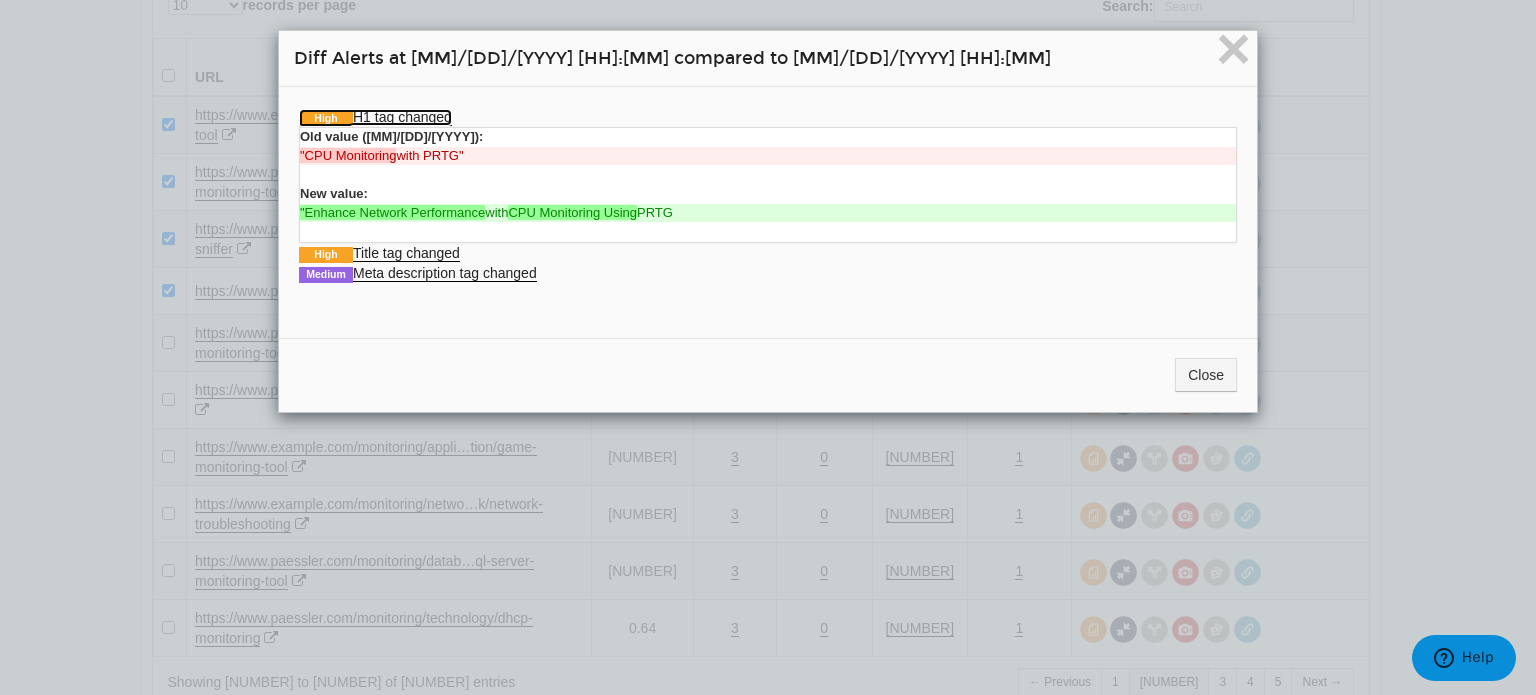 click on "High  H1 tag changed" at bounding box center [375, 117] 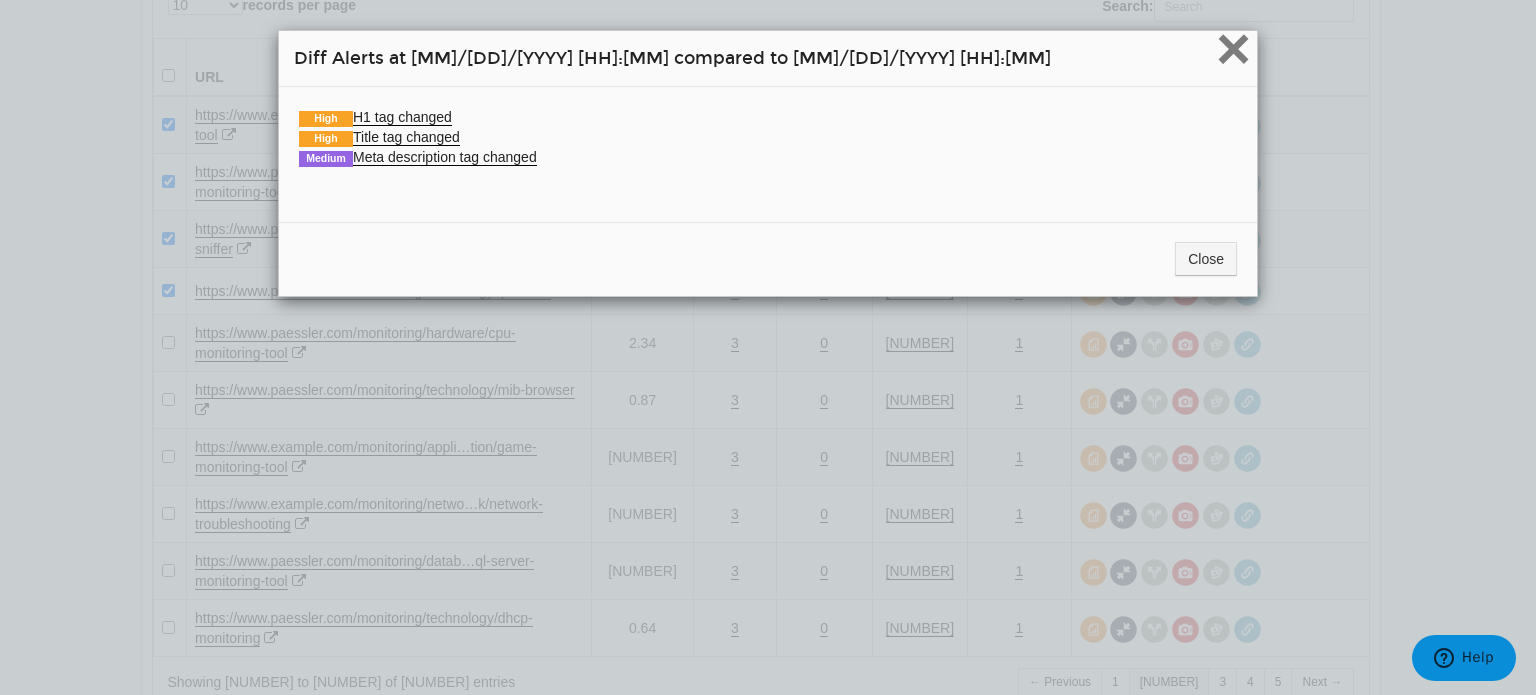 click on "×" at bounding box center [1233, 48] 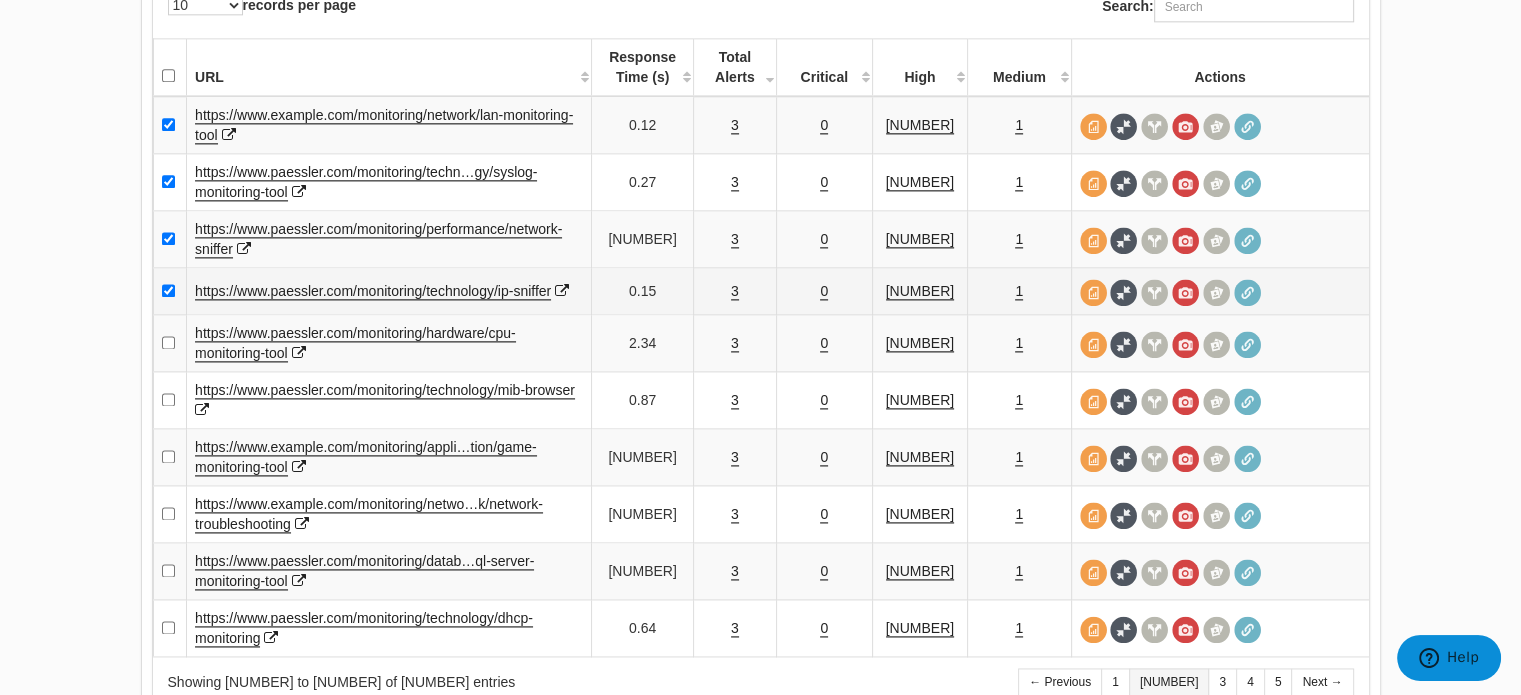 scroll, scrollTop: 2693, scrollLeft: 0, axis: vertical 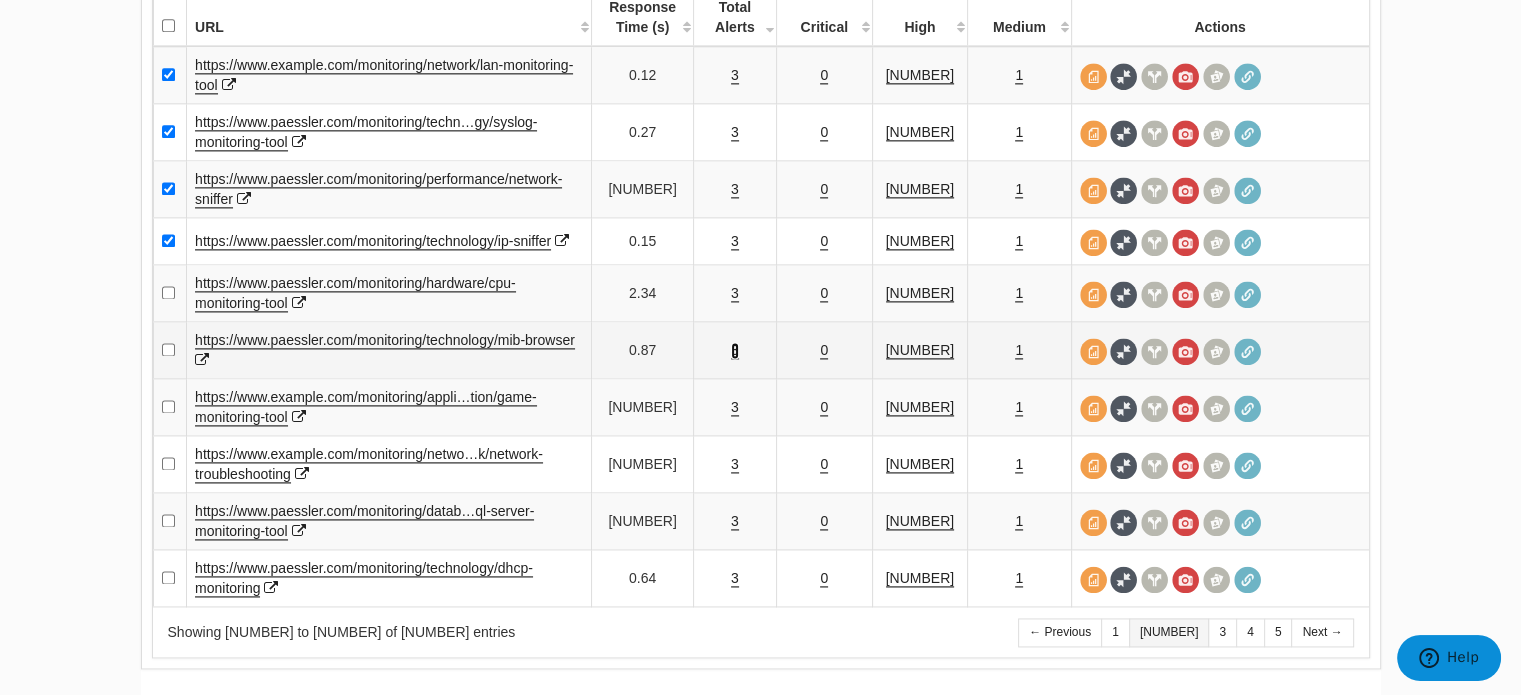click on "3" at bounding box center (735, 350) 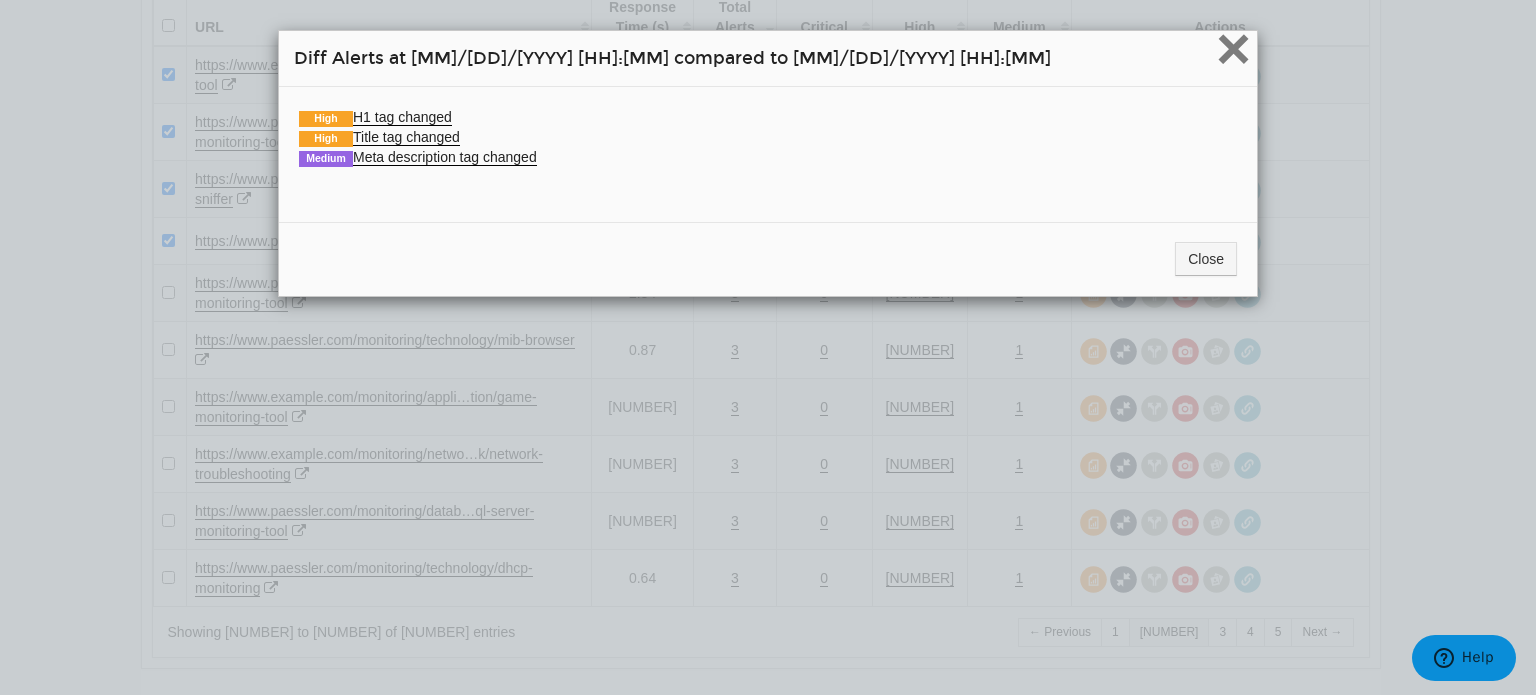 click on "×" at bounding box center [1233, 48] 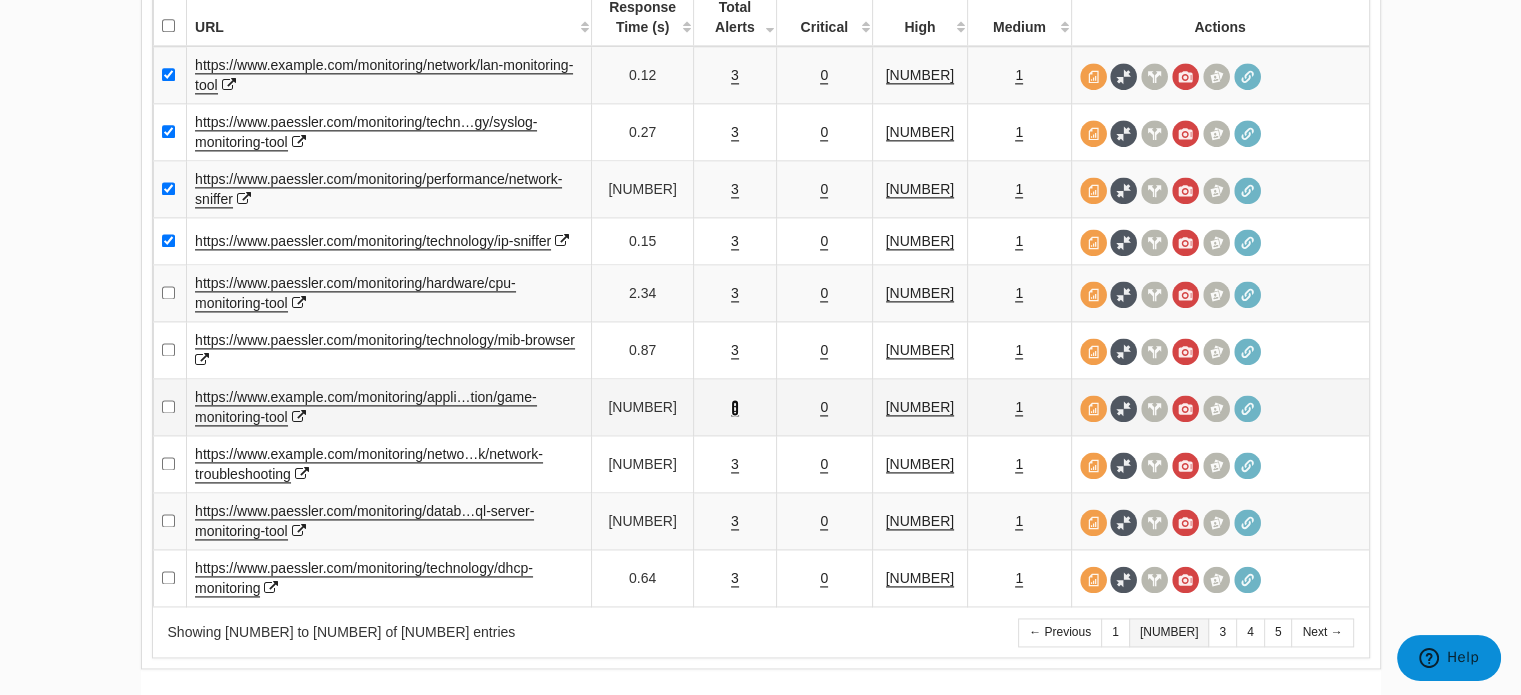 click on "3" at bounding box center [735, 407] 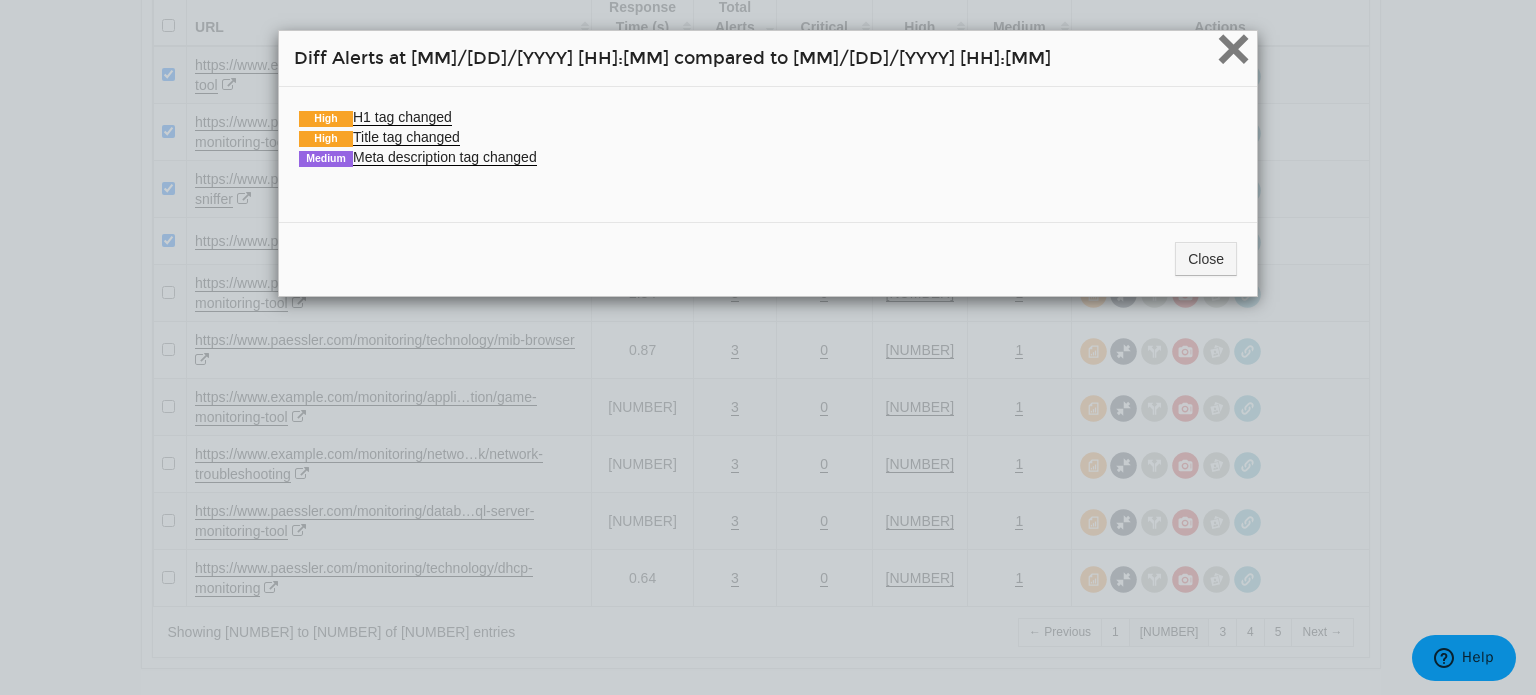 click on "×" at bounding box center (1233, 48) 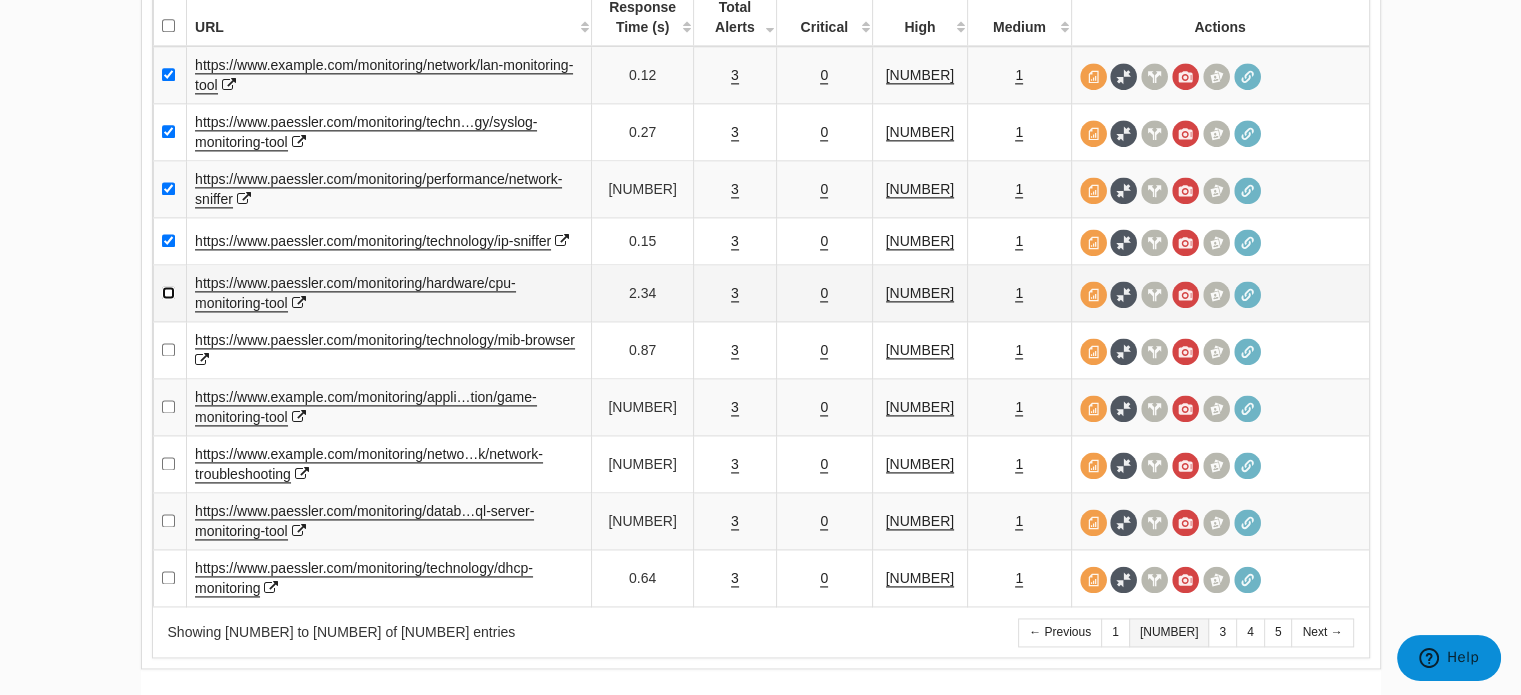 click at bounding box center (168, 292) 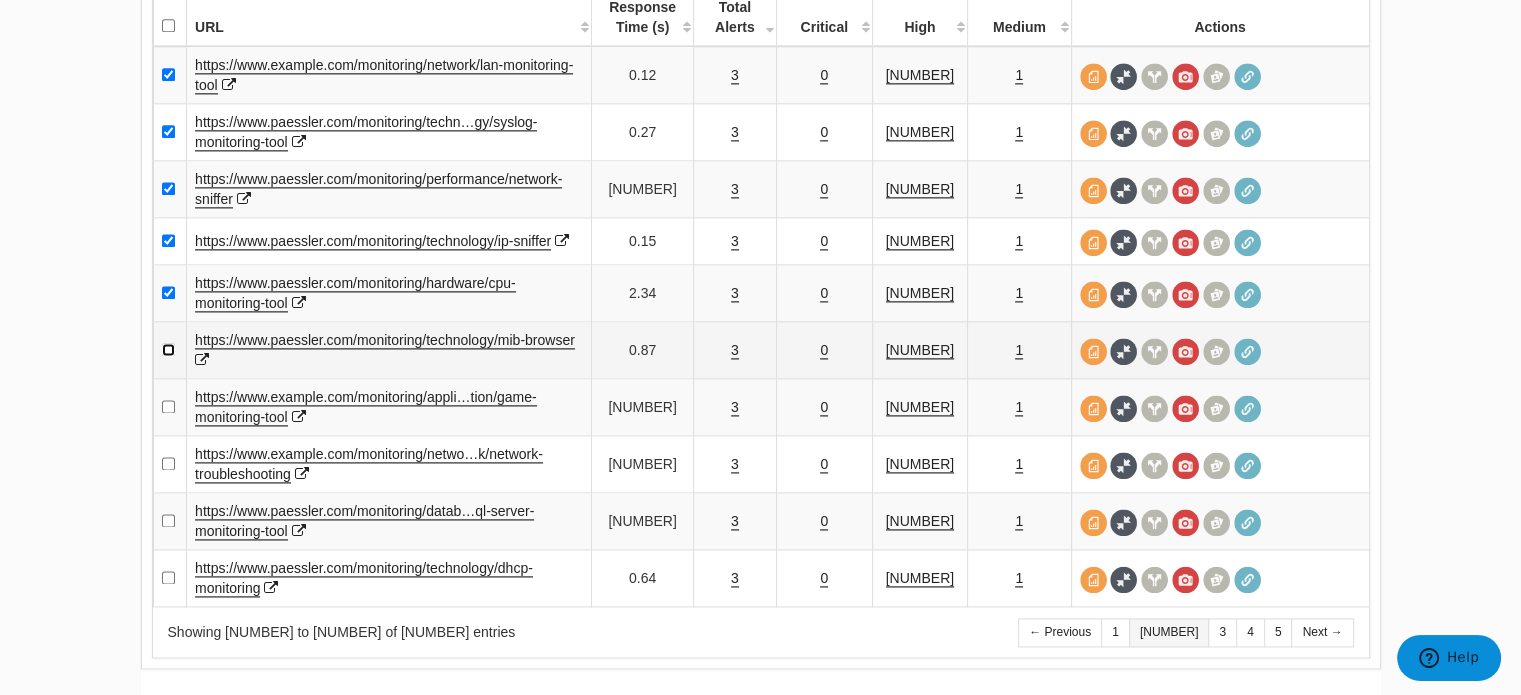 click at bounding box center (168, 349) 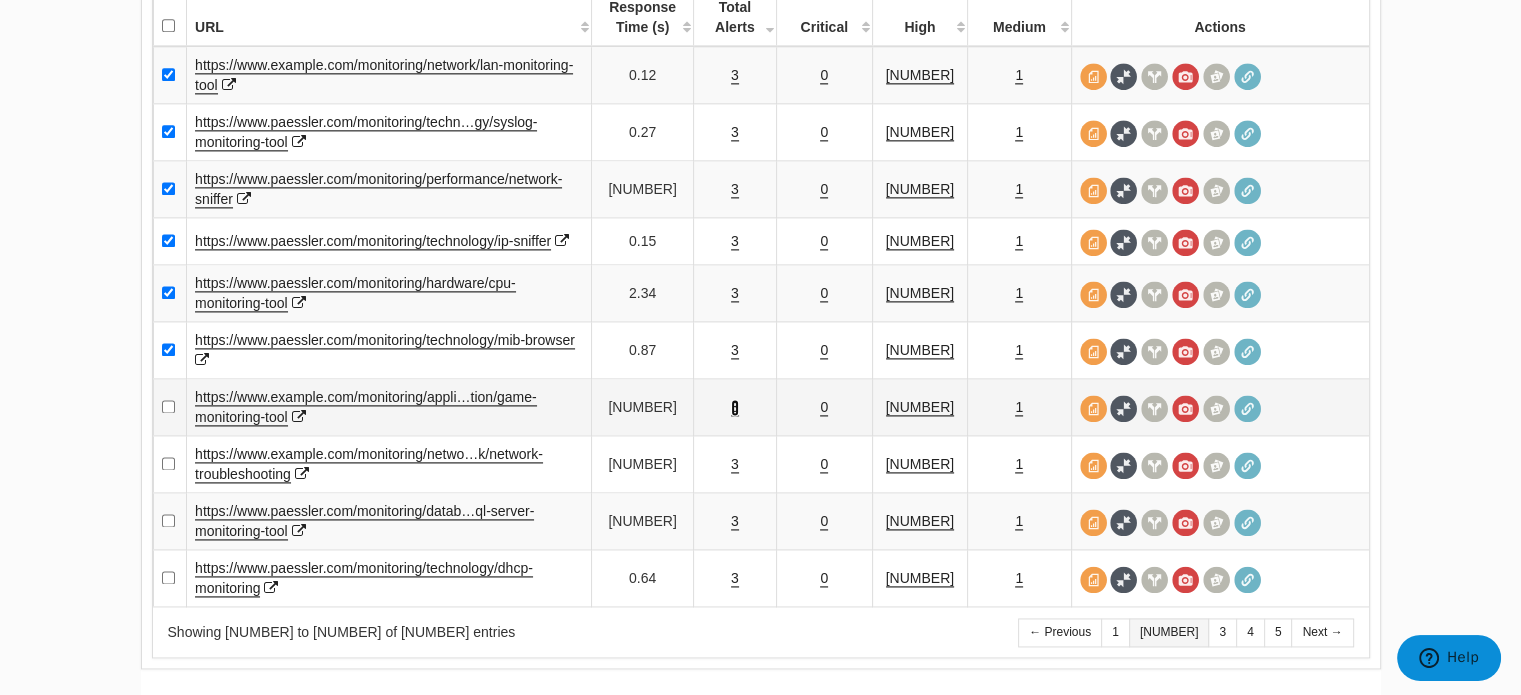 click on "3" at bounding box center [735, 407] 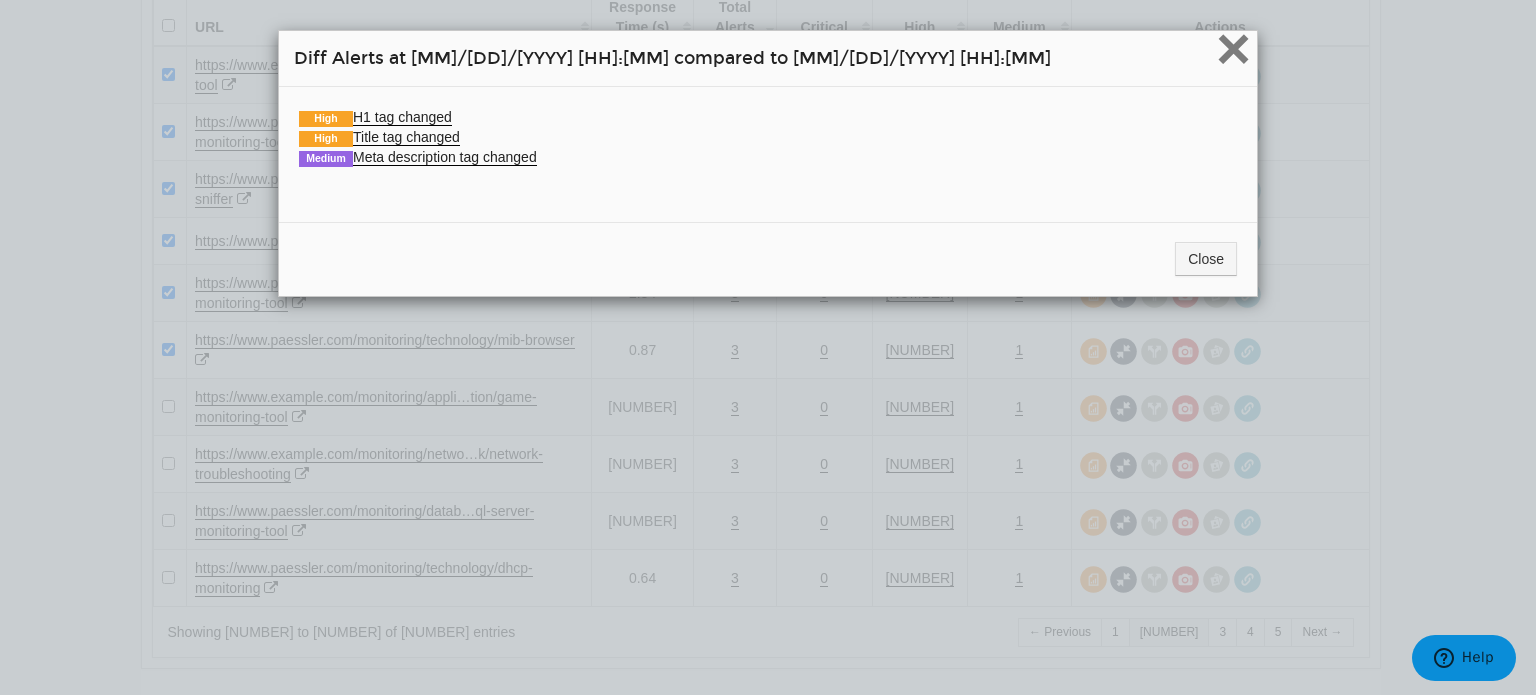 click on "×" at bounding box center (1233, 48) 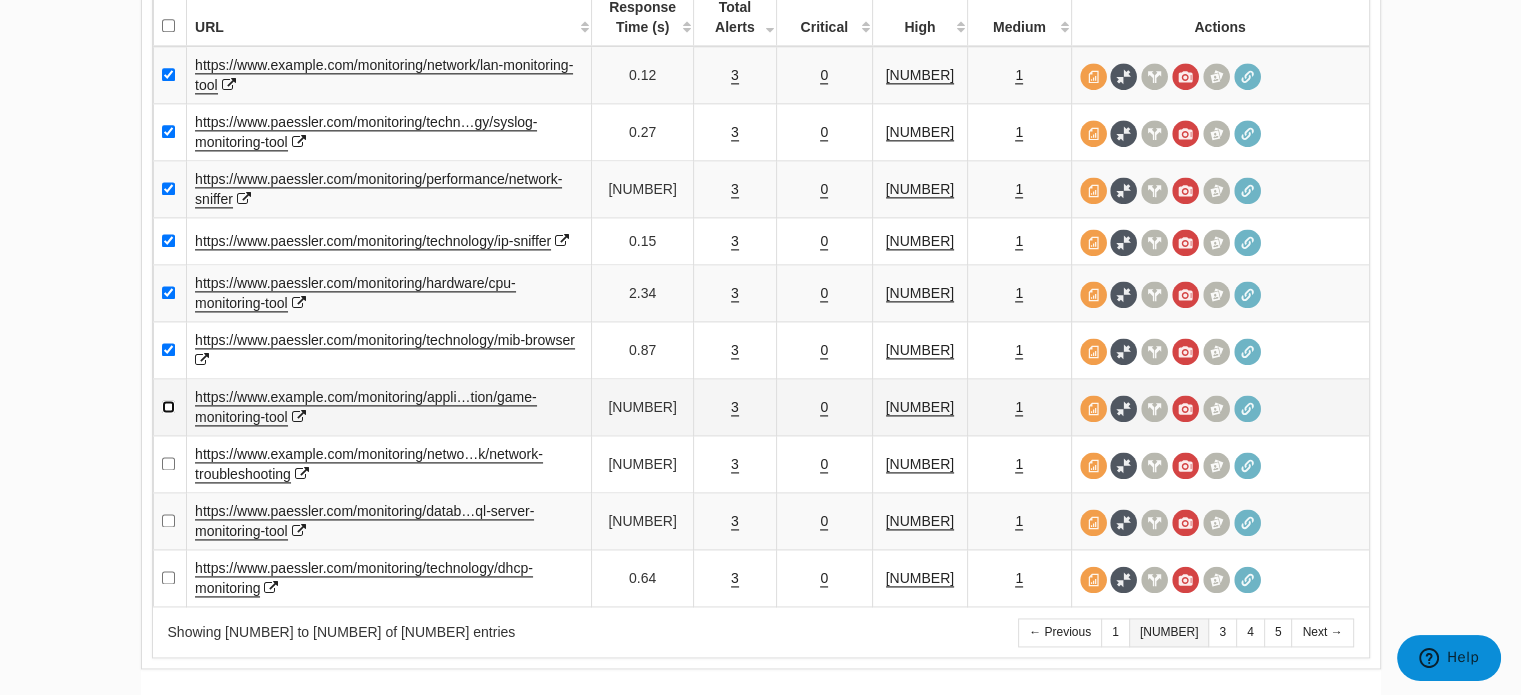 click at bounding box center (168, 406) 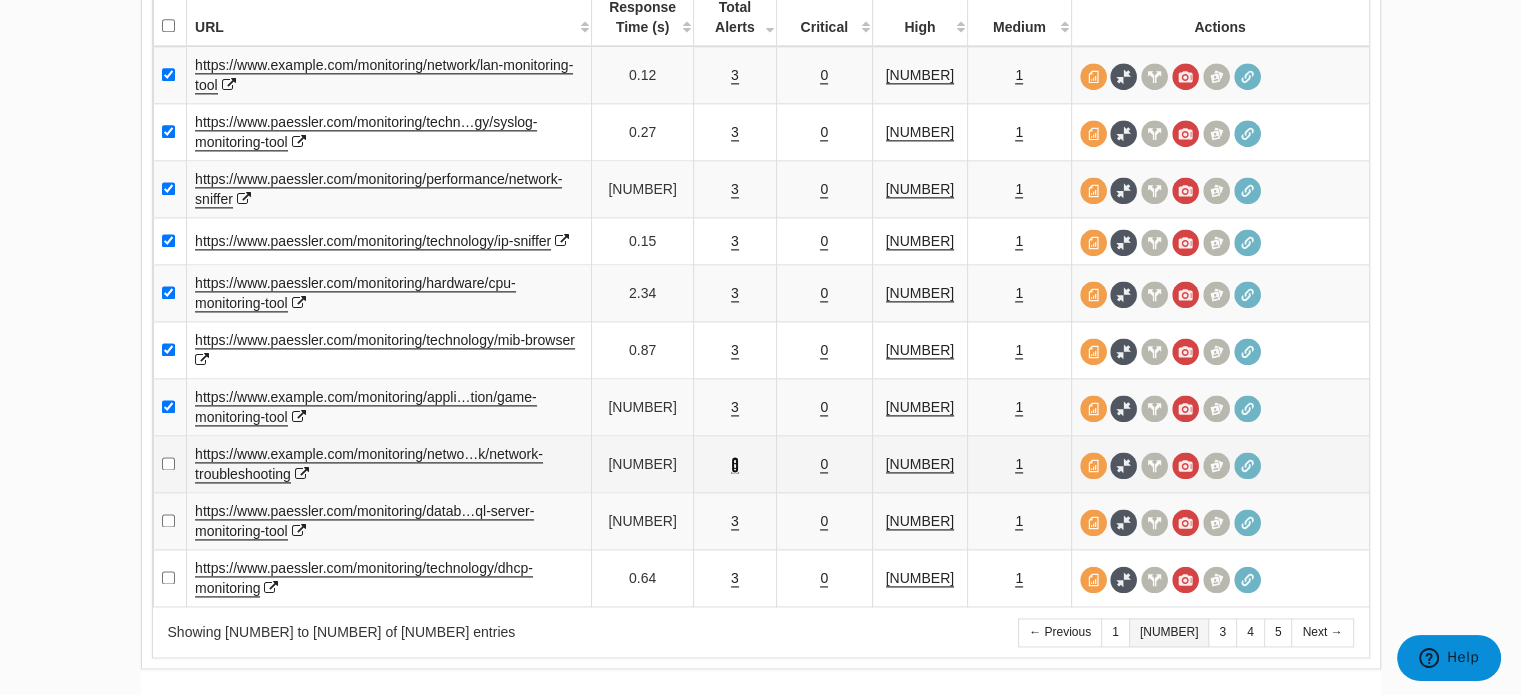 click on "3" at bounding box center [735, 464] 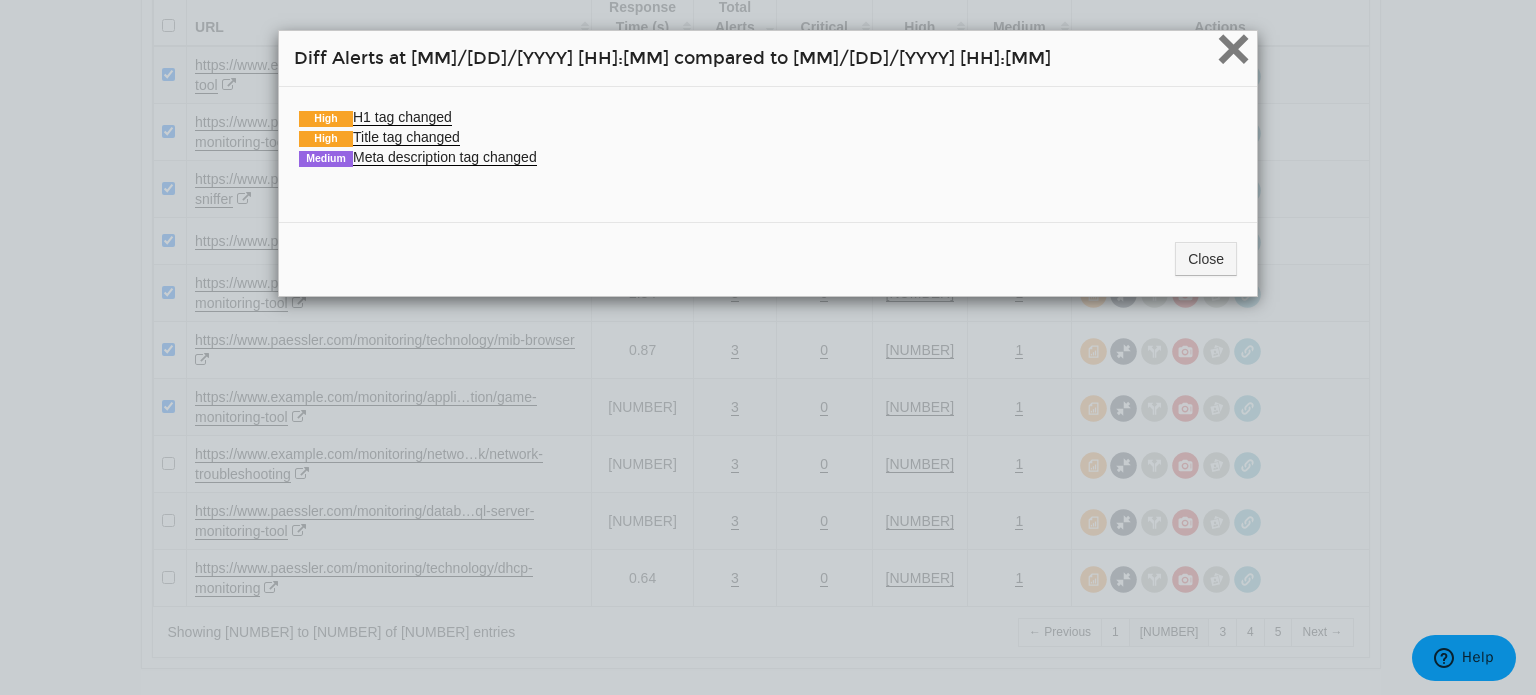 click on "×" at bounding box center [1233, 48] 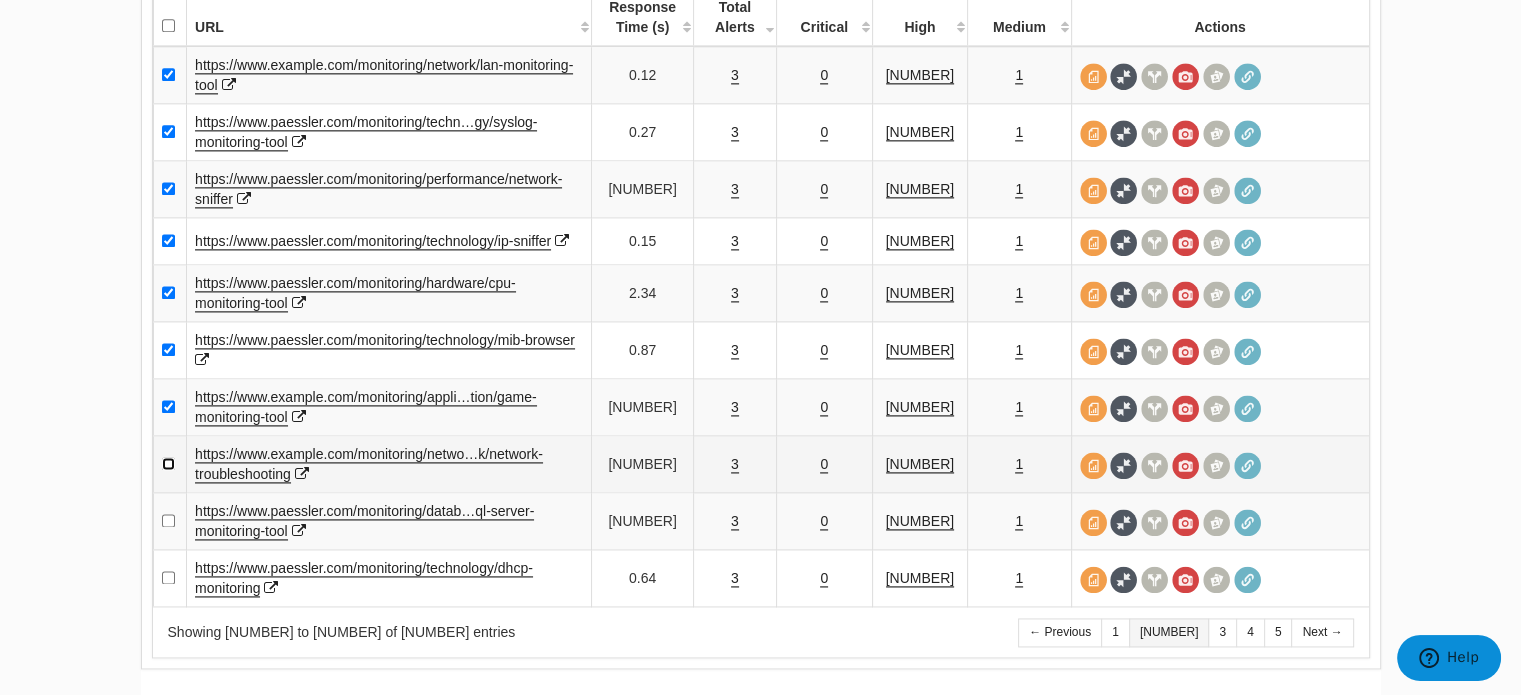 click at bounding box center [168, 463] 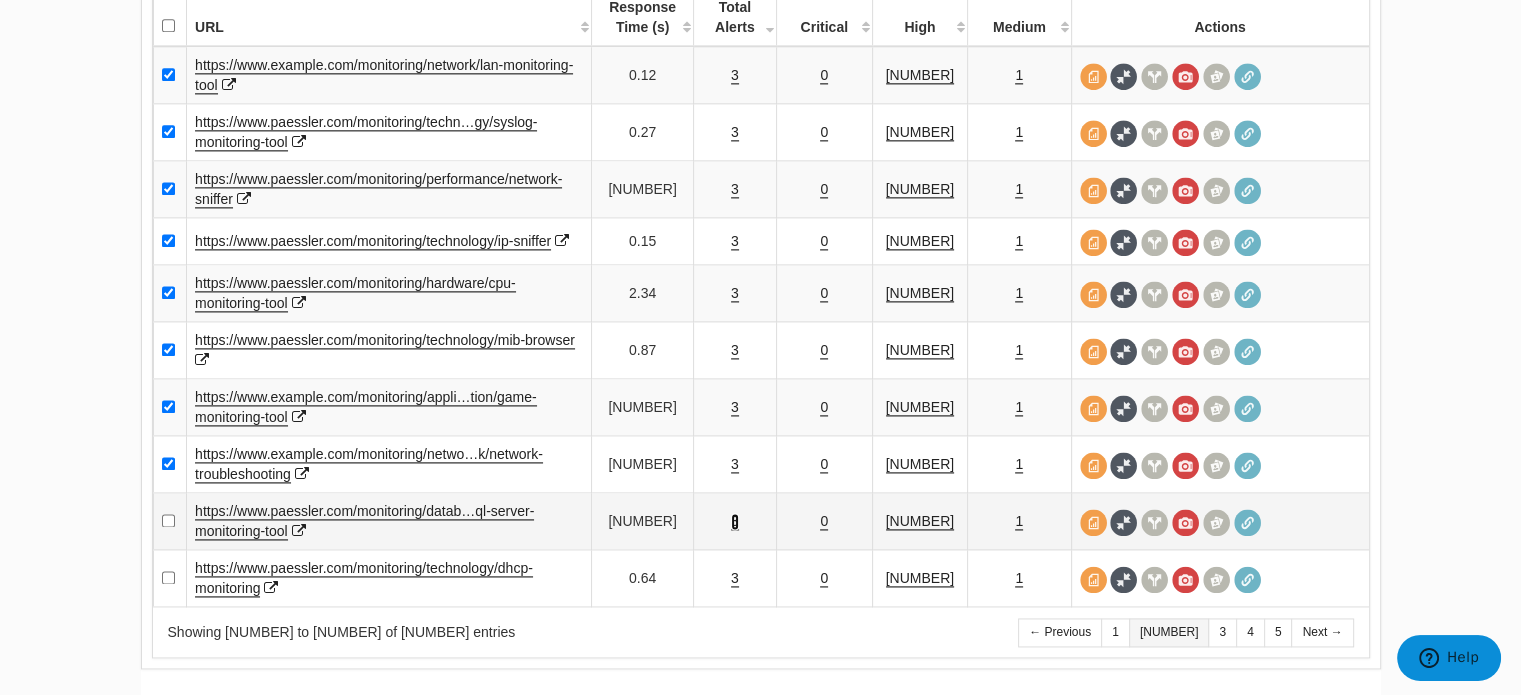 click on "3" at bounding box center [735, 521] 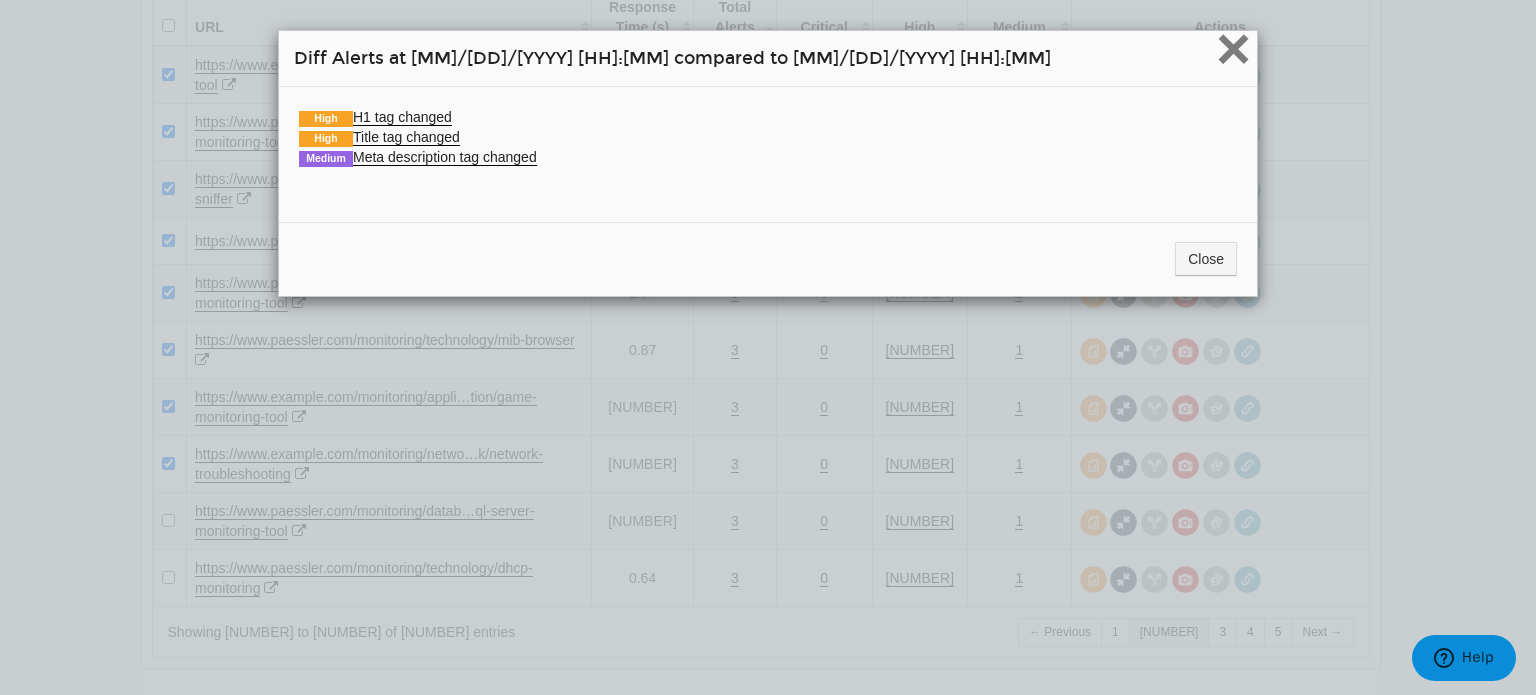 click on "×" at bounding box center (1233, 48) 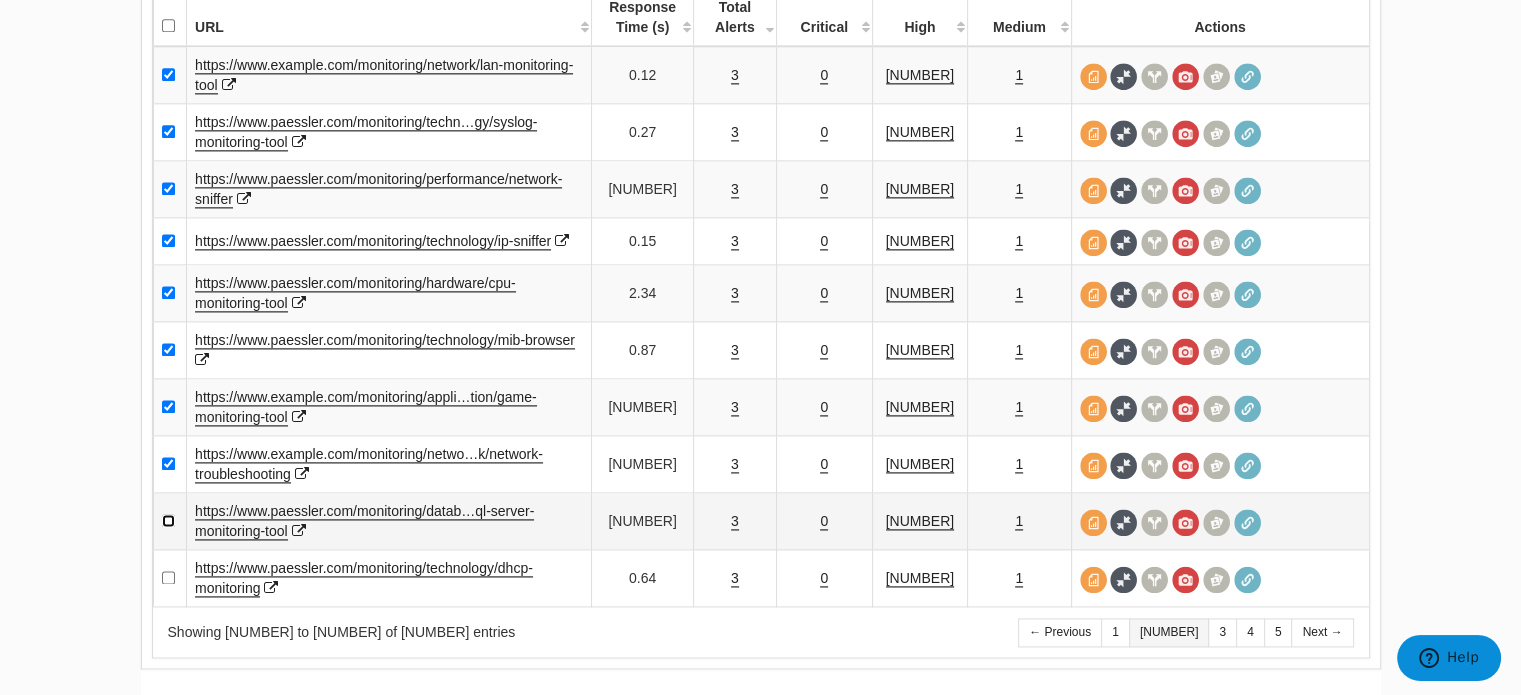 click at bounding box center (168, 520) 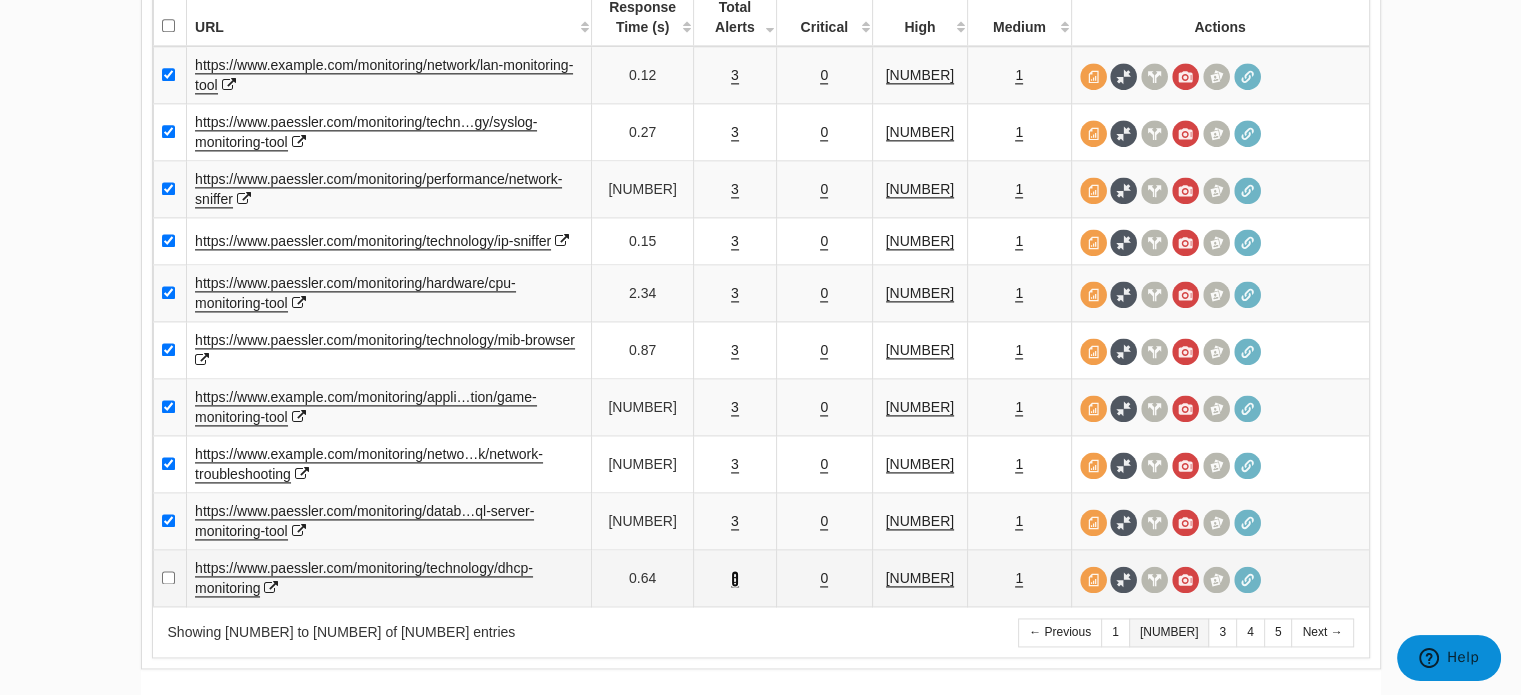 click on "3" at bounding box center [735, 578] 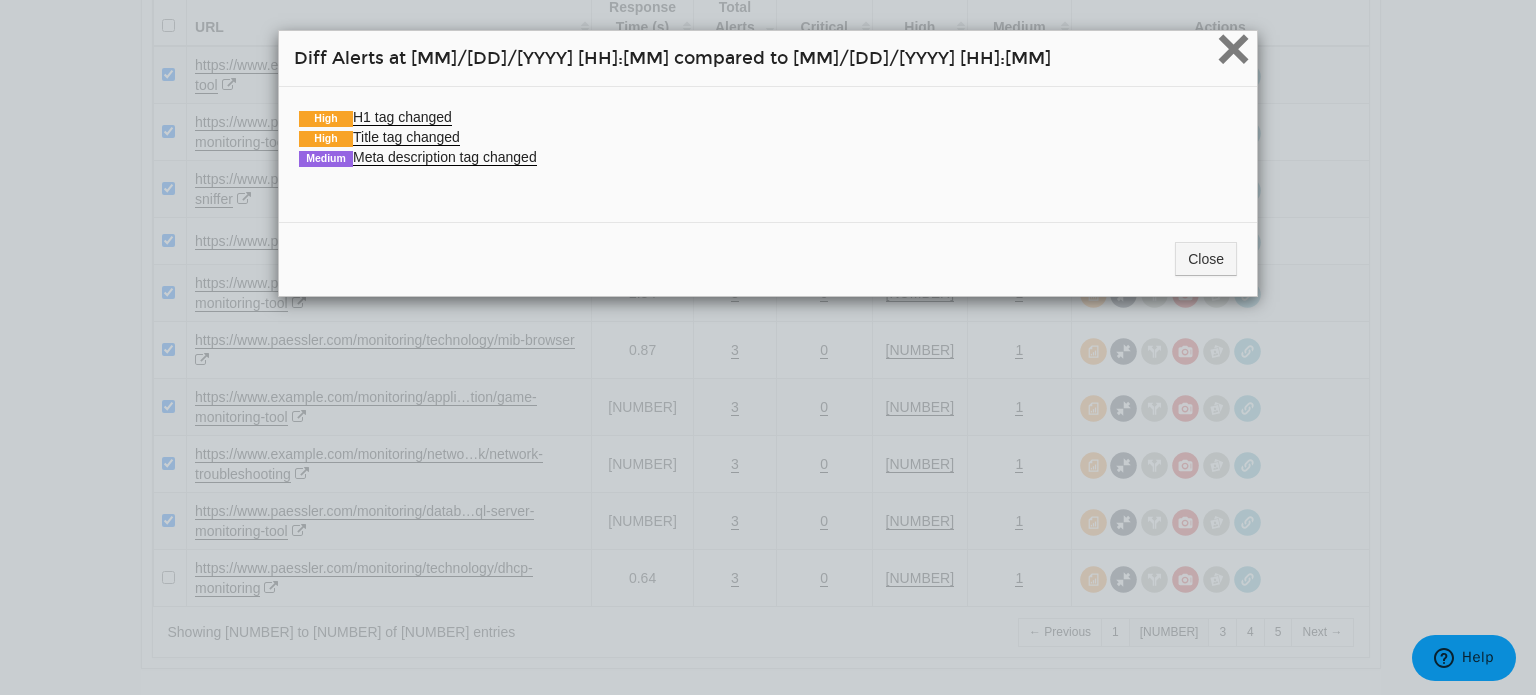 click on "×" at bounding box center [1233, 48] 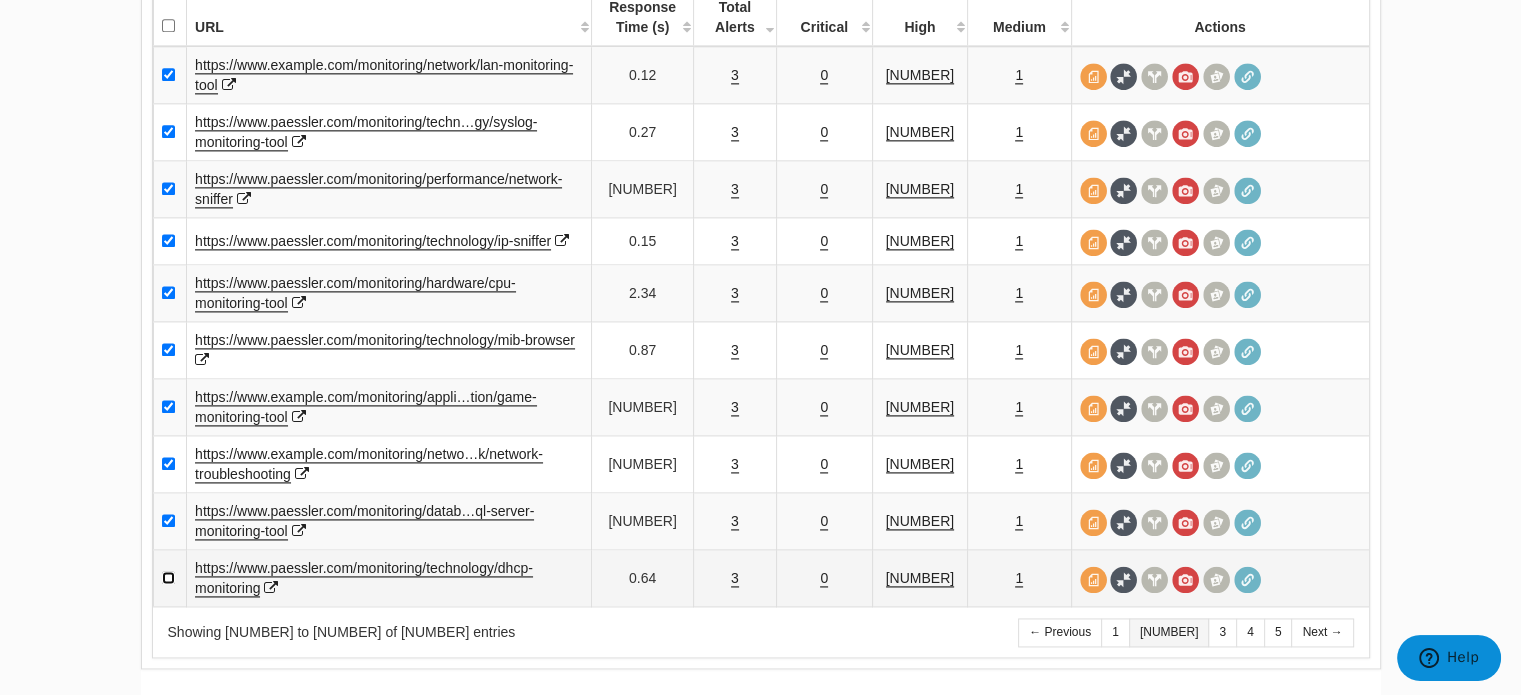 click at bounding box center (168, 577) 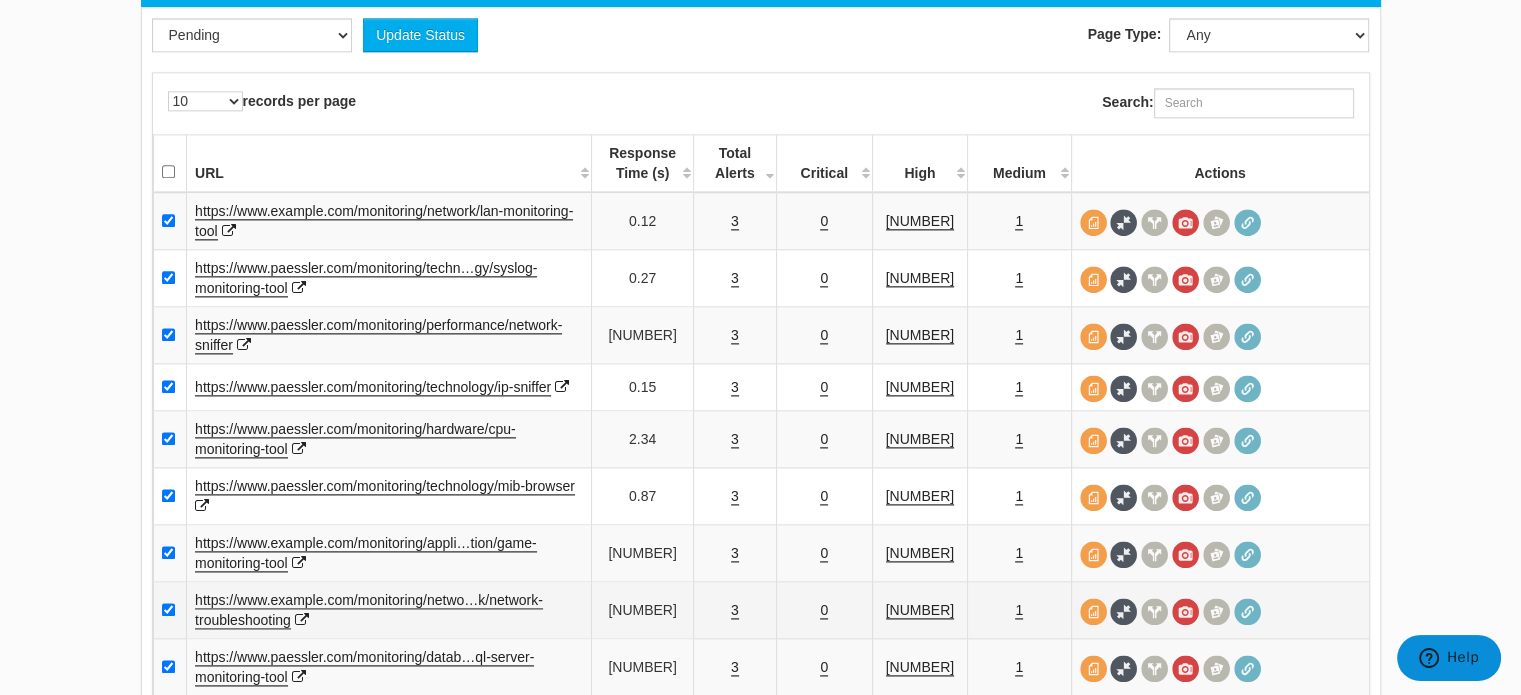 scroll, scrollTop: 2529, scrollLeft: 0, axis: vertical 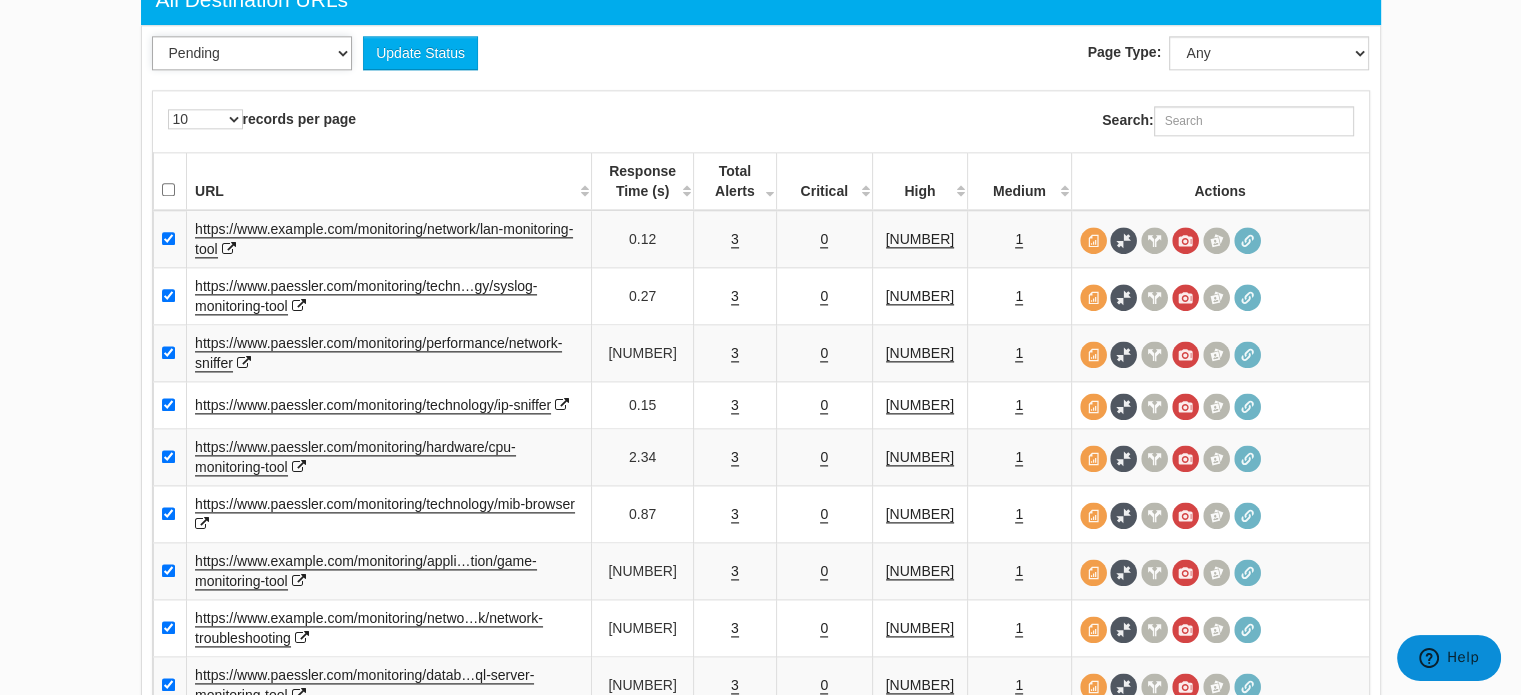 click on "Pending
Viewed
Resolved" at bounding box center [252, 53] 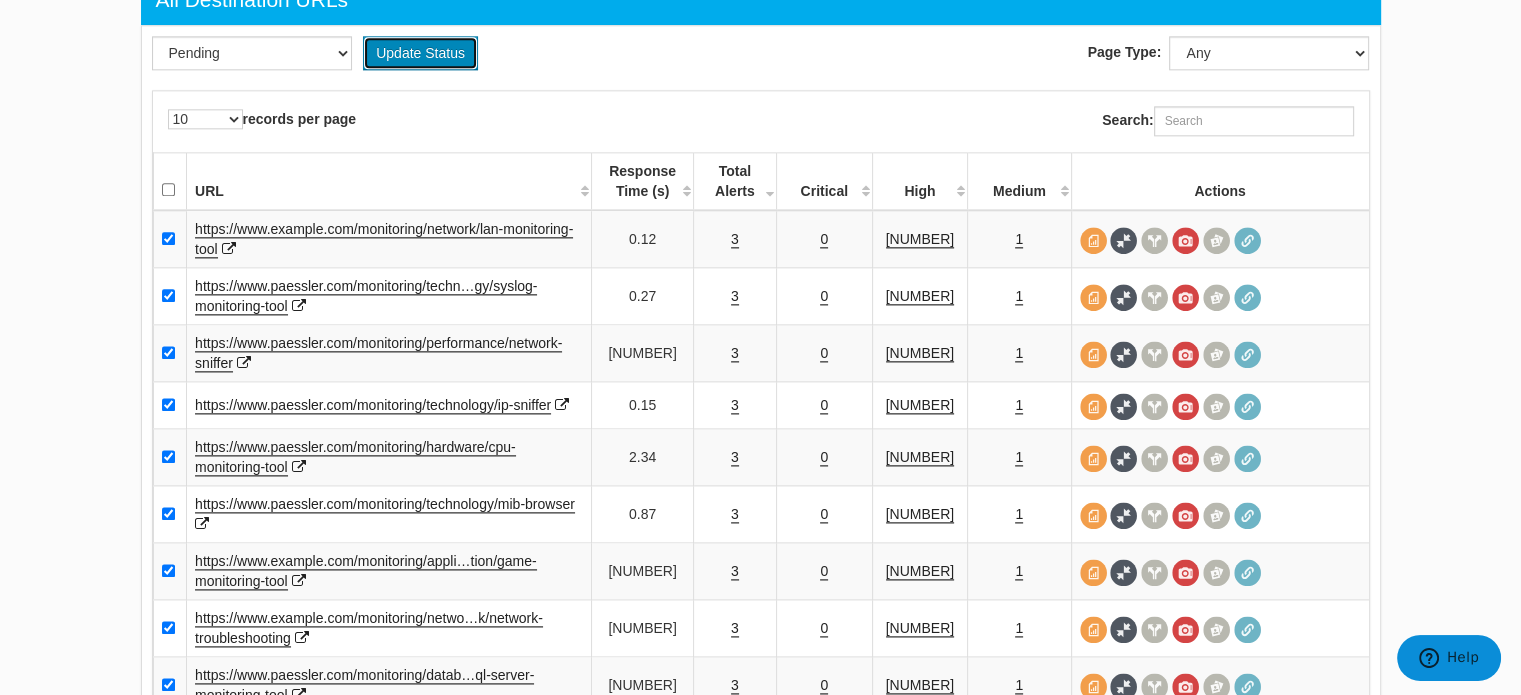 click on "Update Status" at bounding box center (420, 53) 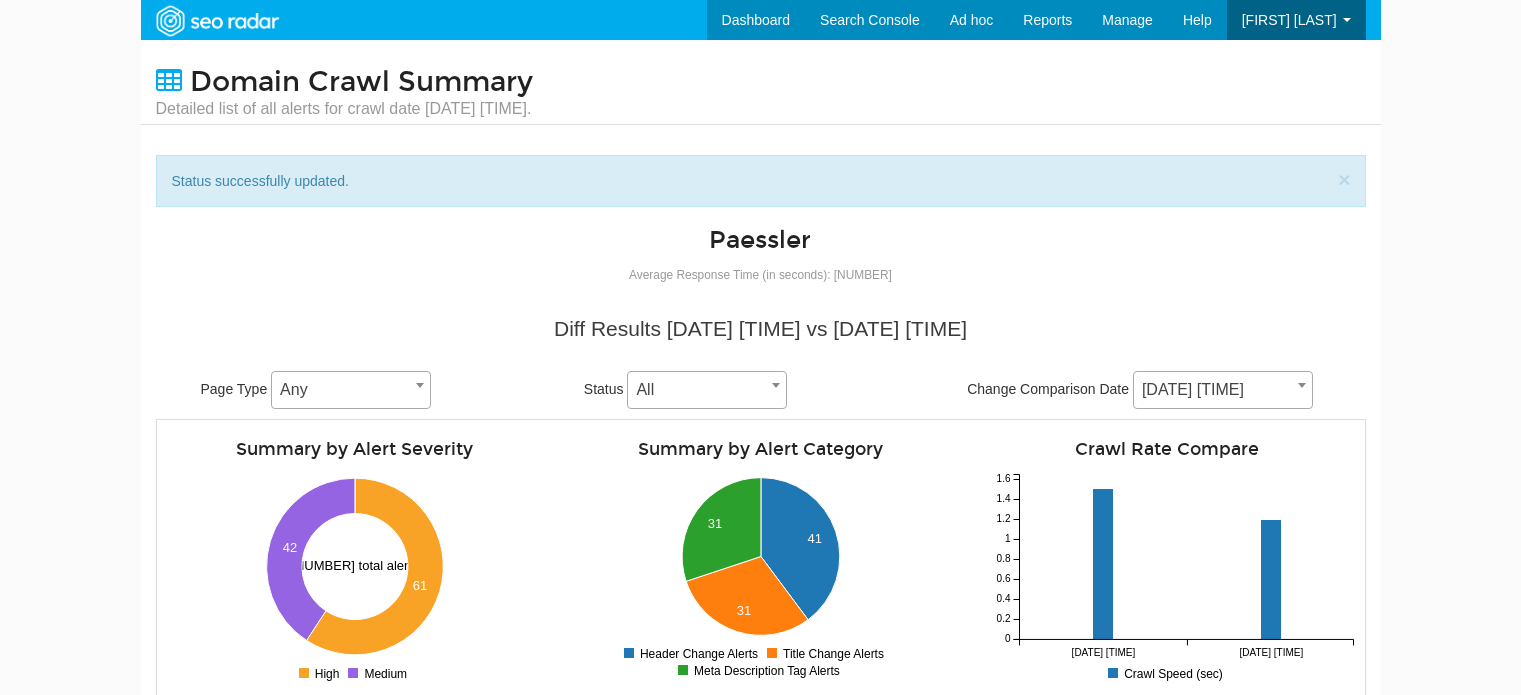 scroll, scrollTop: 1619, scrollLeft: 0, axis: vertical 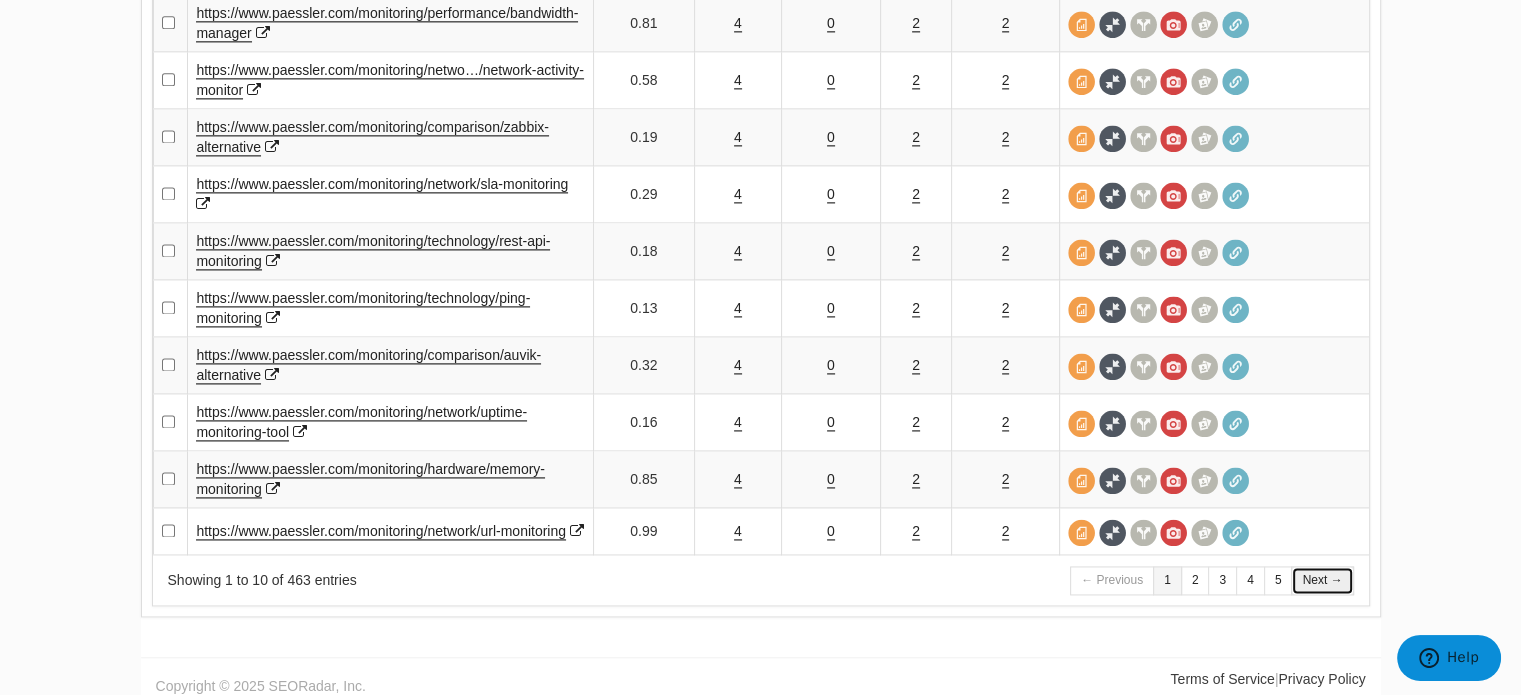 click on "Next →" at bounding box center (1322, 580) 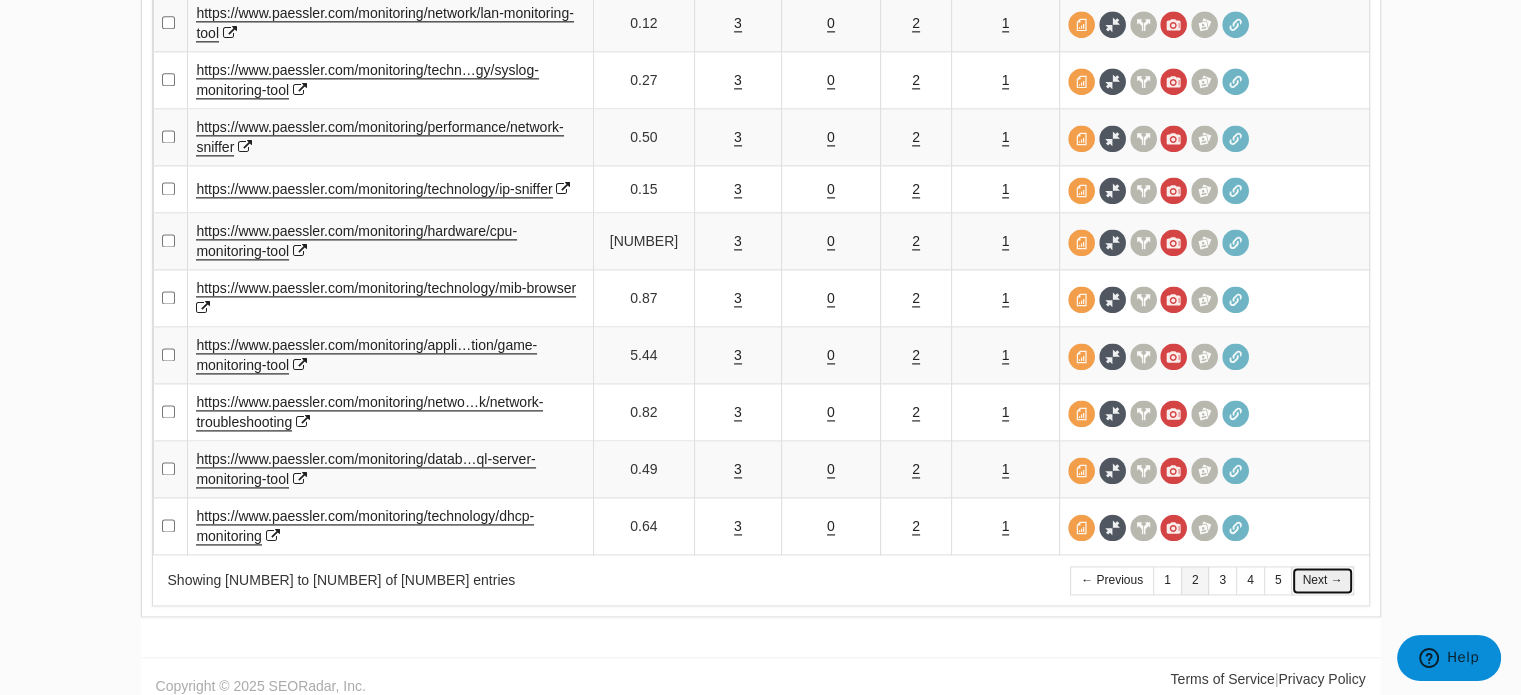 click on "Next →" at bounding box center (1322, 580) 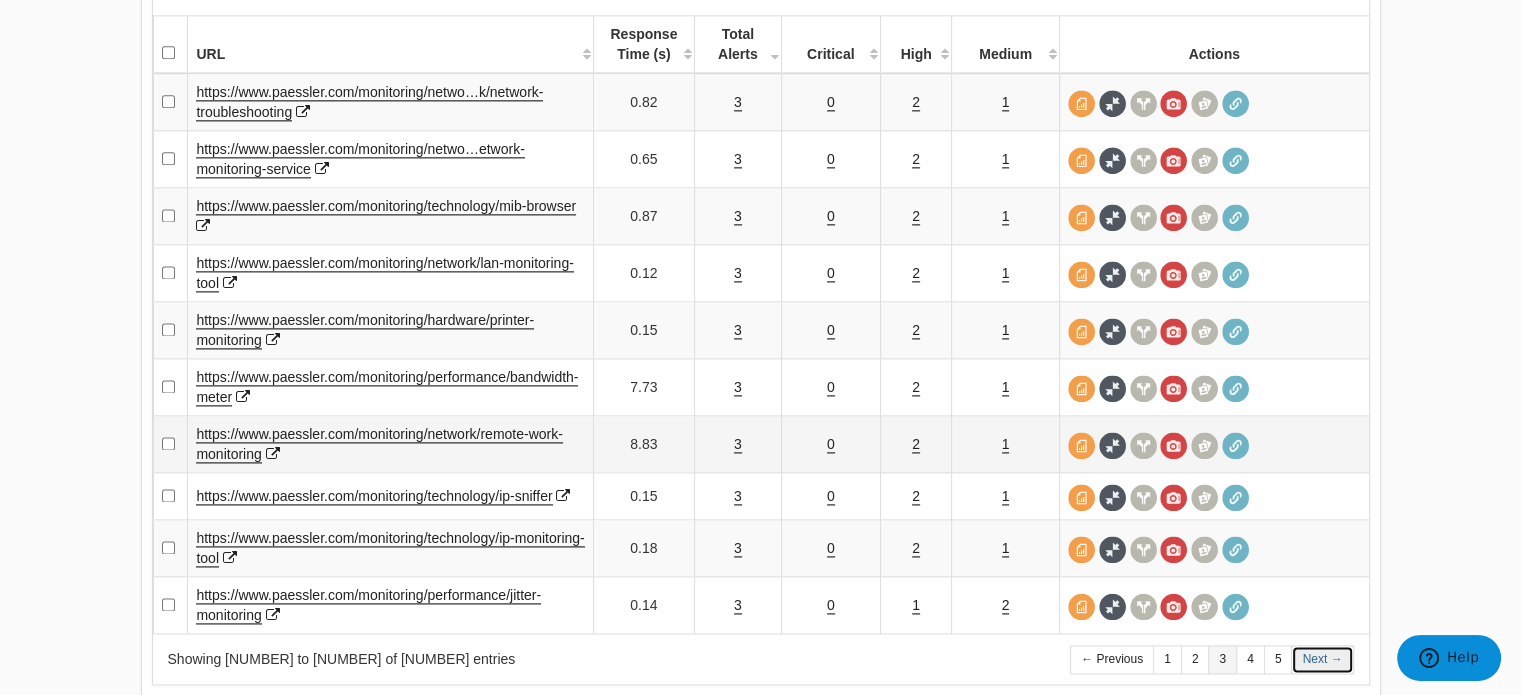 scroll, scrollTop: 2663, scrollLeft: 0, axis: vertical 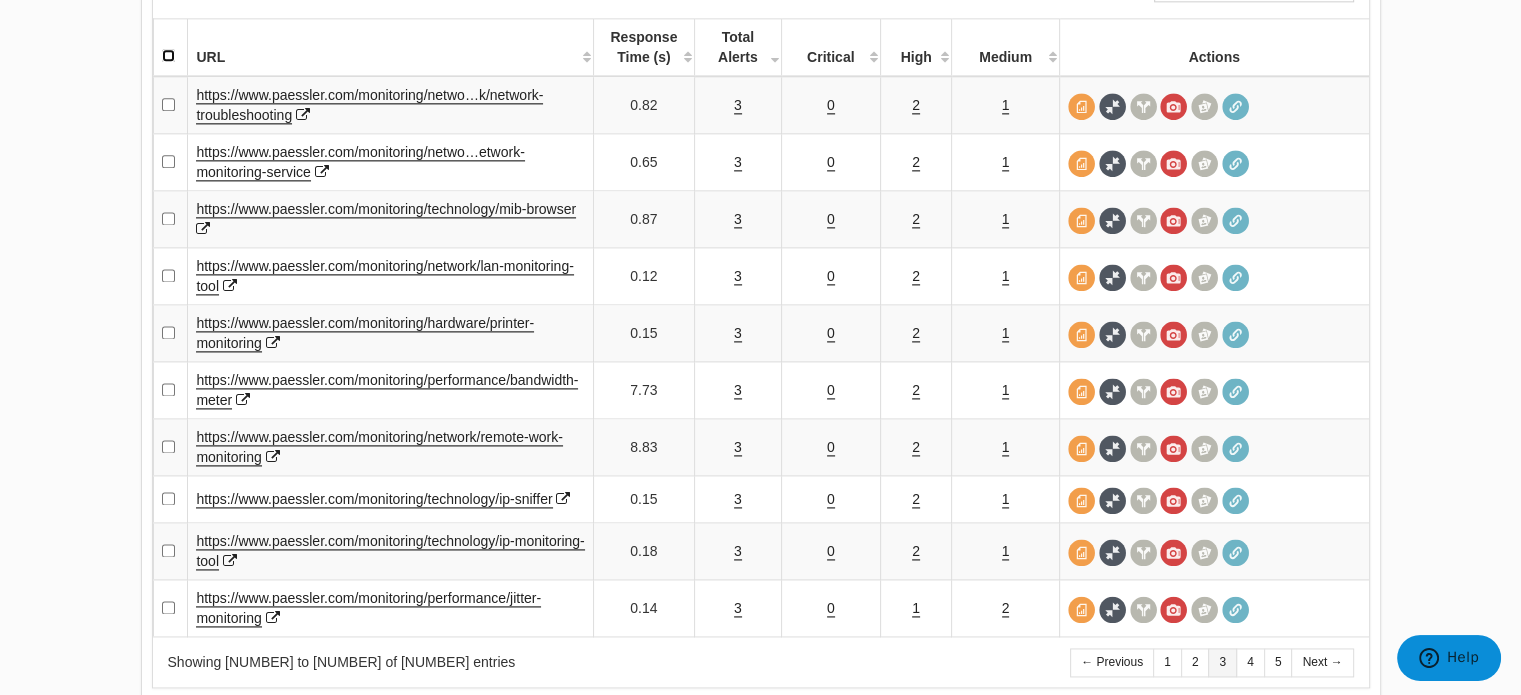 click at bounding box center (168, 55) 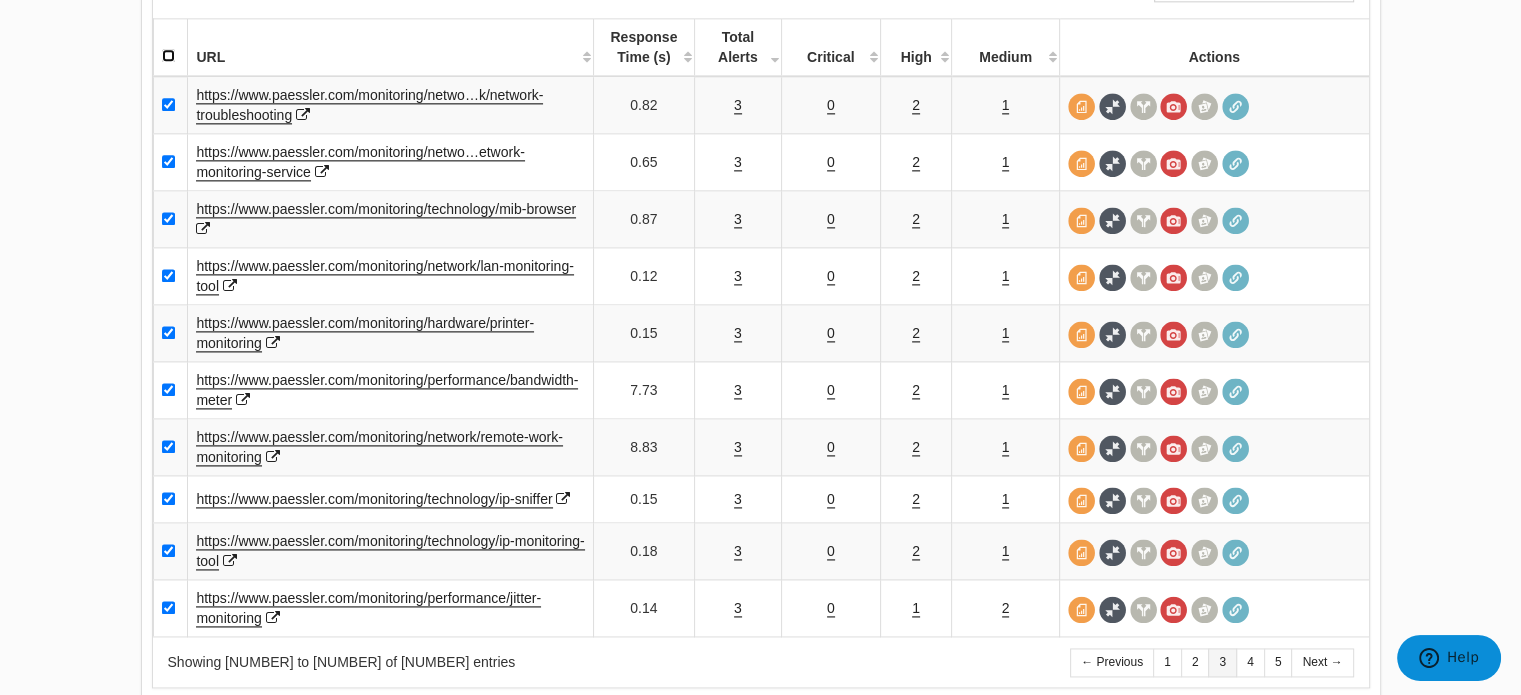 checkbox on "true" 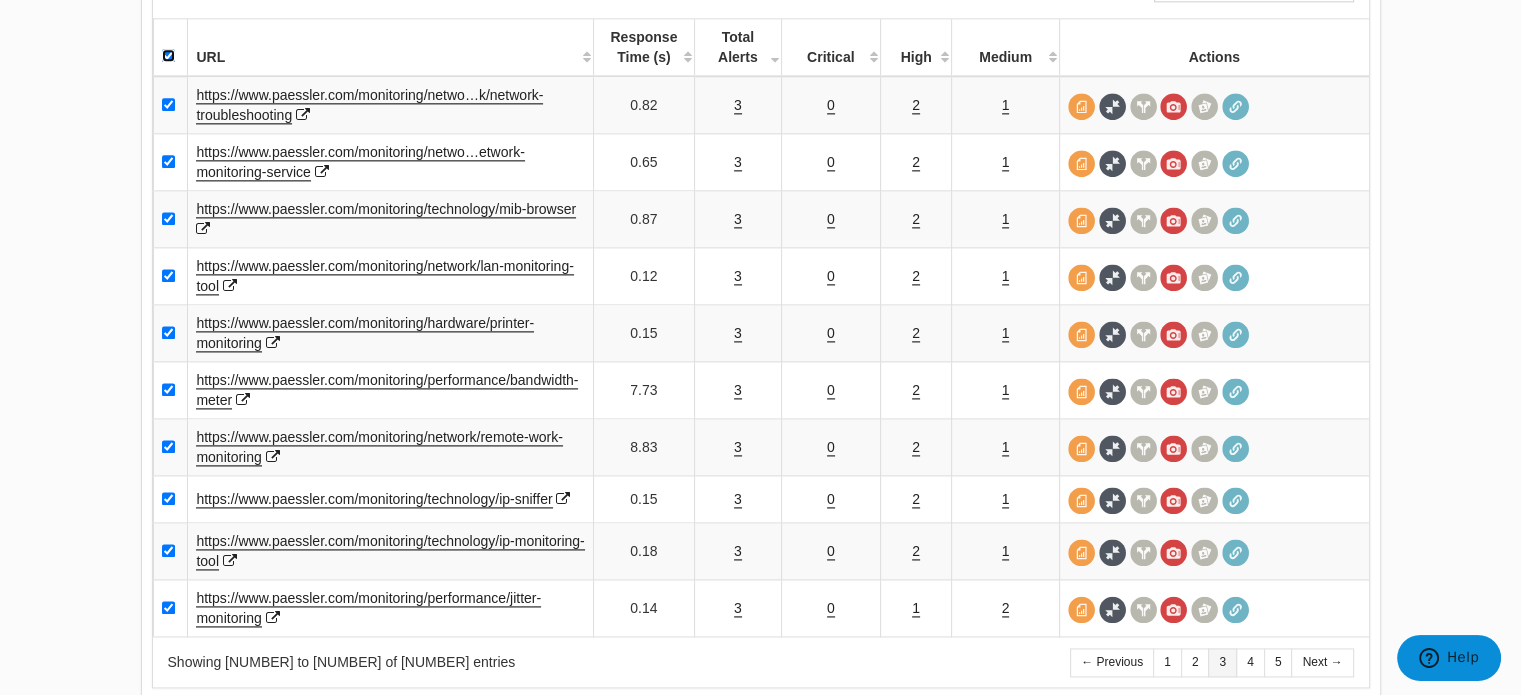 checkbox on "true" 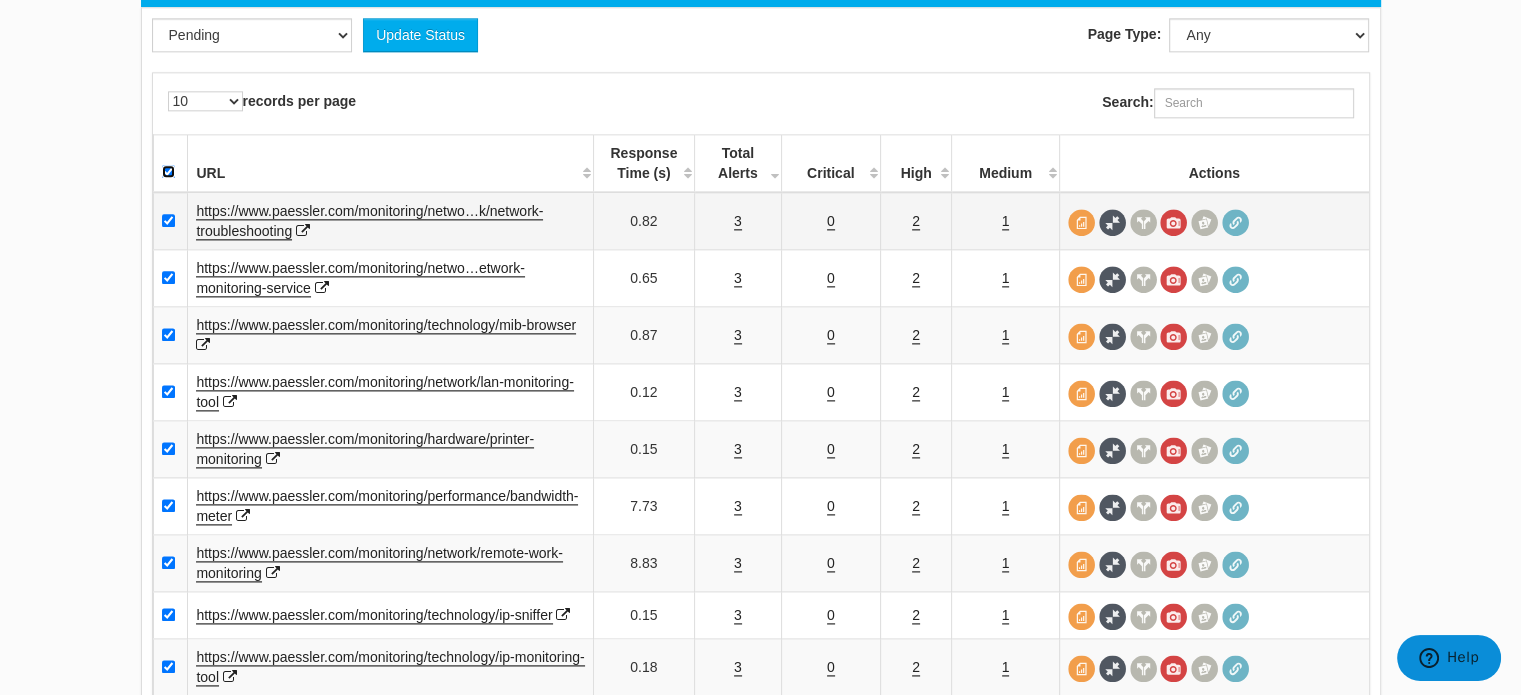 scroll, scrollTop: 2543, scrollLeft: 0, axis: vertical 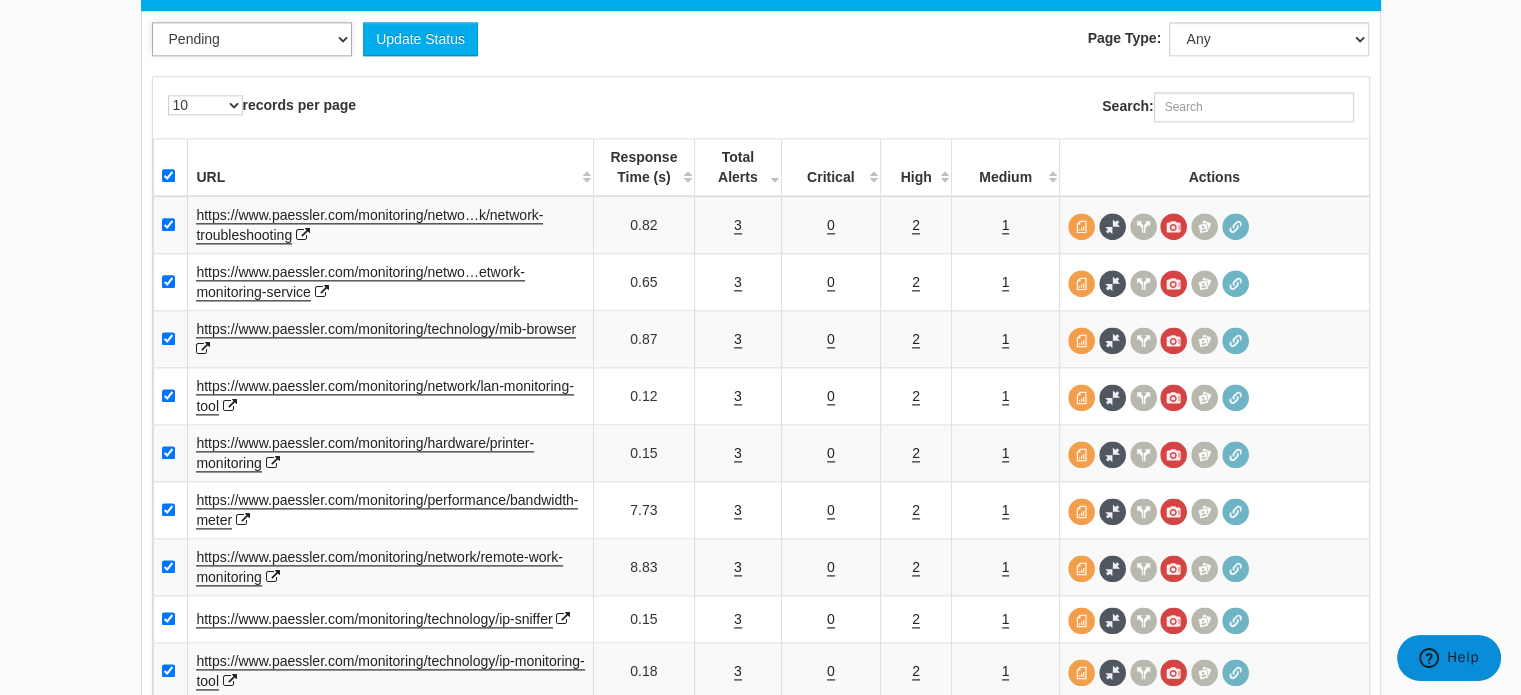 click on "Pending
Viewed
Resolved" at bounding box center [252, 39] 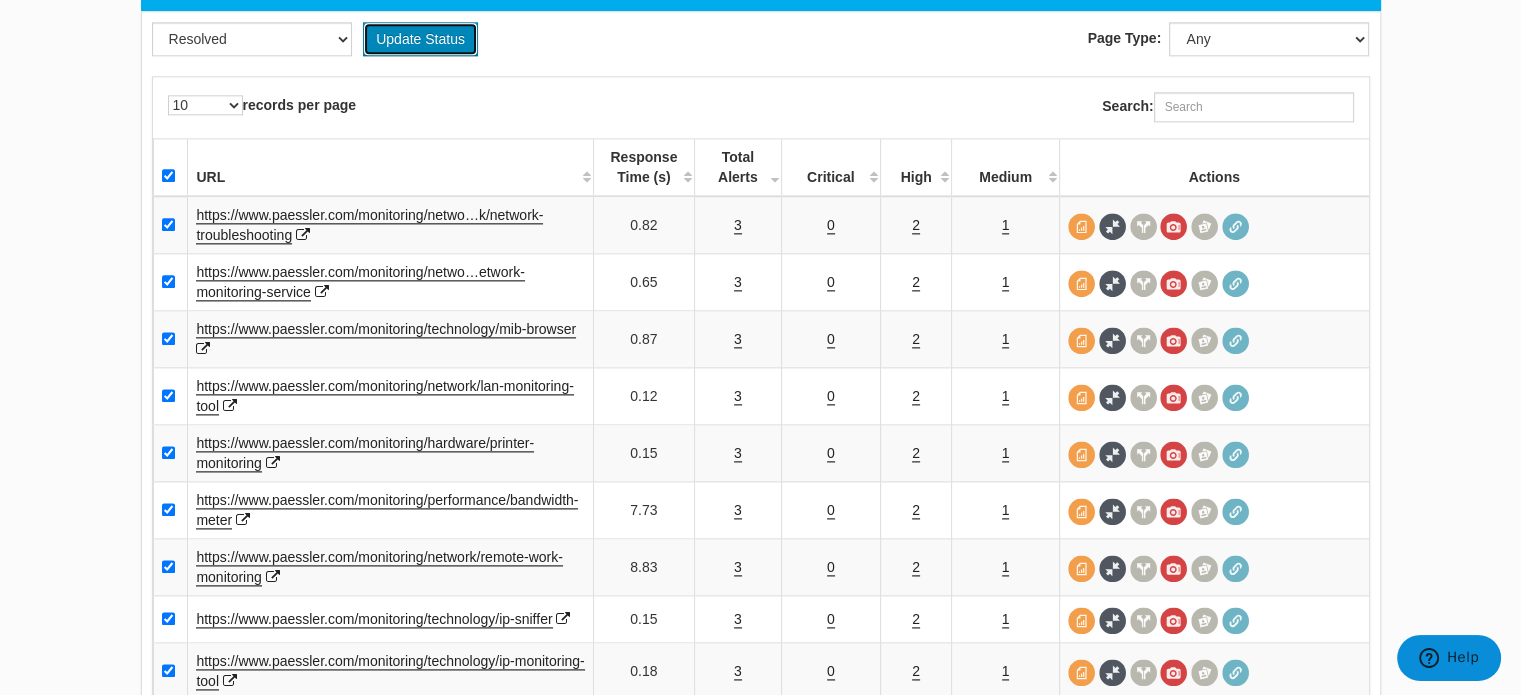 click on "Update Status" at bounding box center [420, 39] 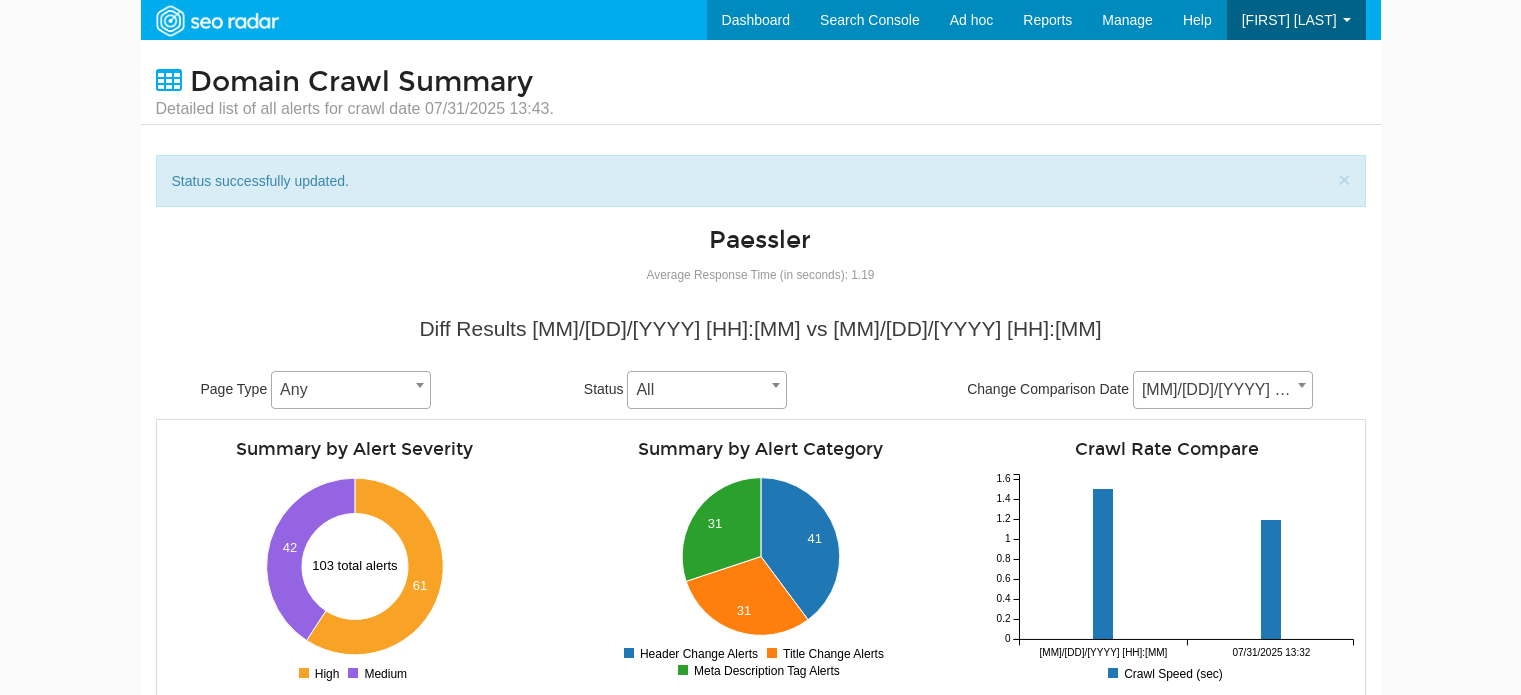 scroll, scrollTop: 2187, scrollLeft: 0, axis: vertical 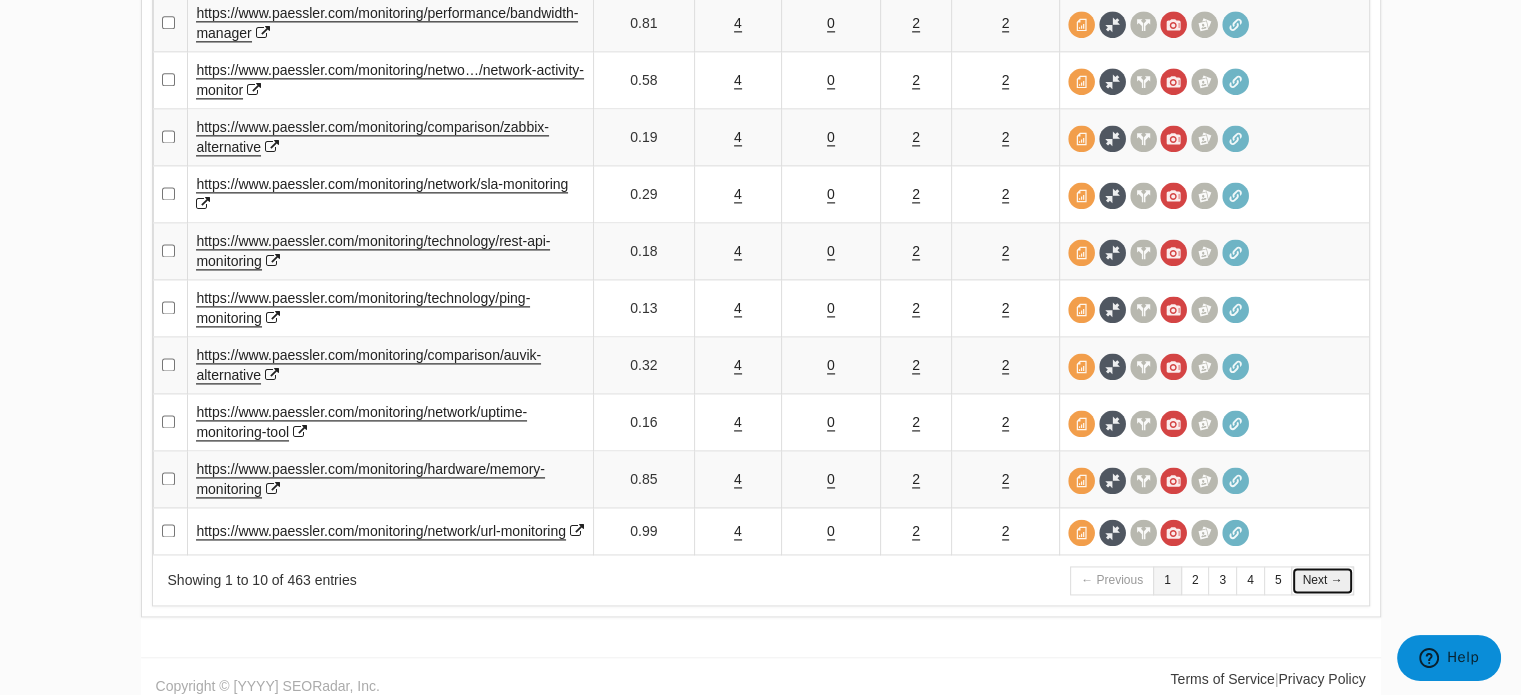 click on "Next →" at bounding box center (1322, 580) 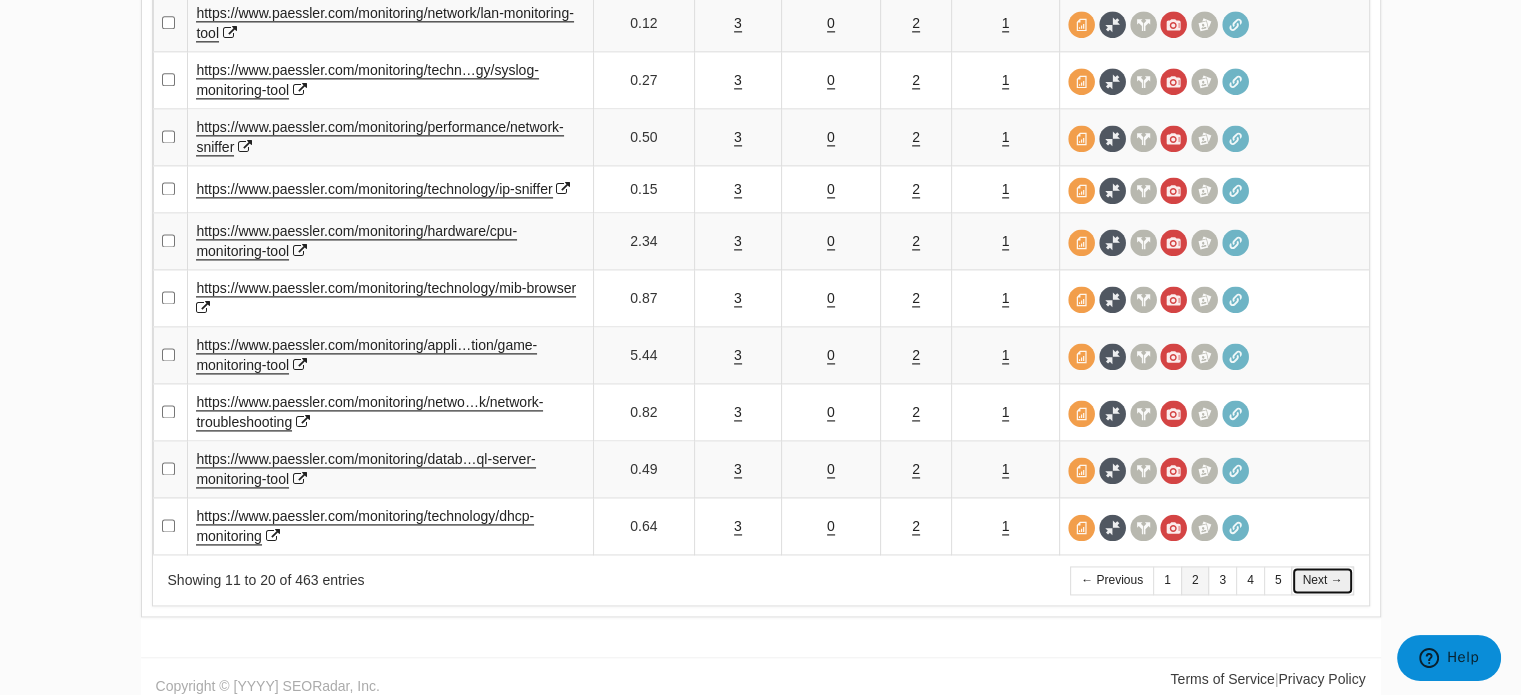 click on "Next →" at bounding box center [1322, 580] 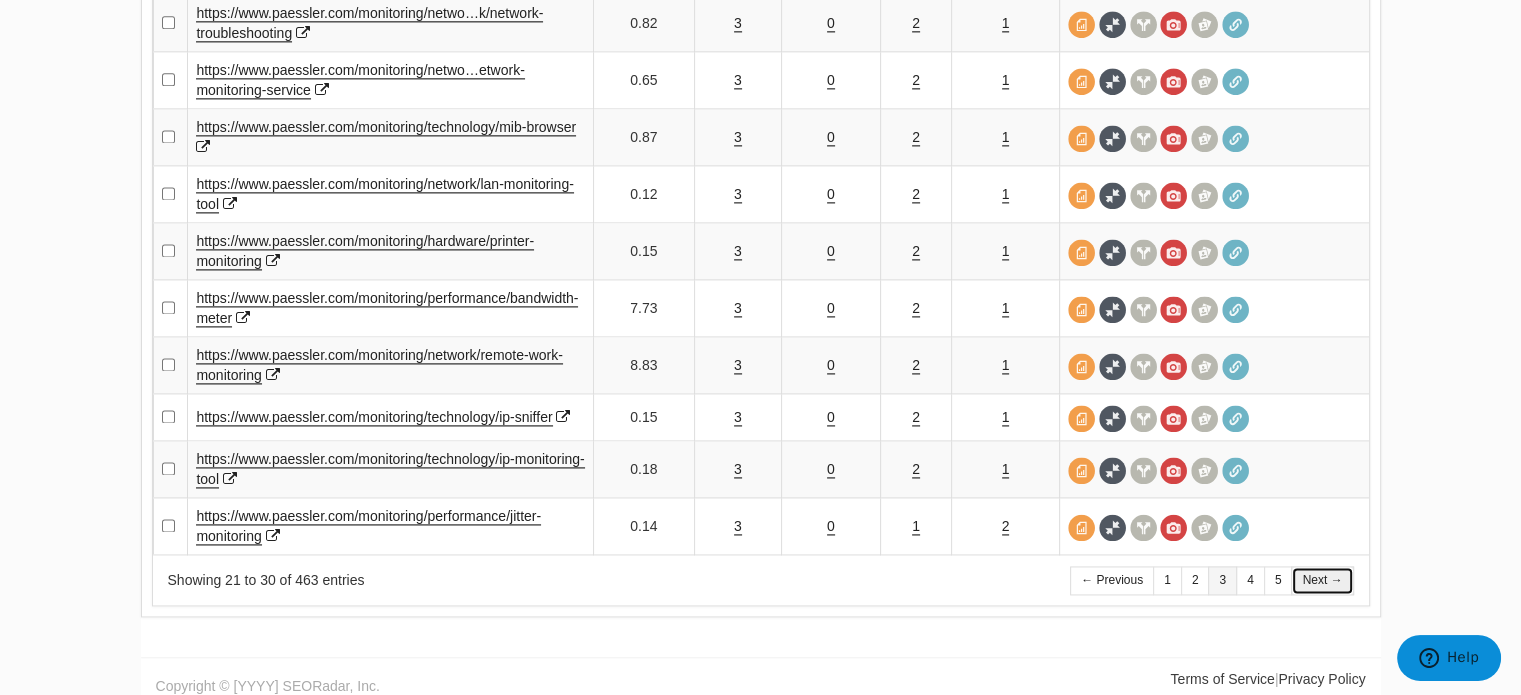 click on "Next →" at bounding box center (1322, 580) 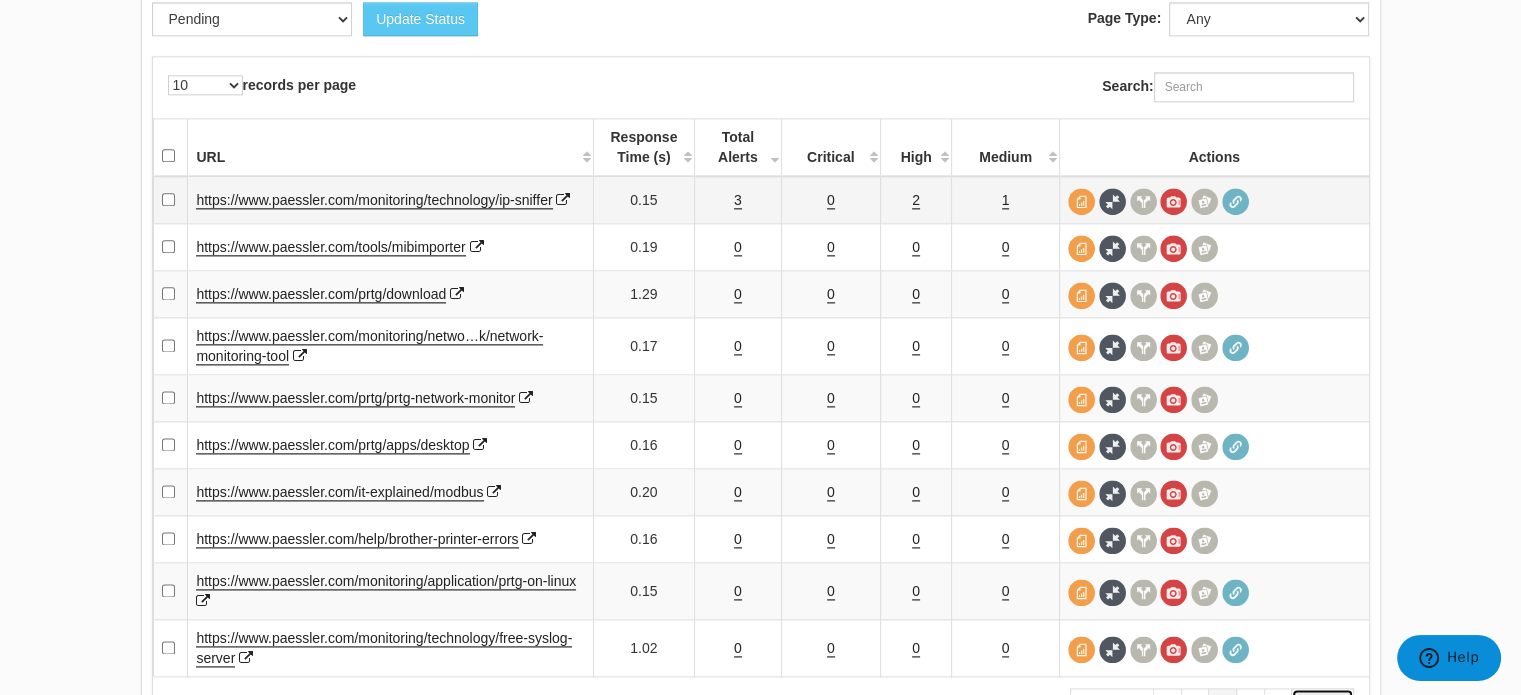 scroll, scrollTop: 2540, scrollLeft: 0, axis: vertical 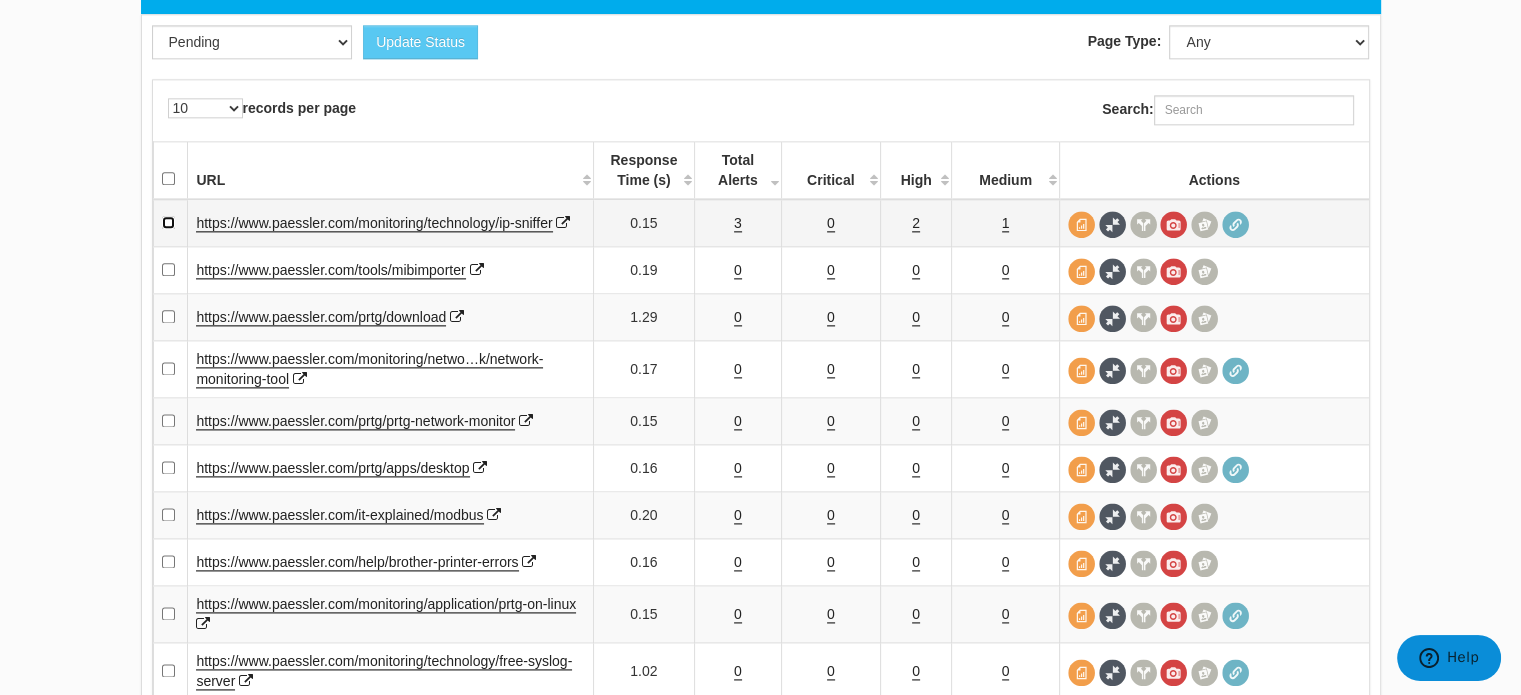 click at bounding box center (168, 222) 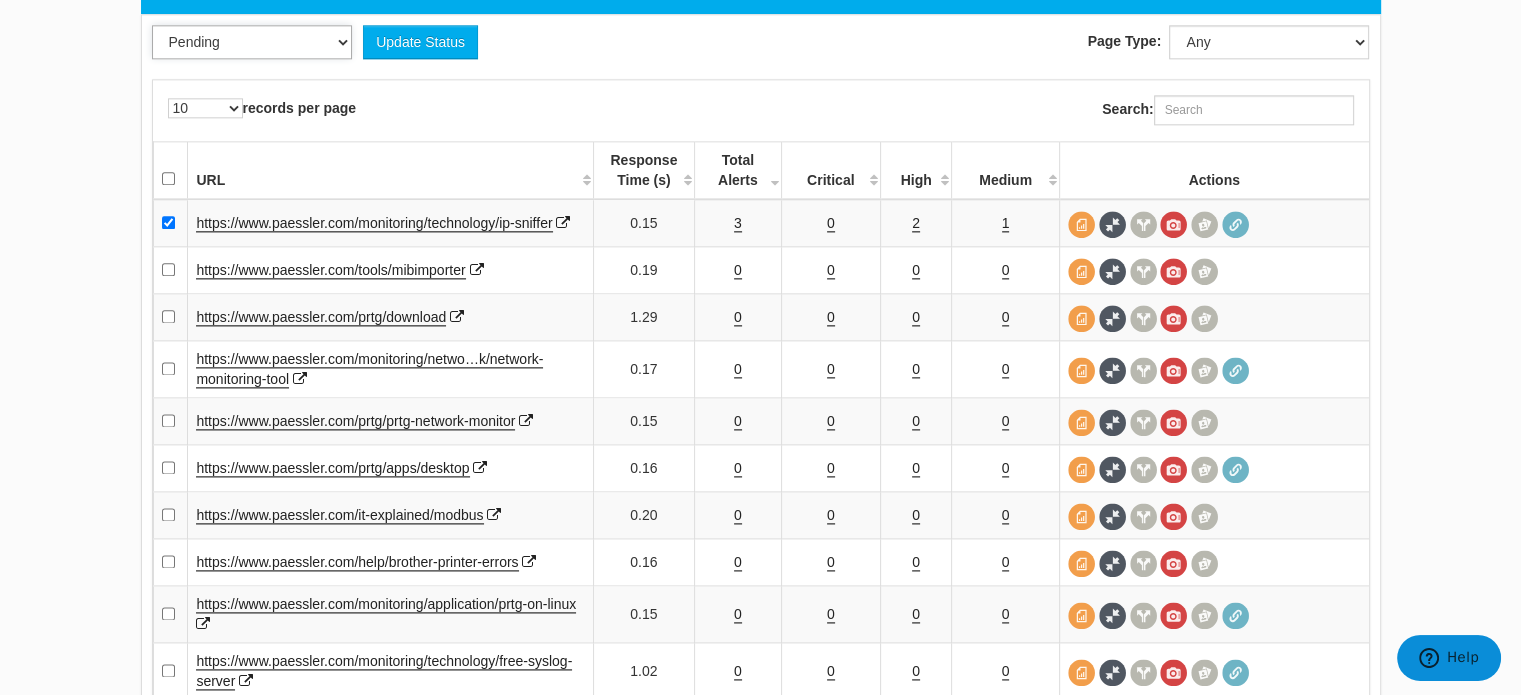 click on "Pending
Viewed
Resolved" at bounding box center [252, 42] 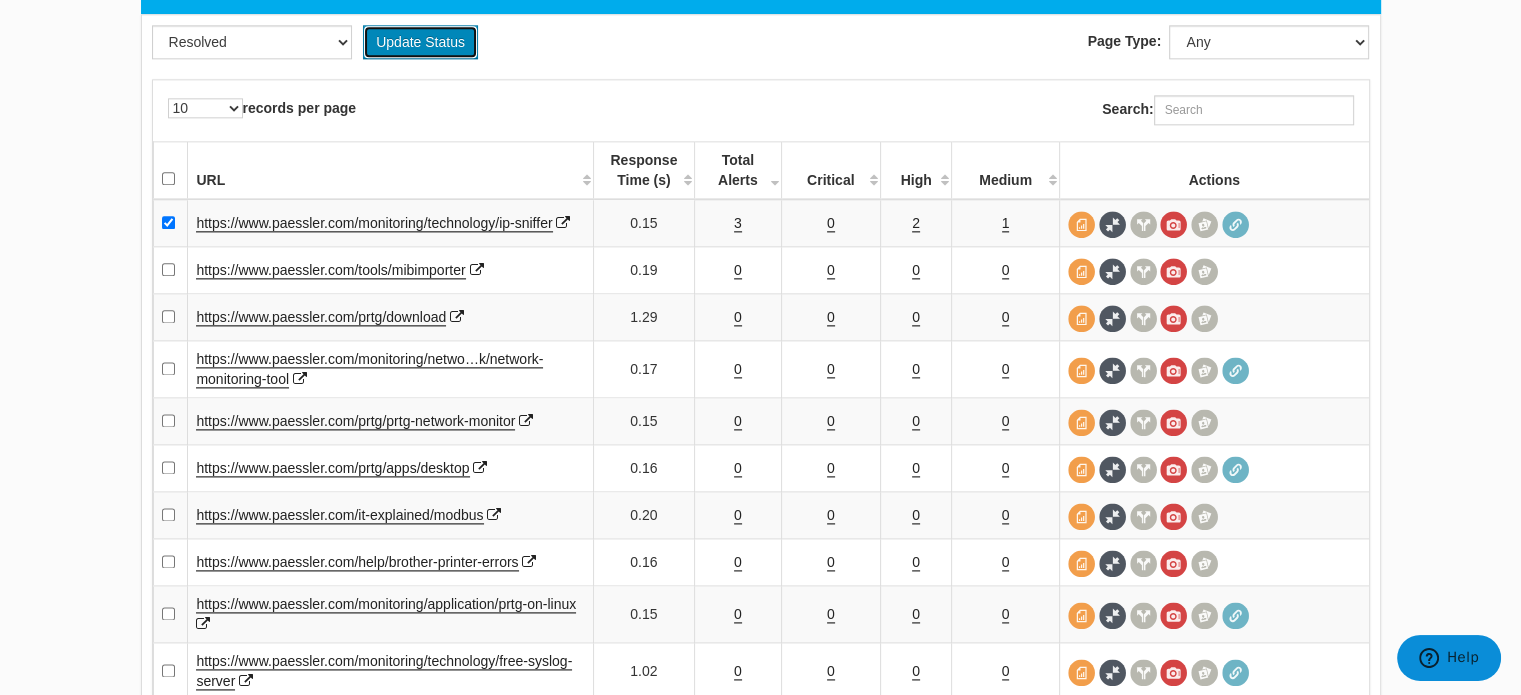 click on "Update Status" at bounding box center (420, 42) 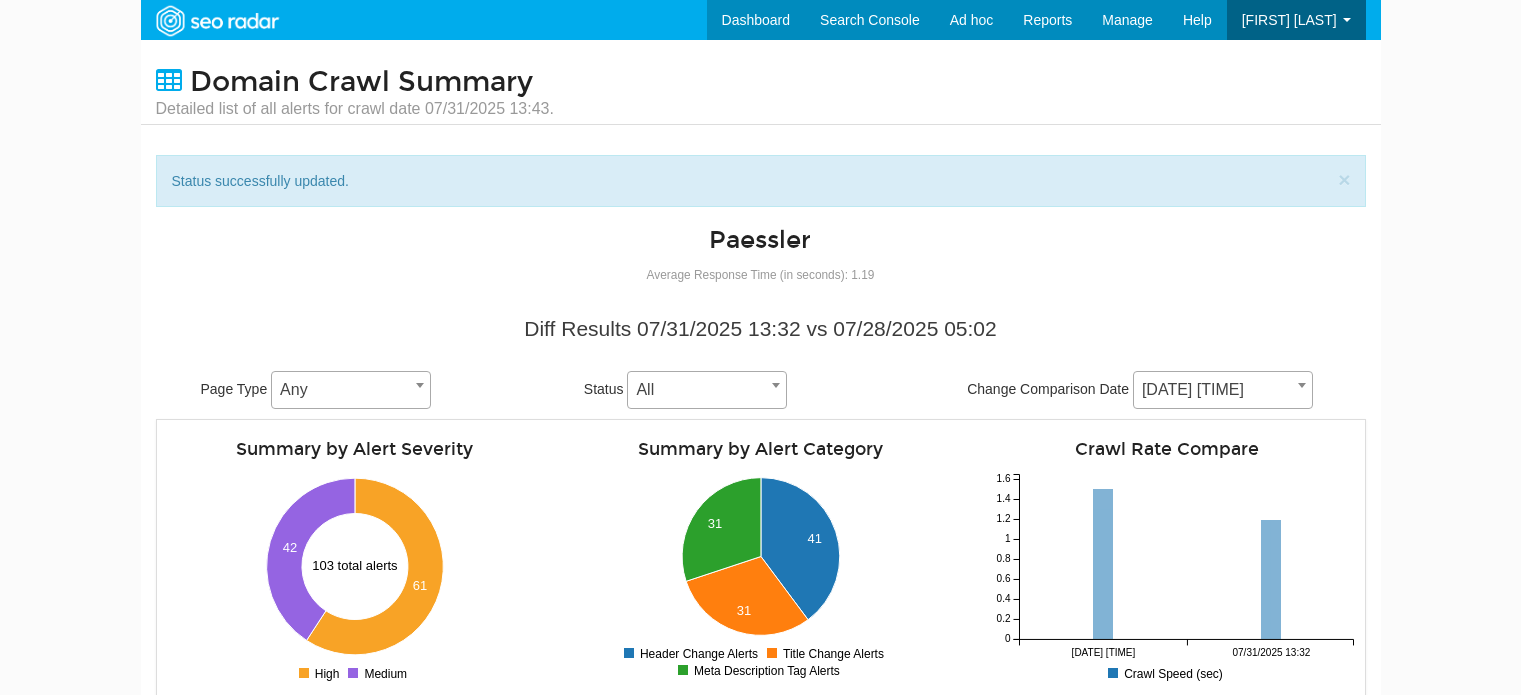 scroll, scrollTop: 1619, scrollLeft: 0, axis: vertical 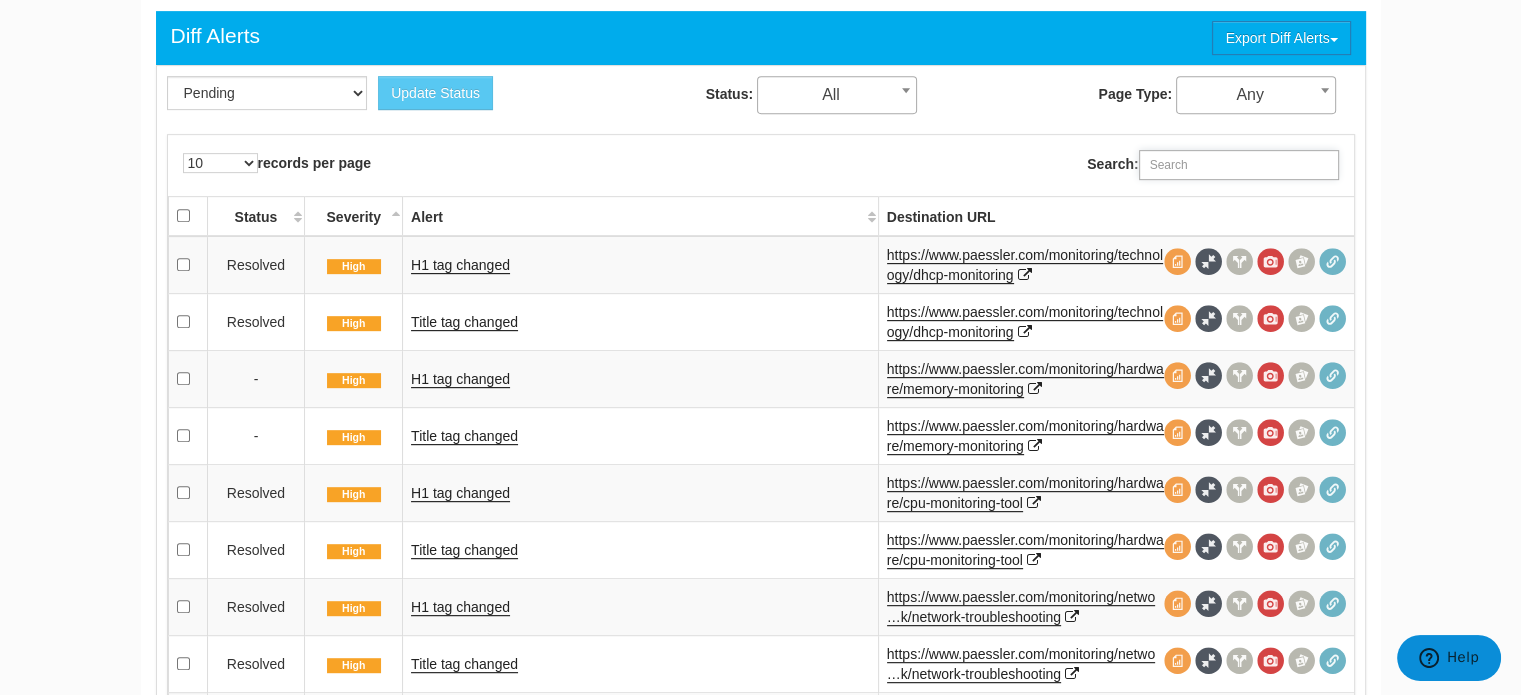 click on "Search:" at bounding box center [1239, 165] 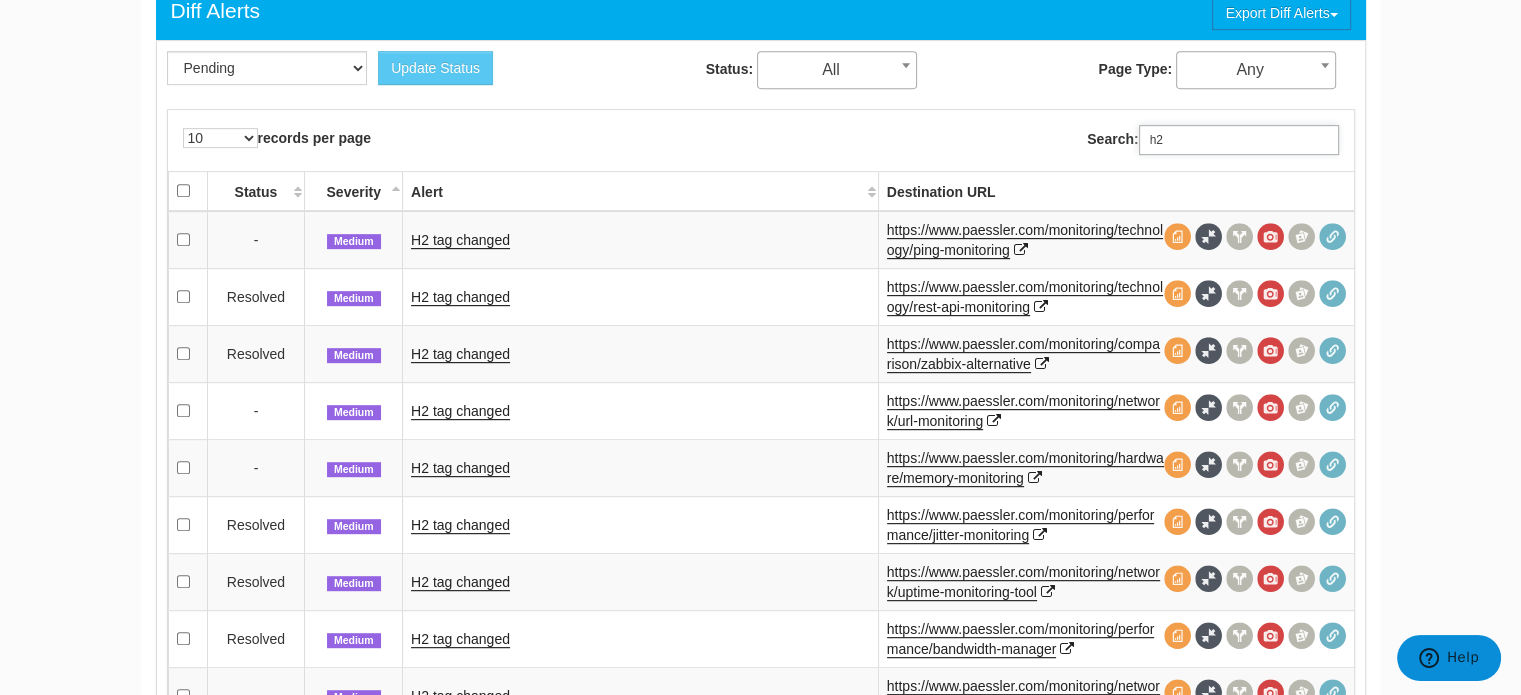 scroll, scrollTop: 927, scrollLeft: 0, axis: vertical 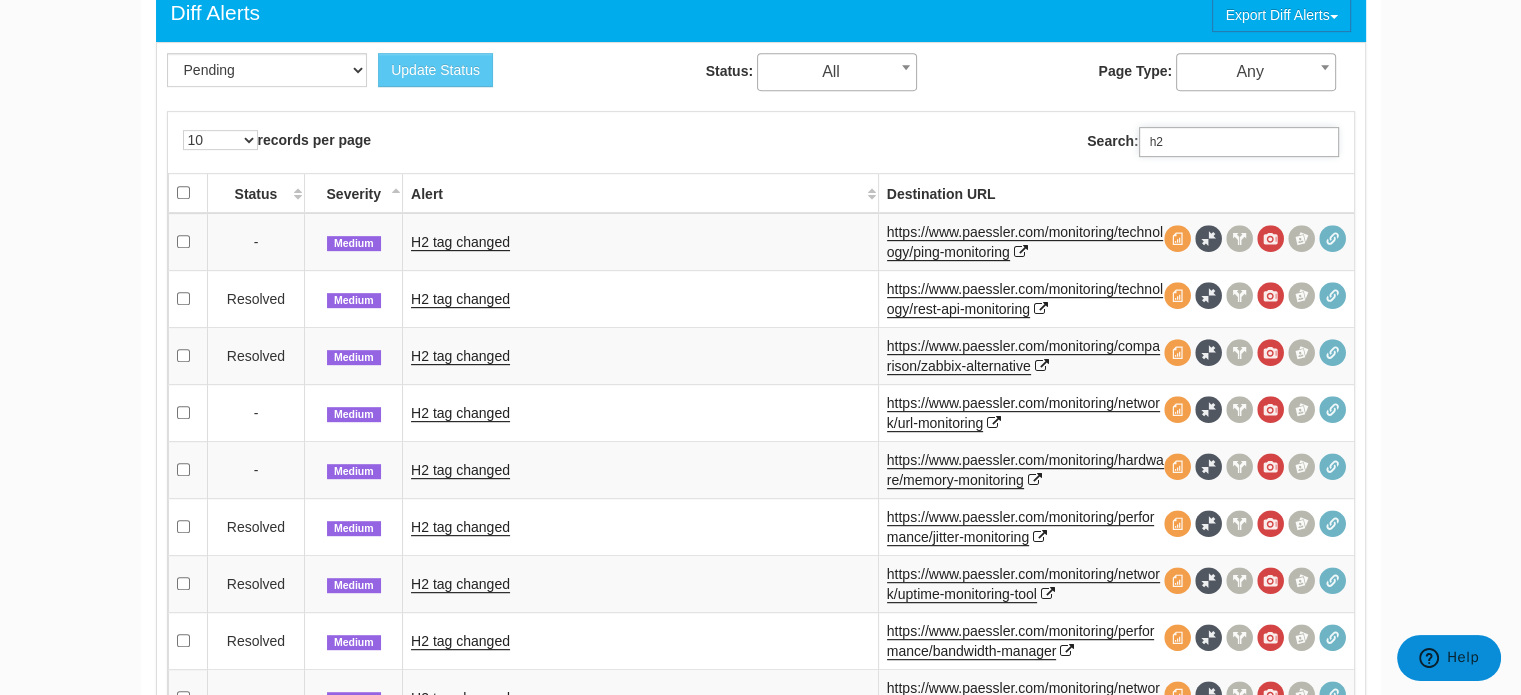 type on "h2" 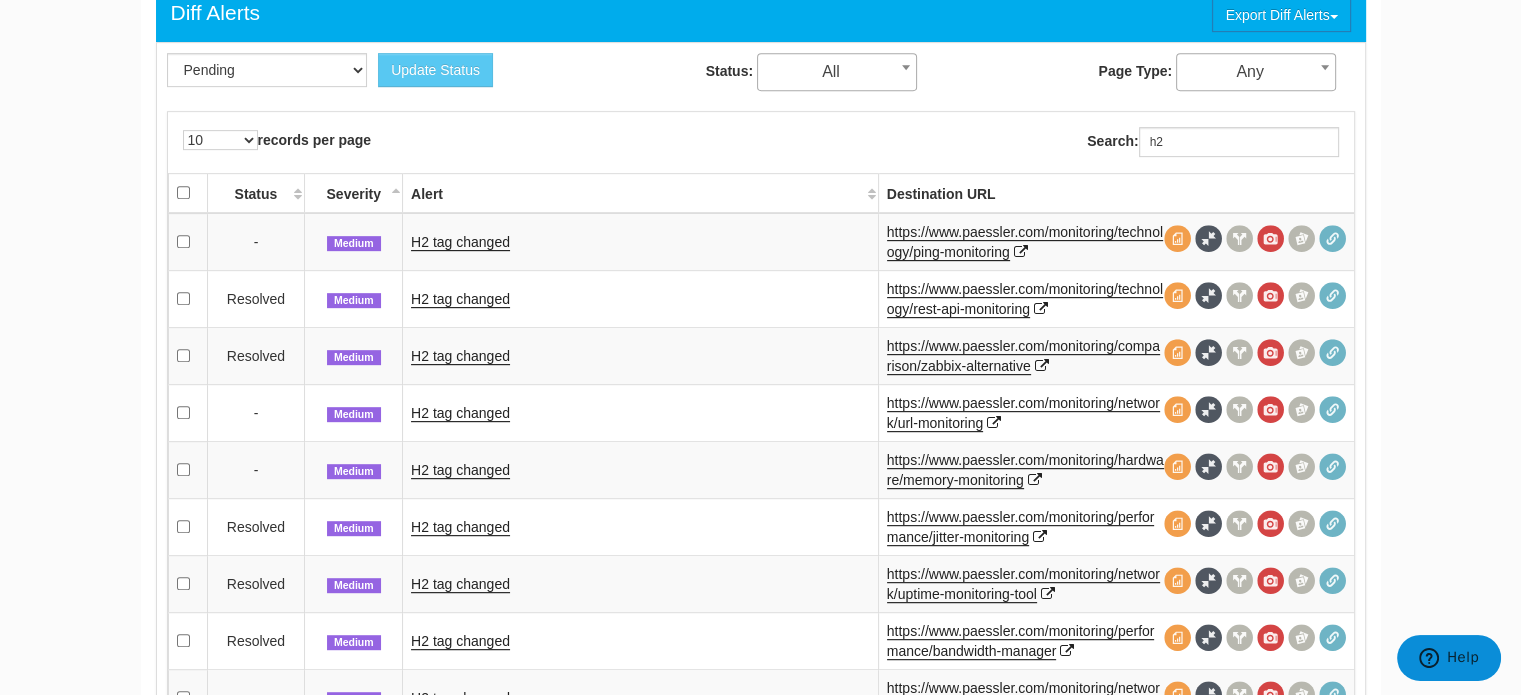 click on "All" at bounding box center (837, 72) 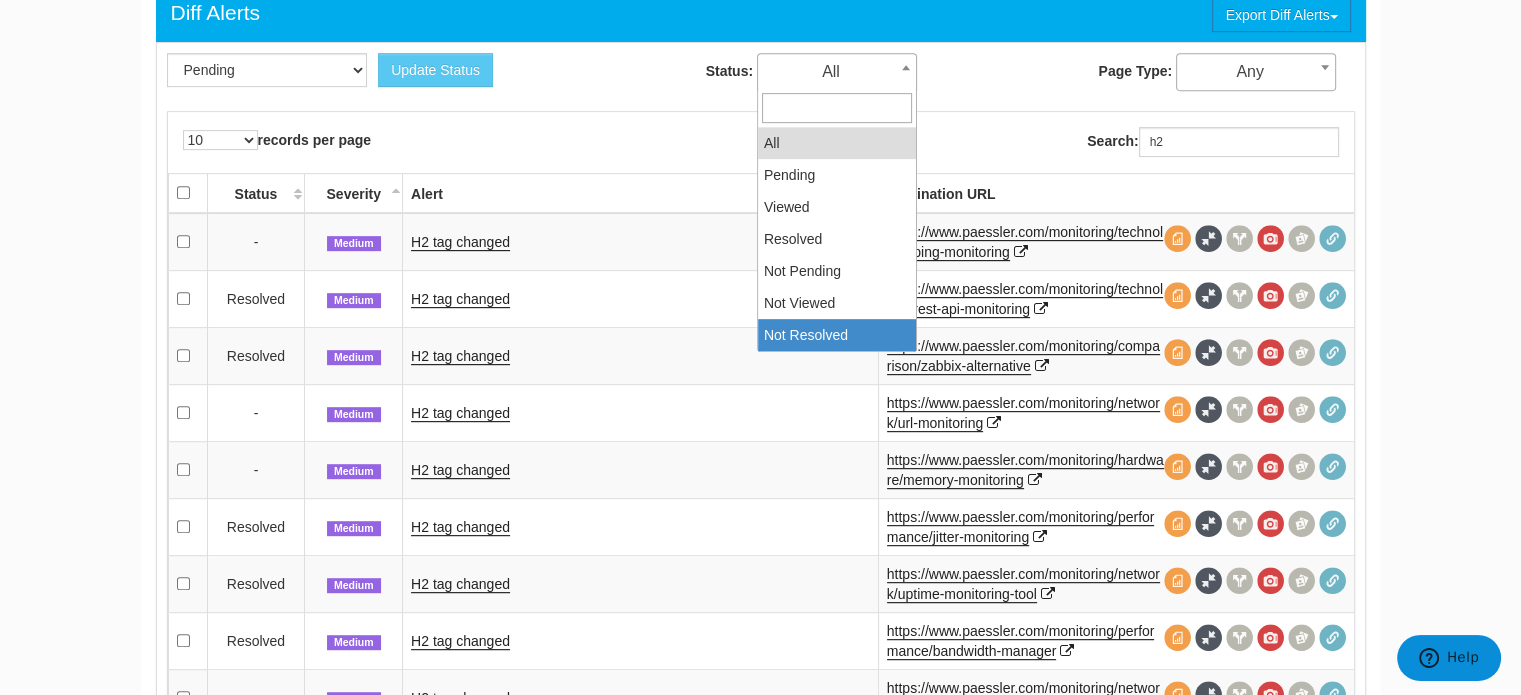 select on "5" 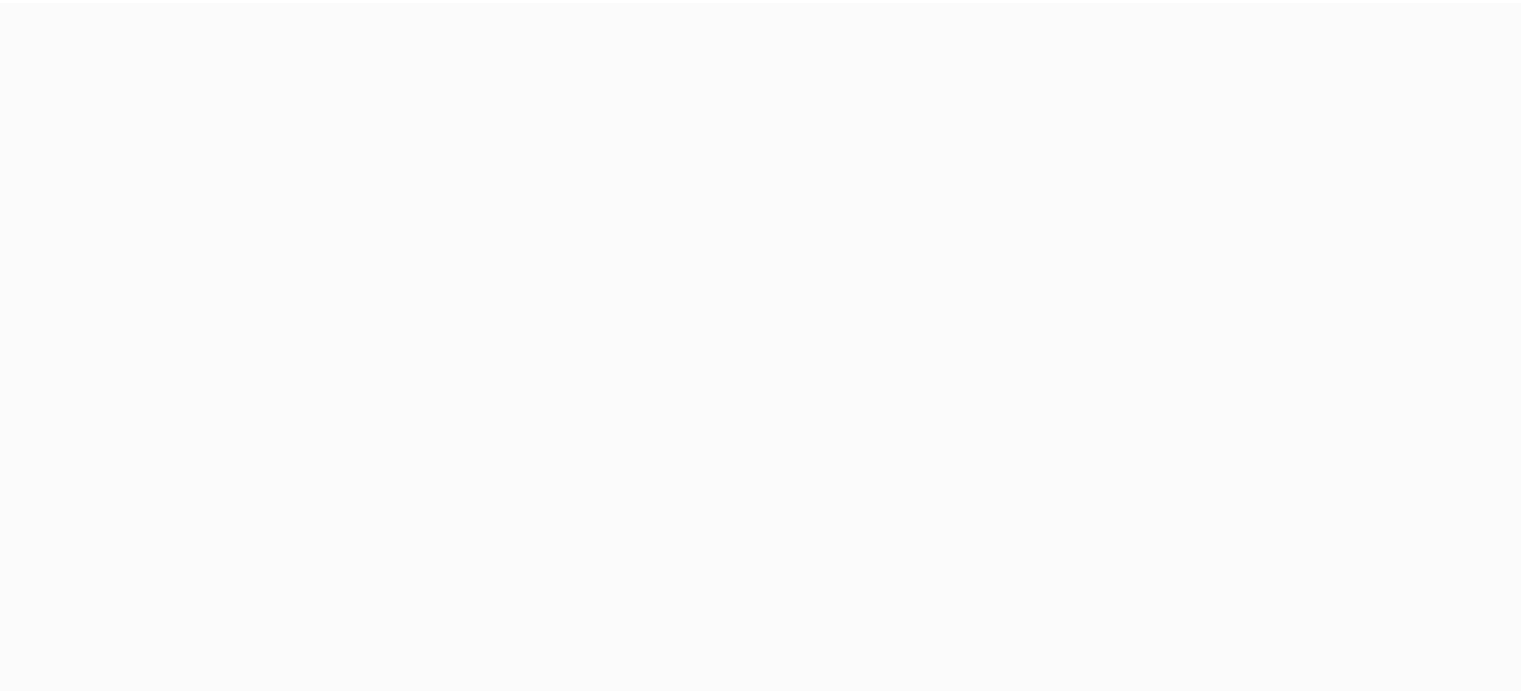 scroll, scrollTop: 0, scrollLeft: 0, axis: both 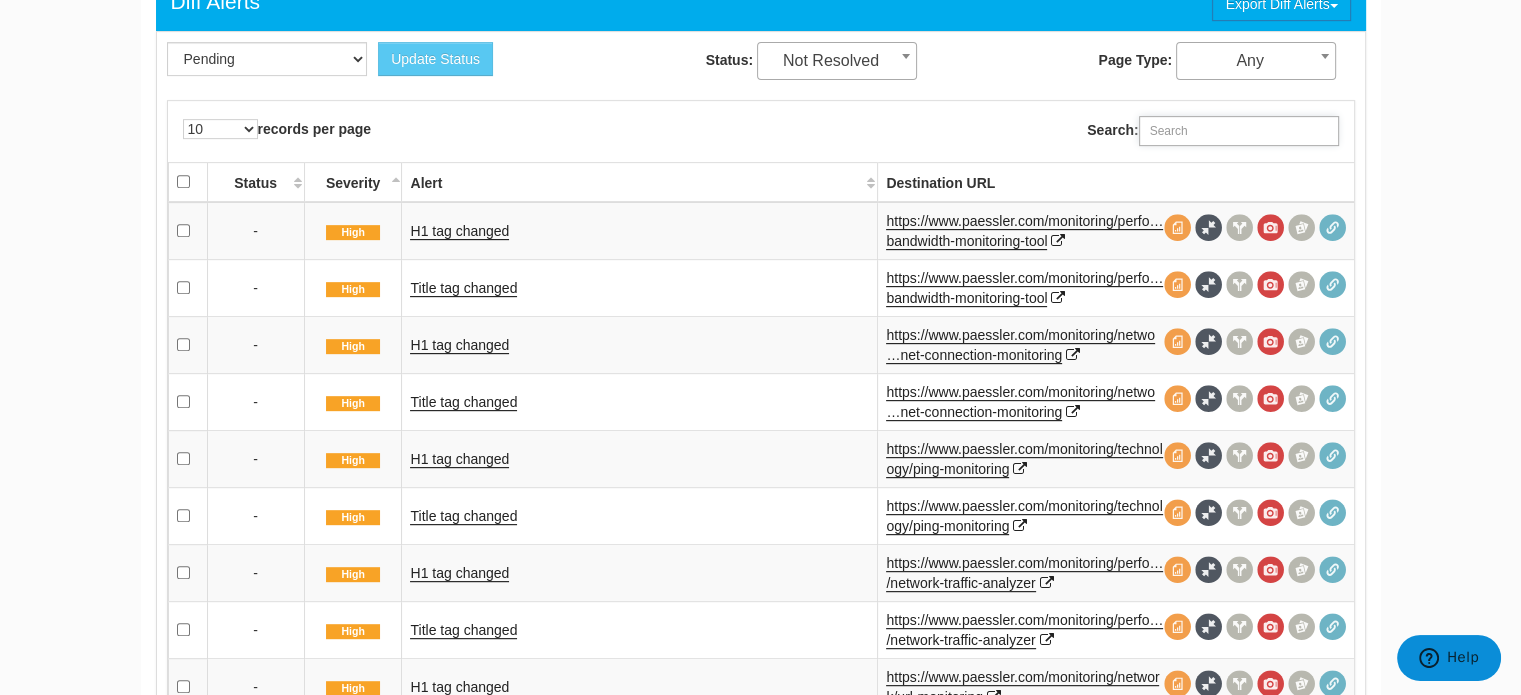 click on "Search:" at bounding box center [1239, 131] 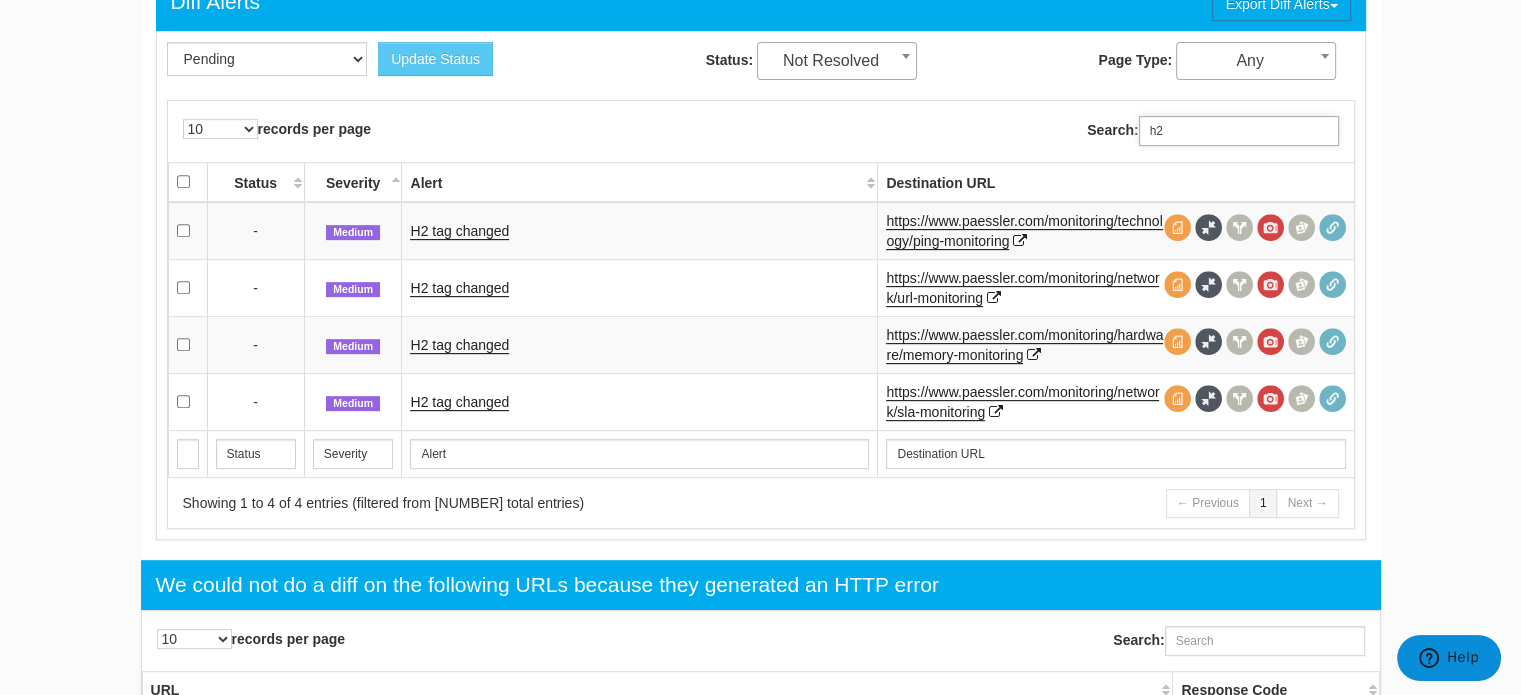 type on "h2" 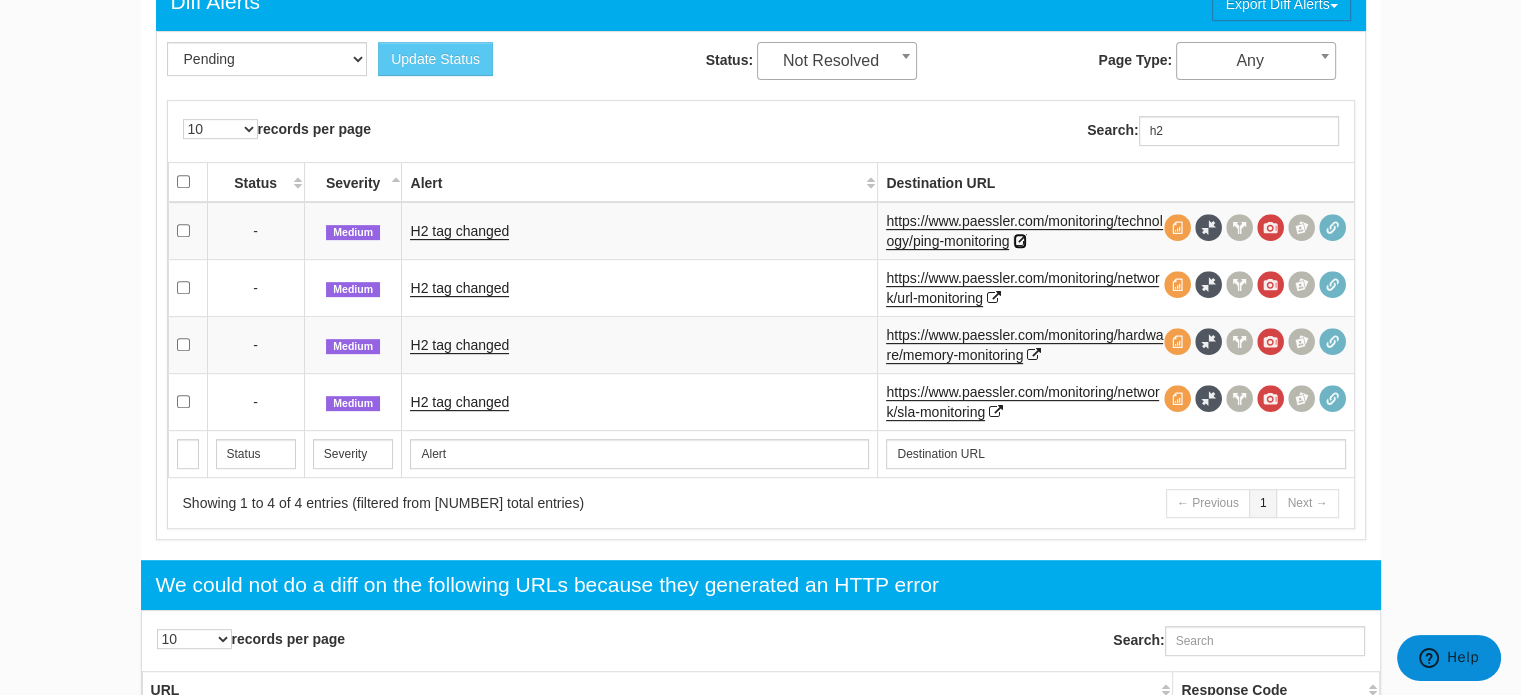 click at bounding box center (1020, 241) 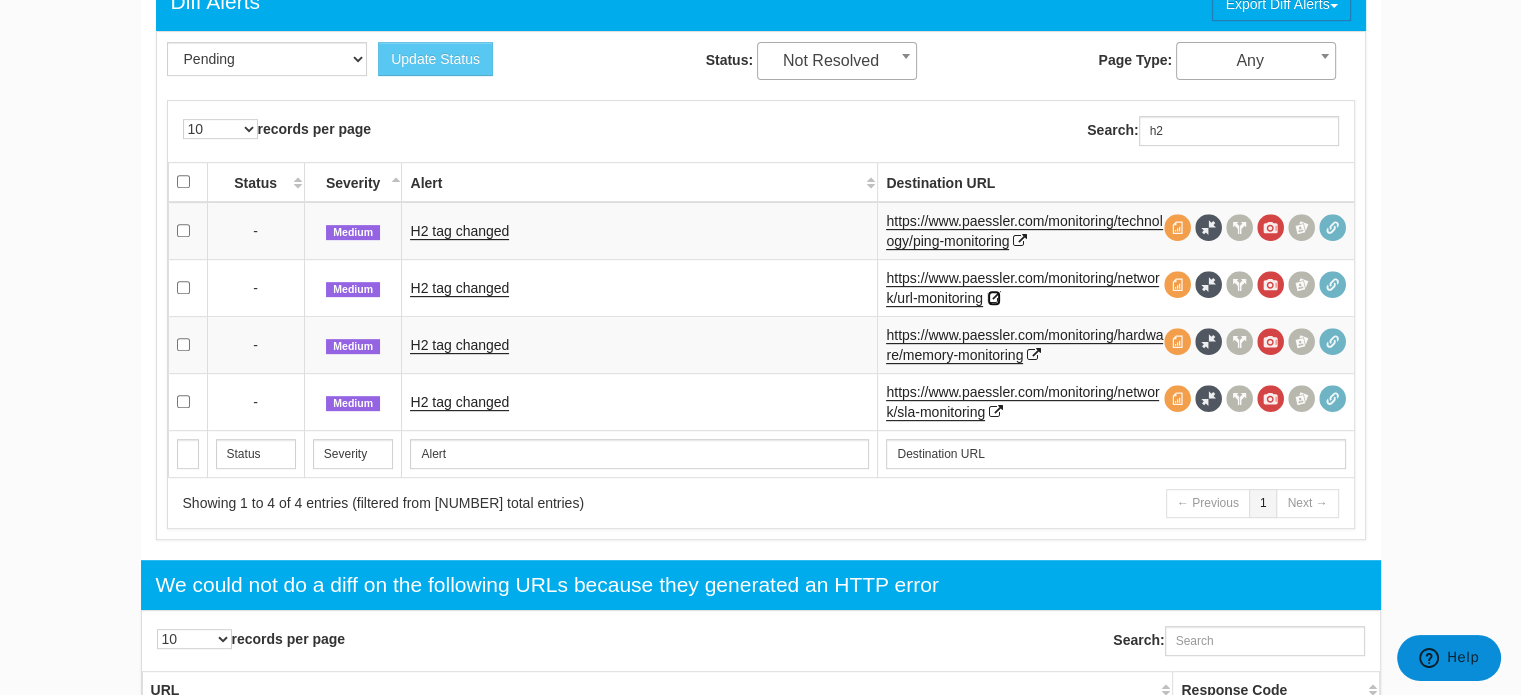 click at bounding box center [994, 298] 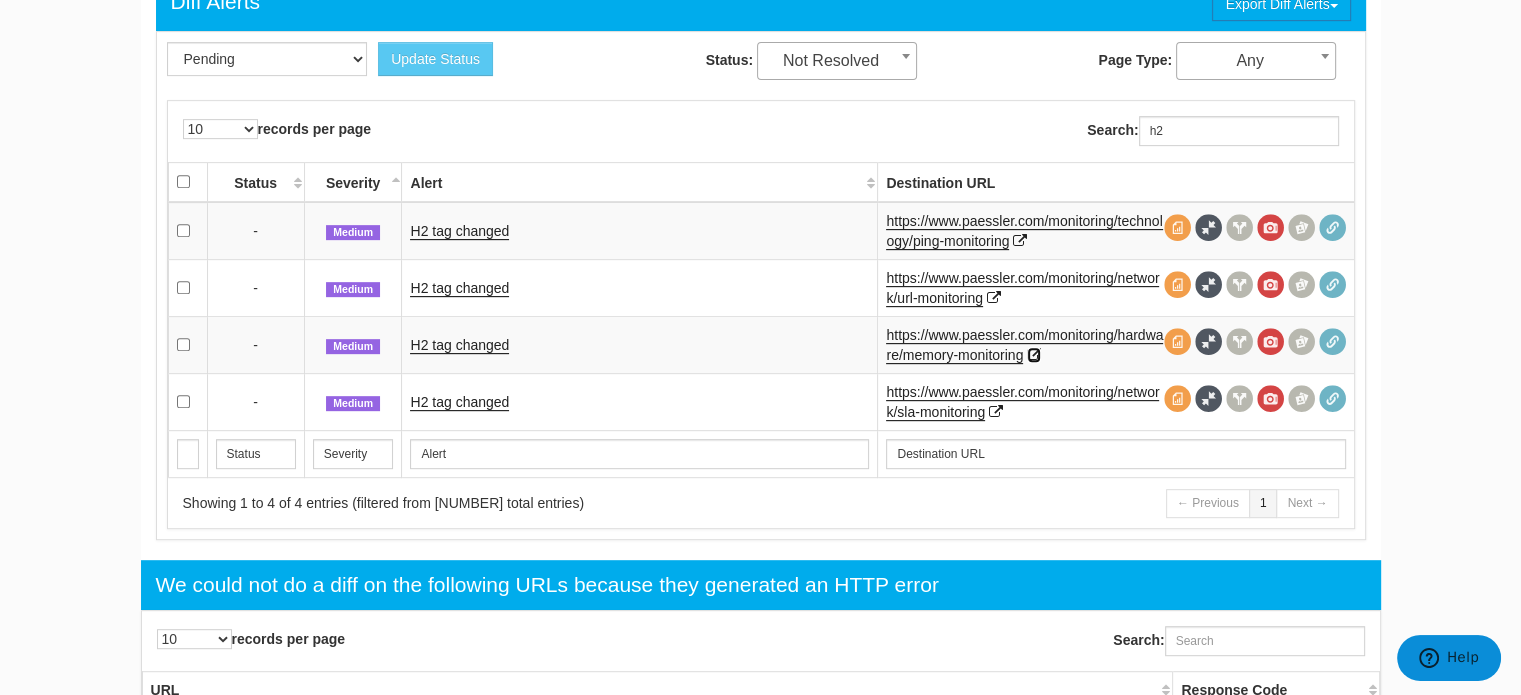 click at bounding box center (1034, 355) 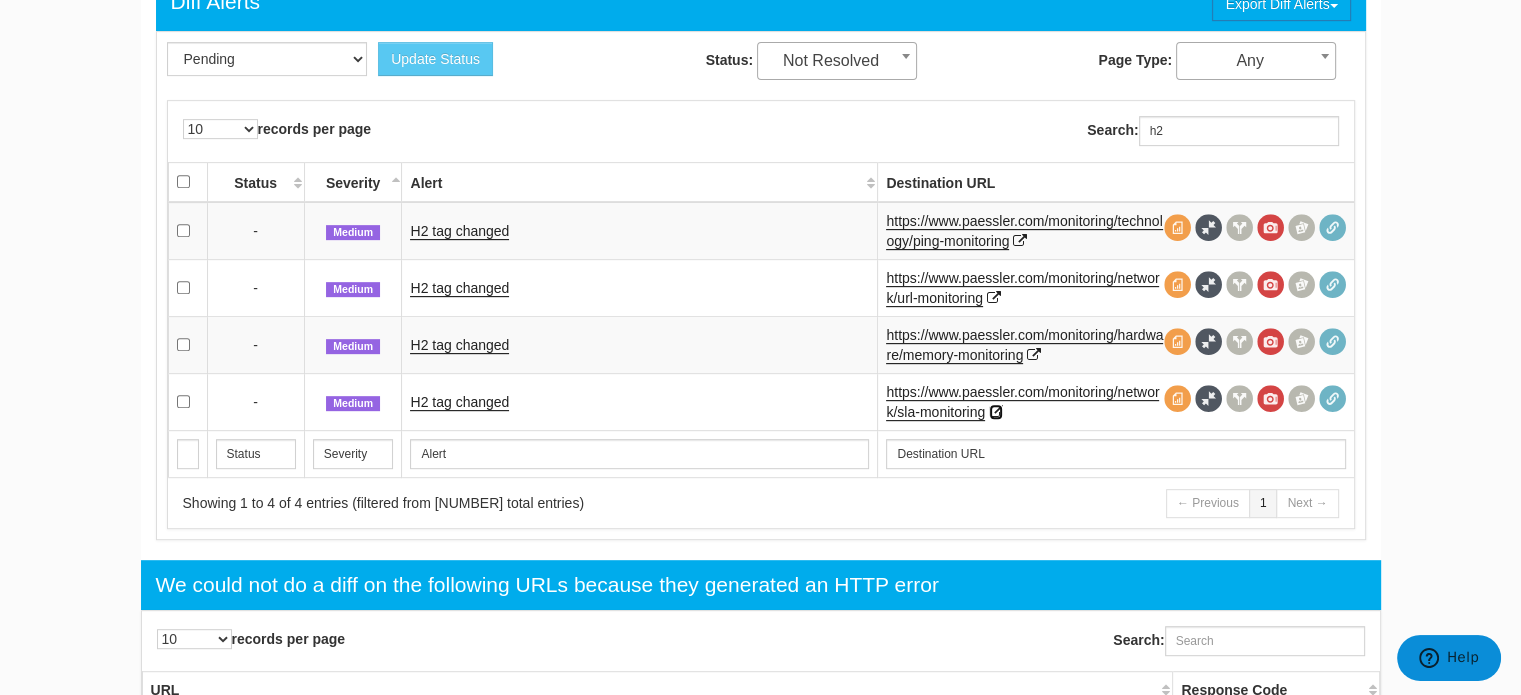 click at bounding box center [996, 412] 